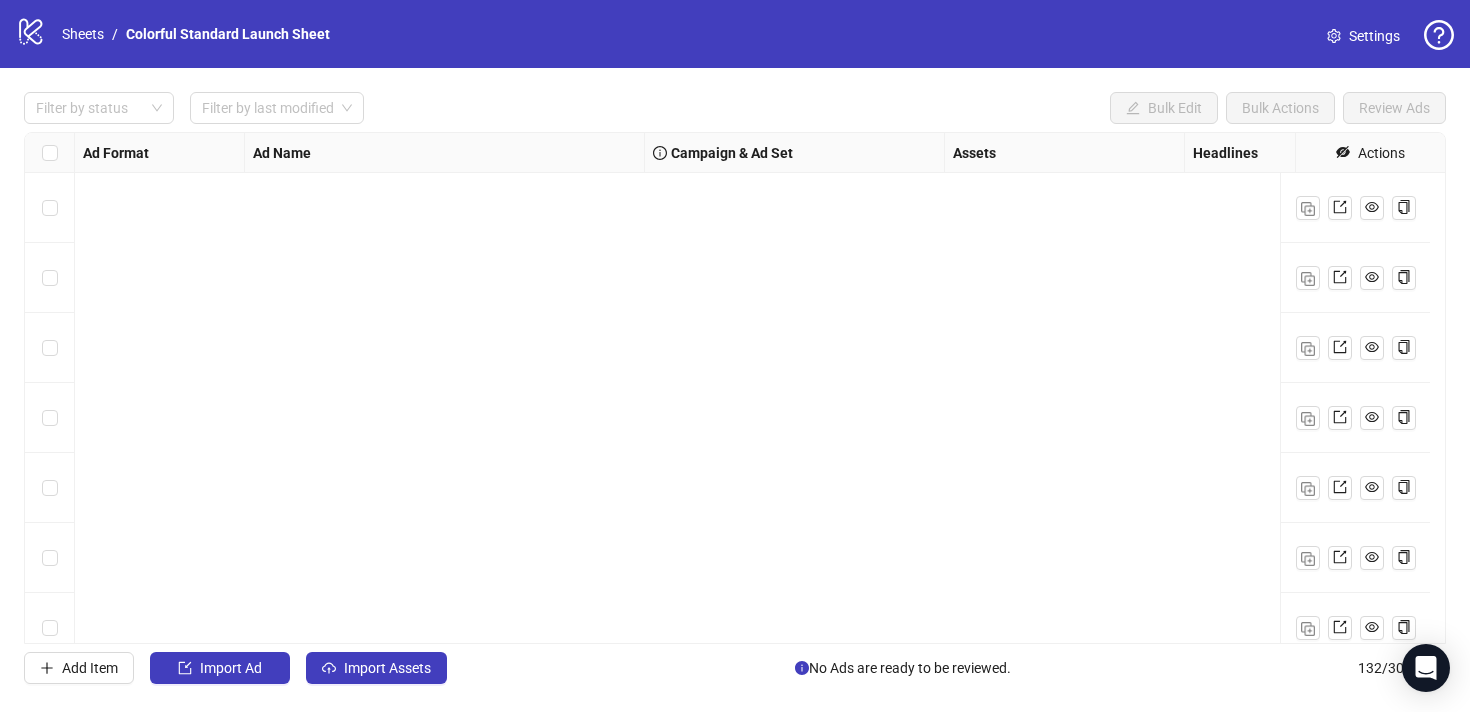 scroll, scrollTop: 0, scrollLeft: 0, axis: both 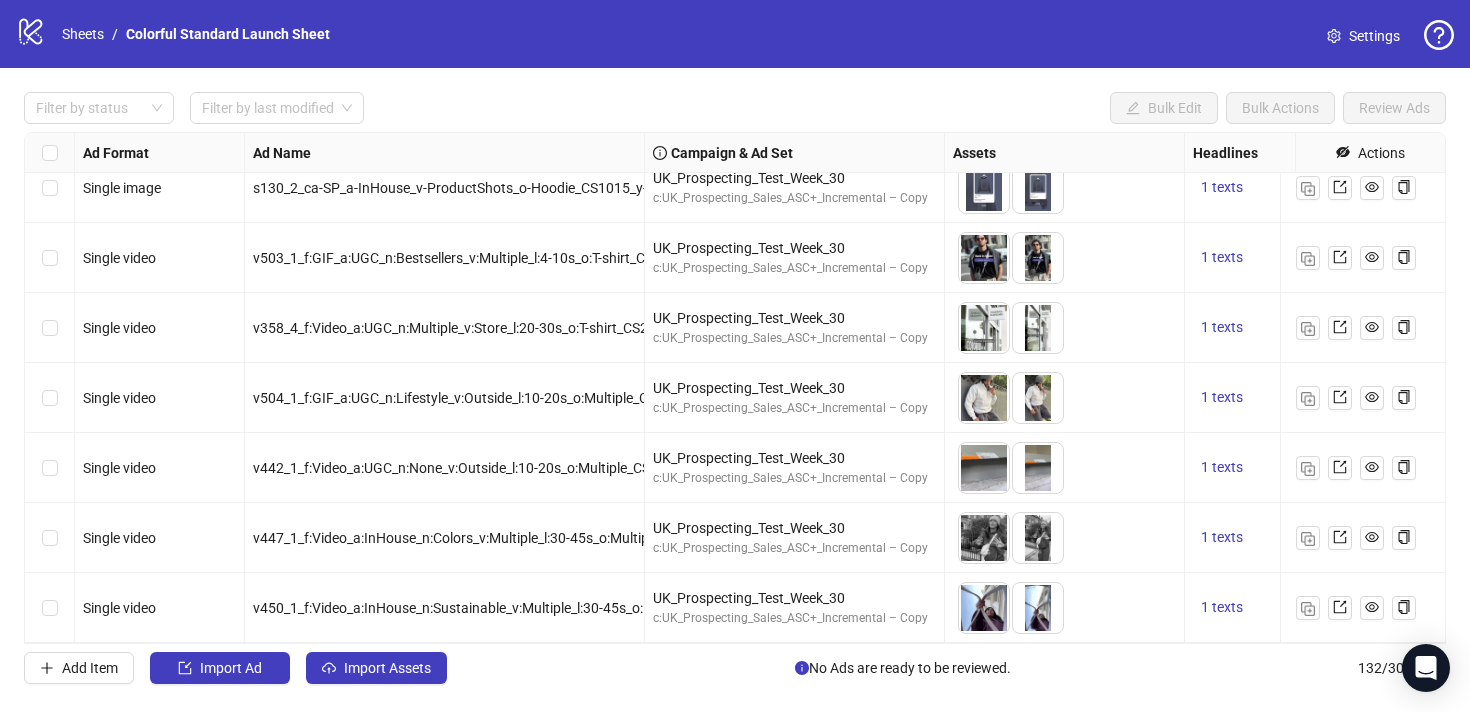 click on "Import Assets" at bounding box center (376, 668) 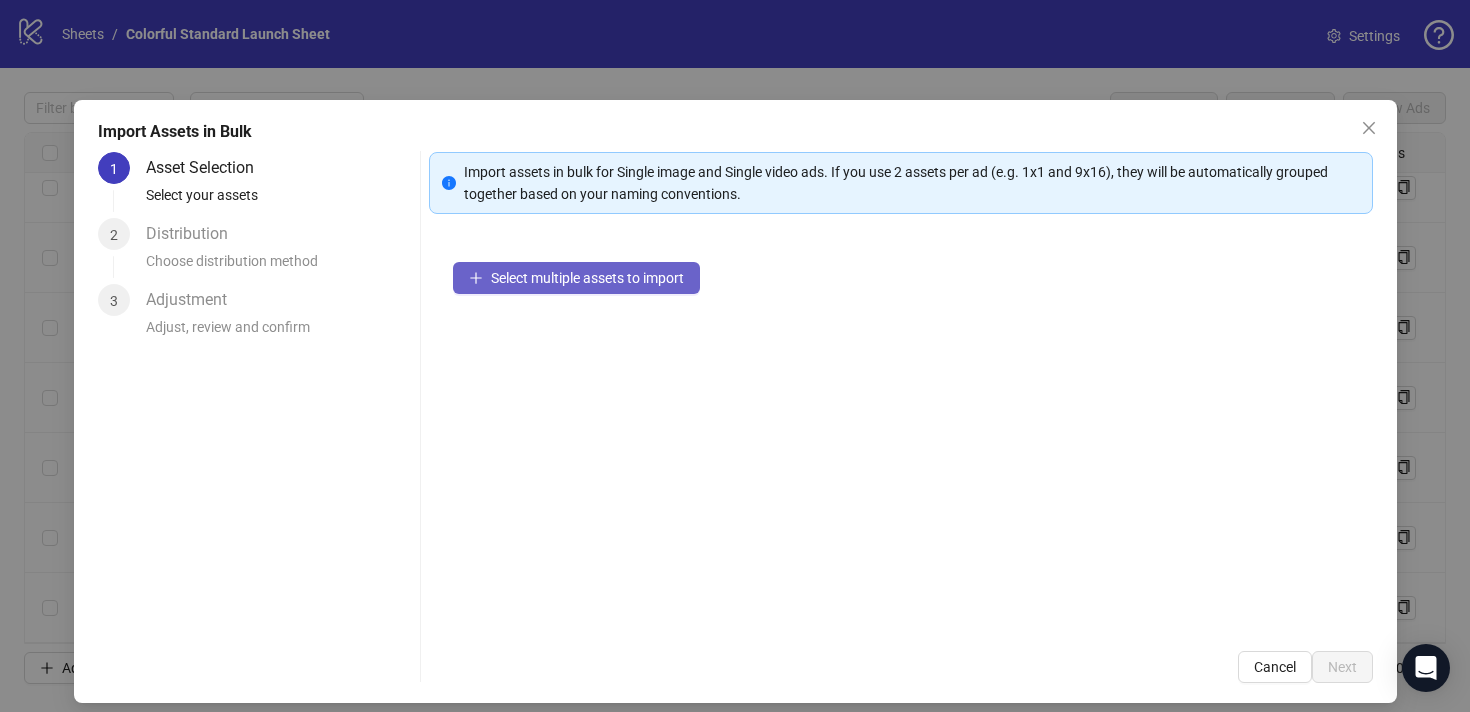 click on "Select multiple assets to import" at bounding box center (587, 278) 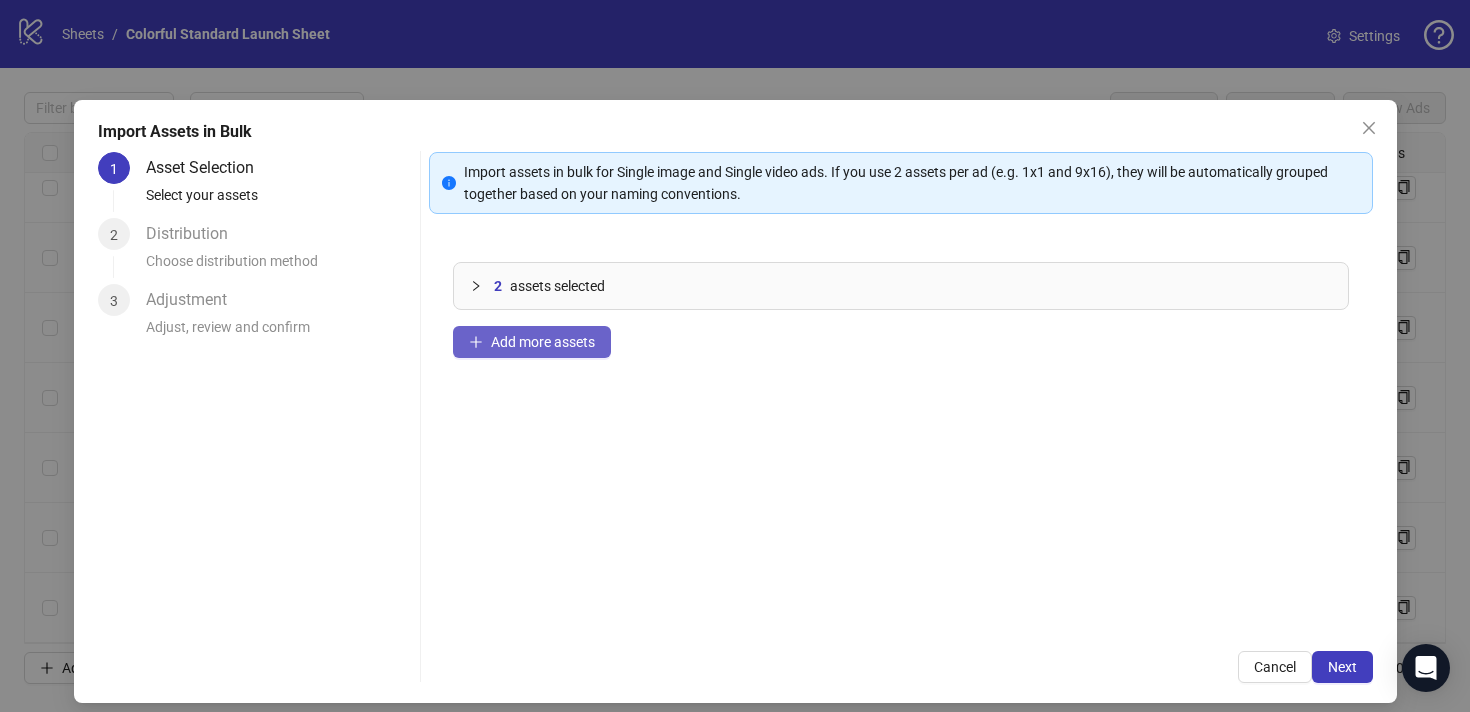 click on "Add more assets" at bounding box center [543, 342] 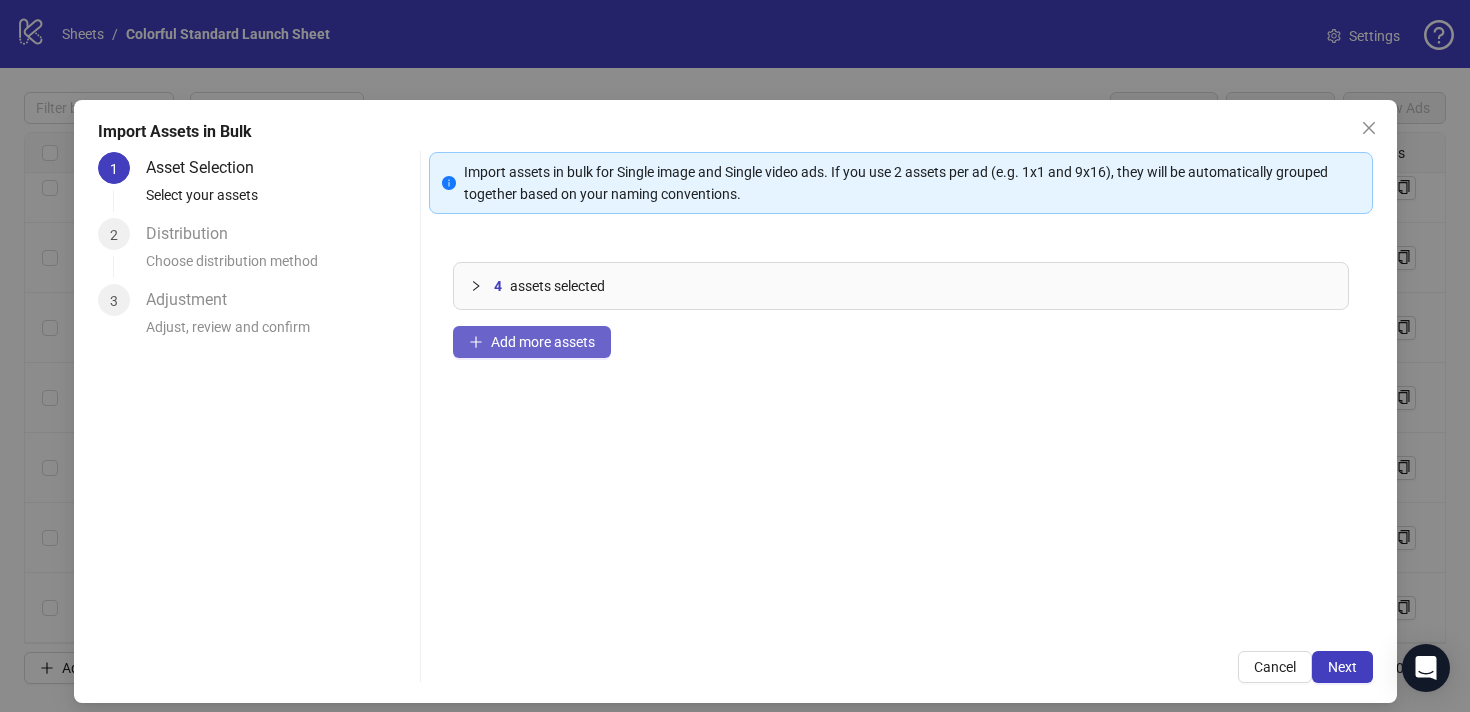 click on "Add more assets" at bounding box center (543, 342) 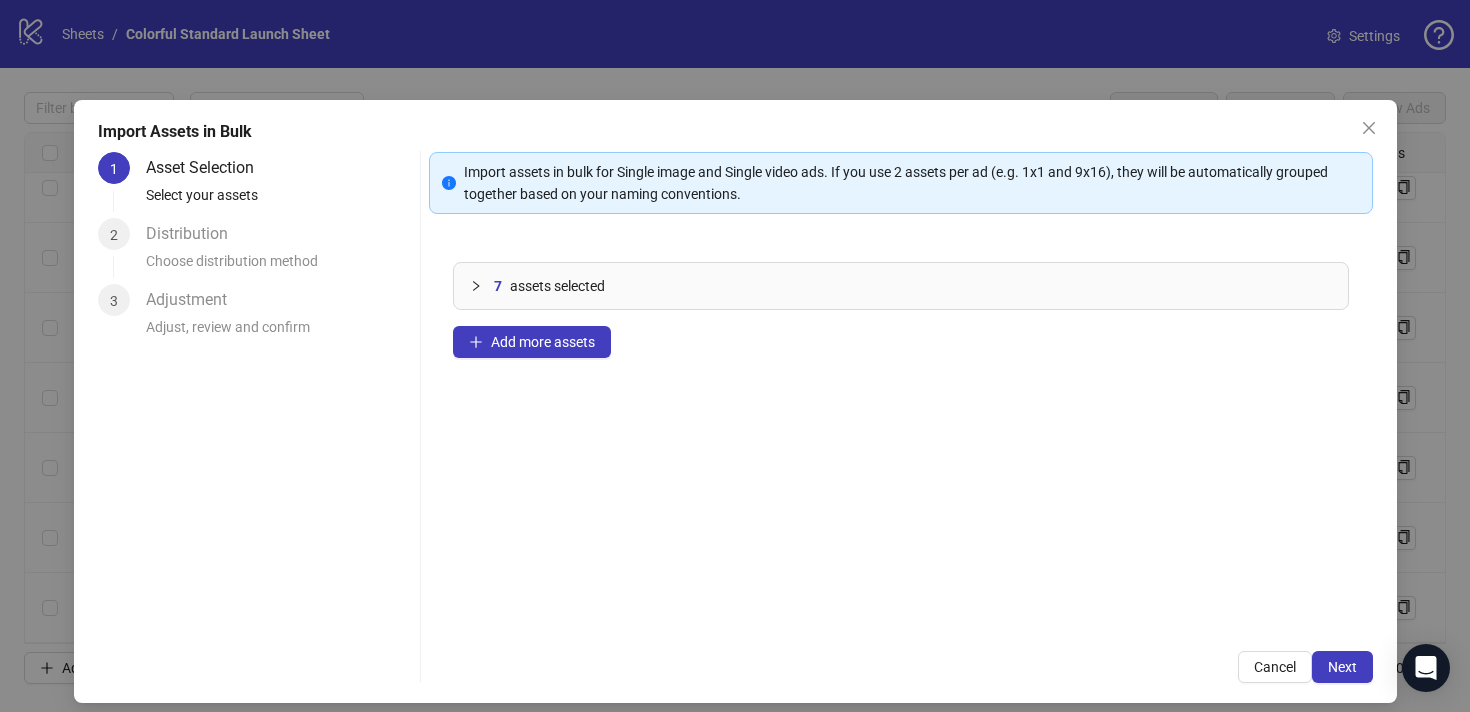 click at bounding box center (482, 286) 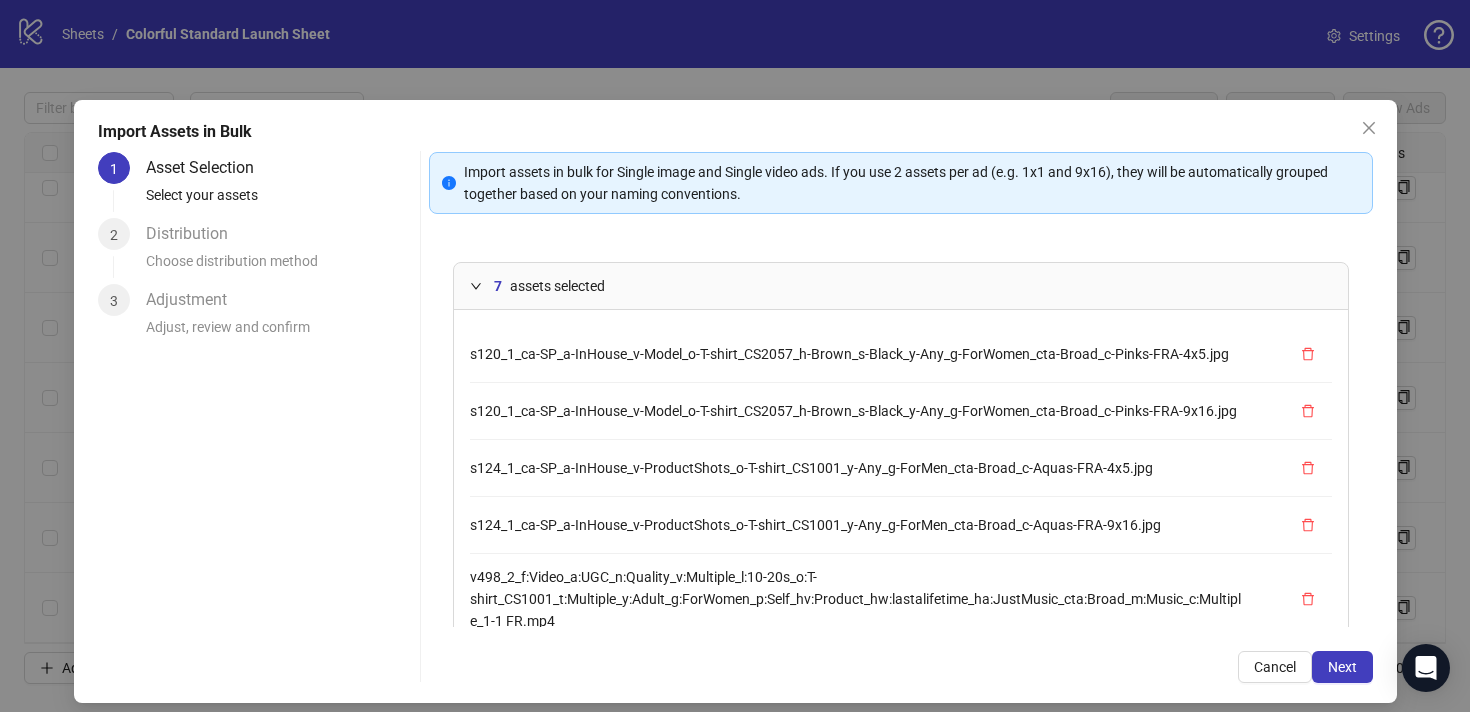 scroll, scrollTop: 124, scrollLeft: 0, axis: vertical 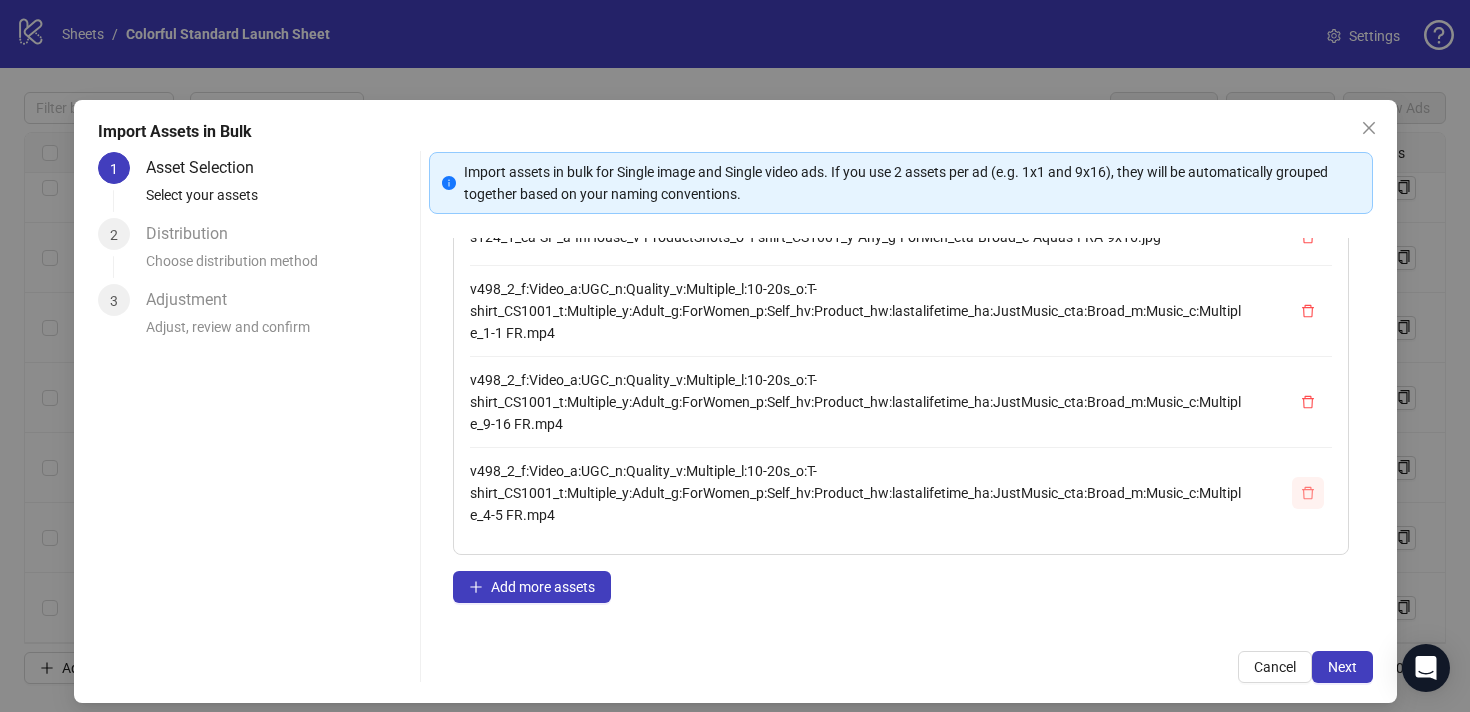 click 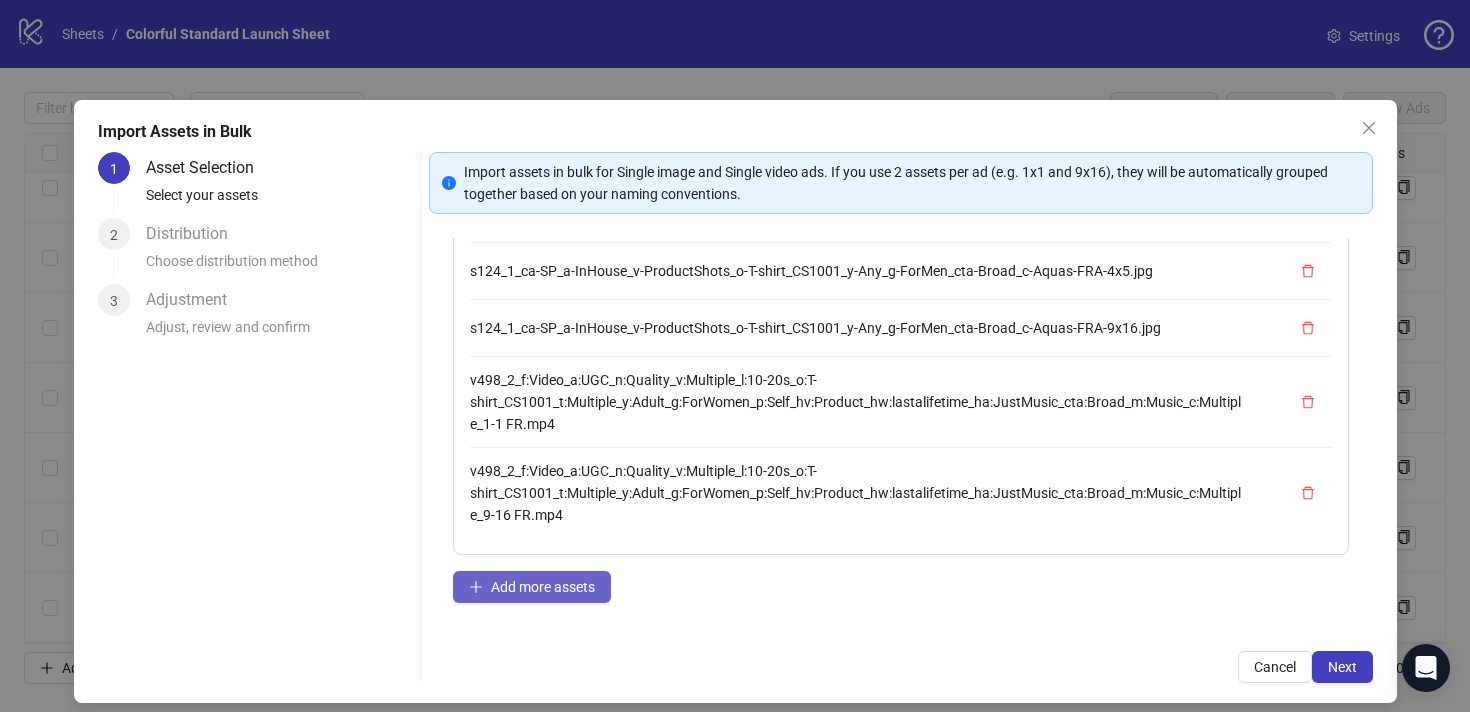 click on "Add more assets" at bounding box center (543, 587) 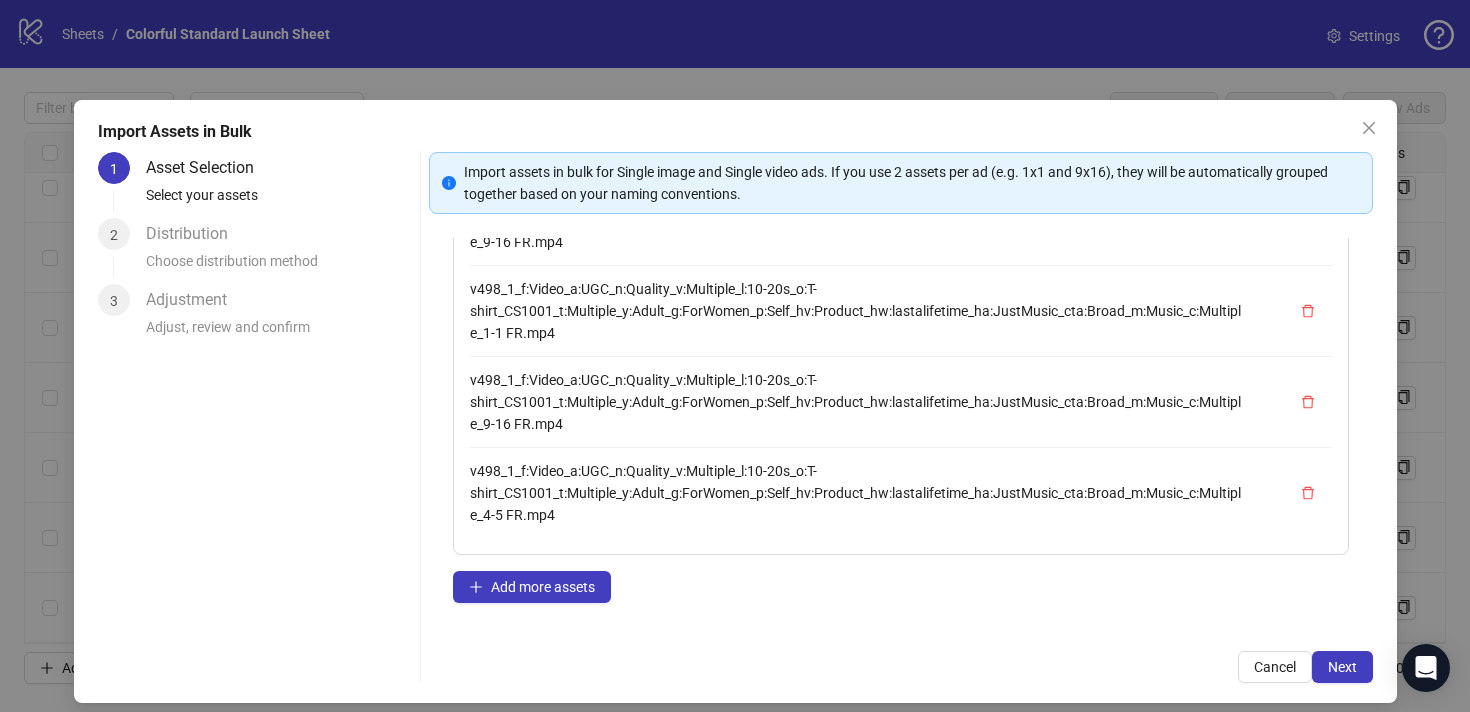 scroll, scrollTop: 306, scrollLeft: 0, axis: vertical 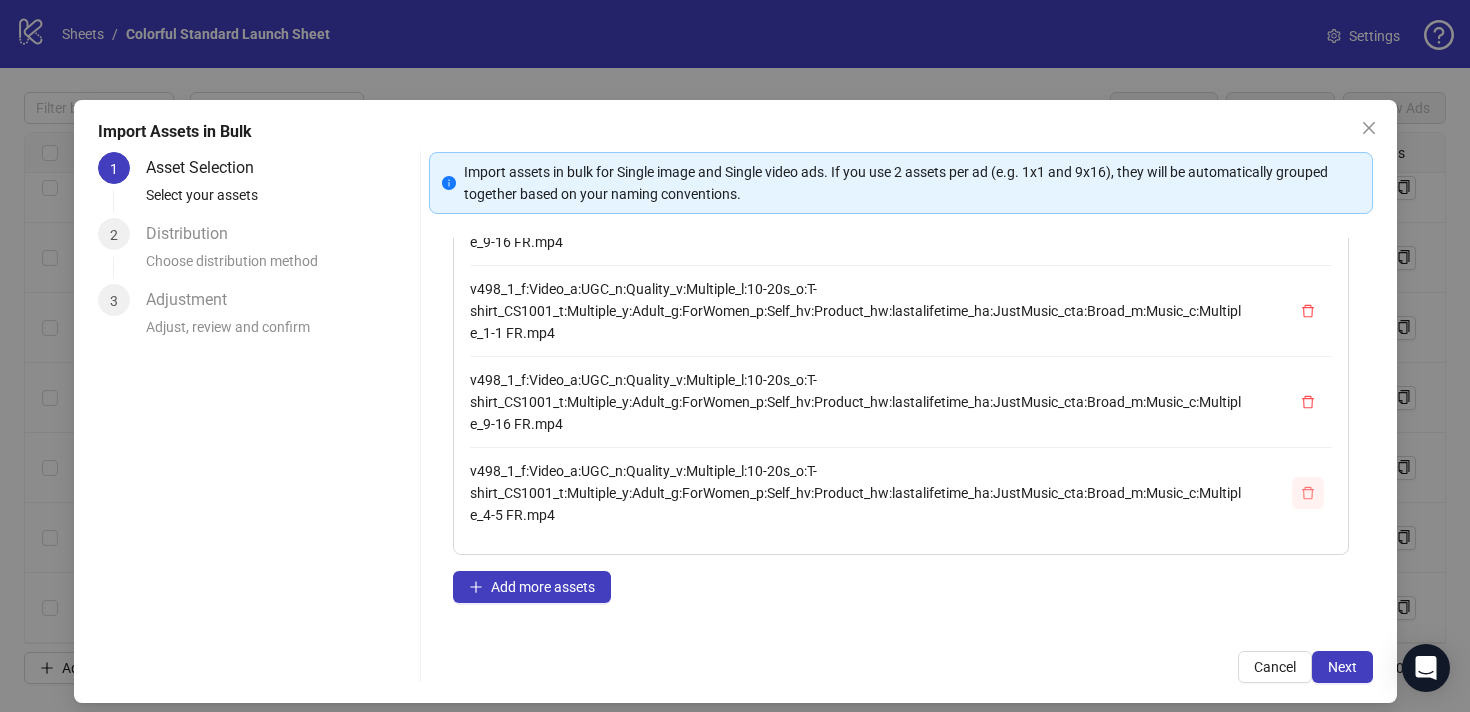 click 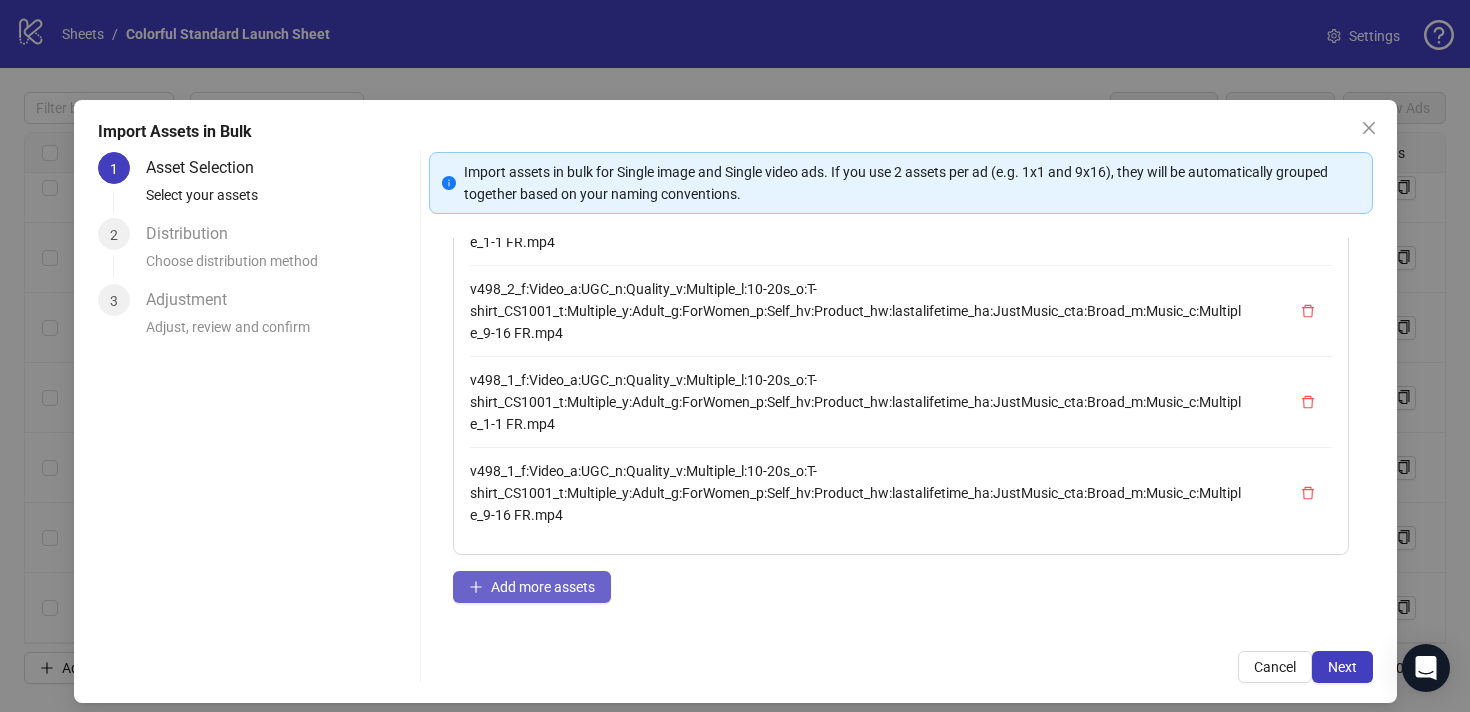 click on "Add more assets" at bounding box center (543, 587) 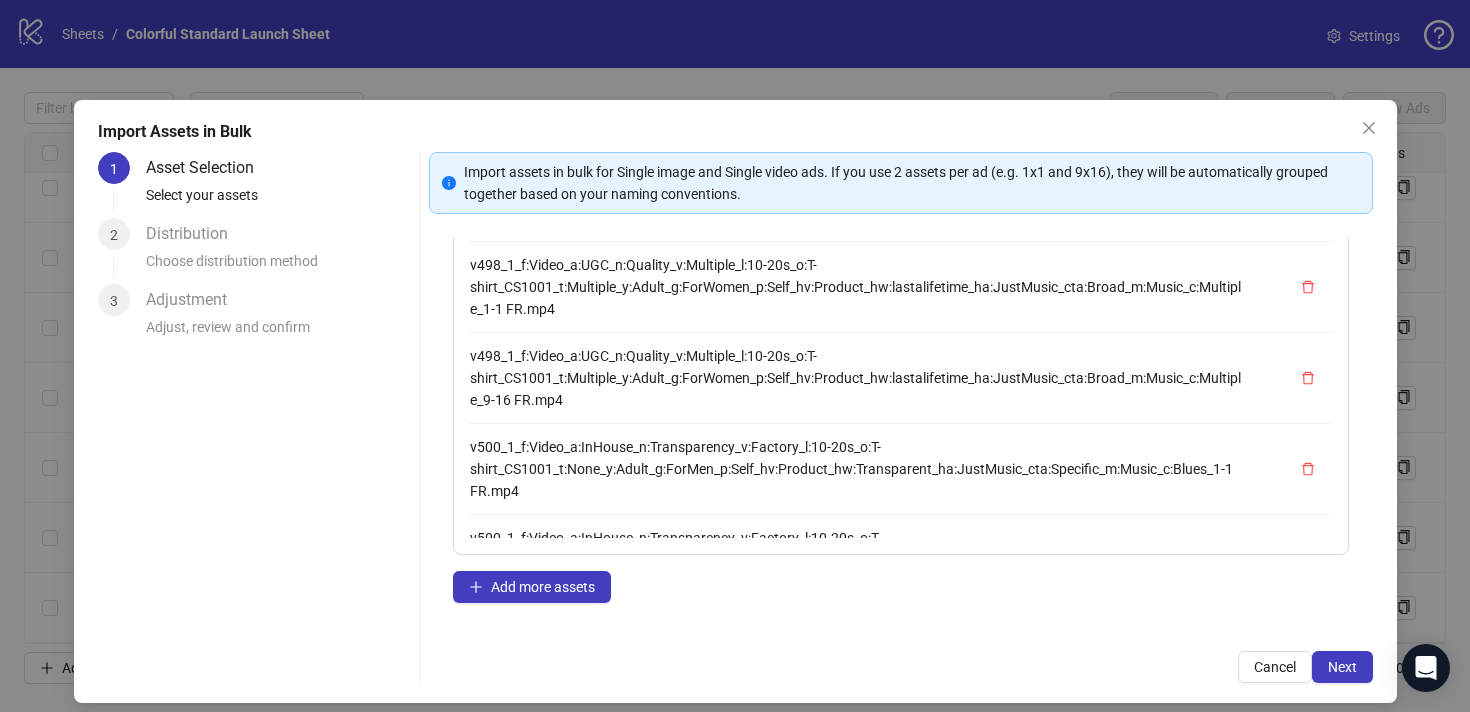 scroll, scrollTop: 488, scrollLeft: 0, axis: vertical 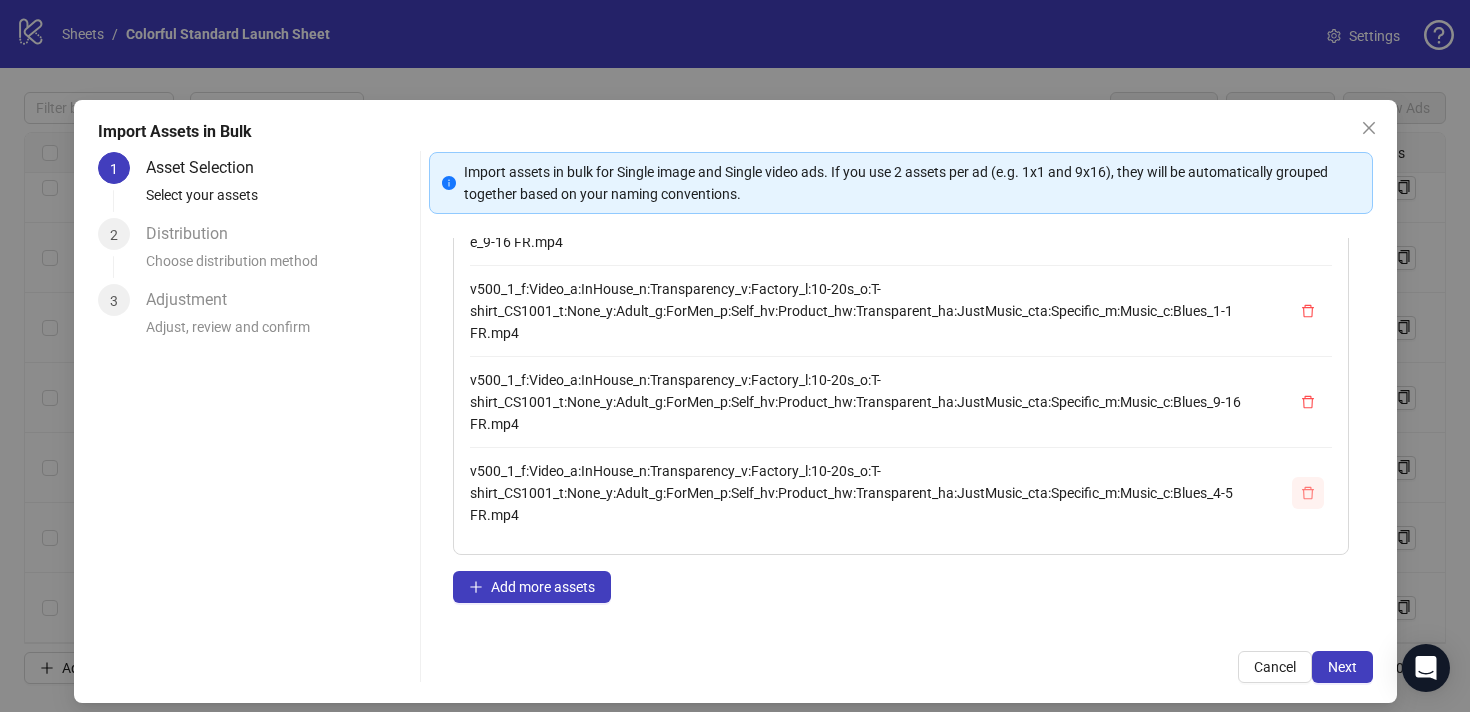 click 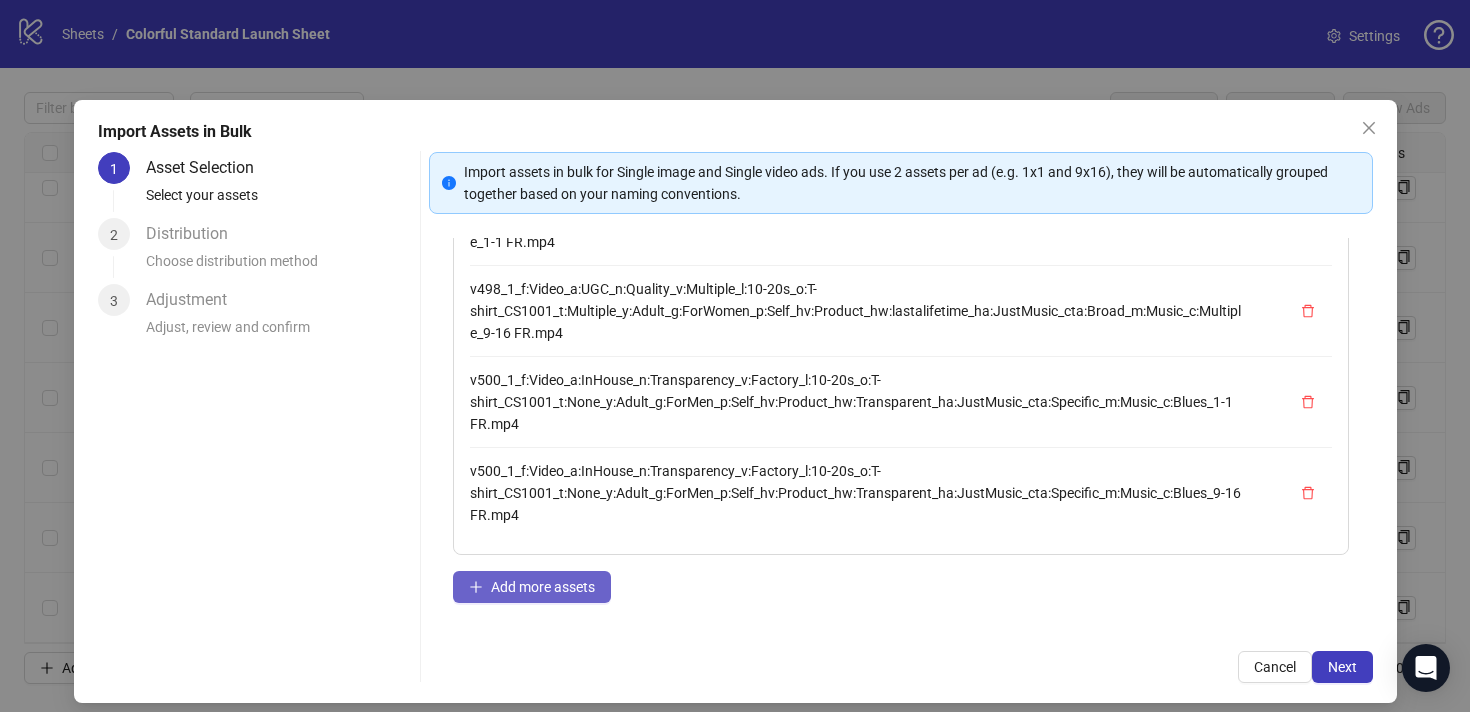 click on "Add more assets" at bounding box center [543, 587] 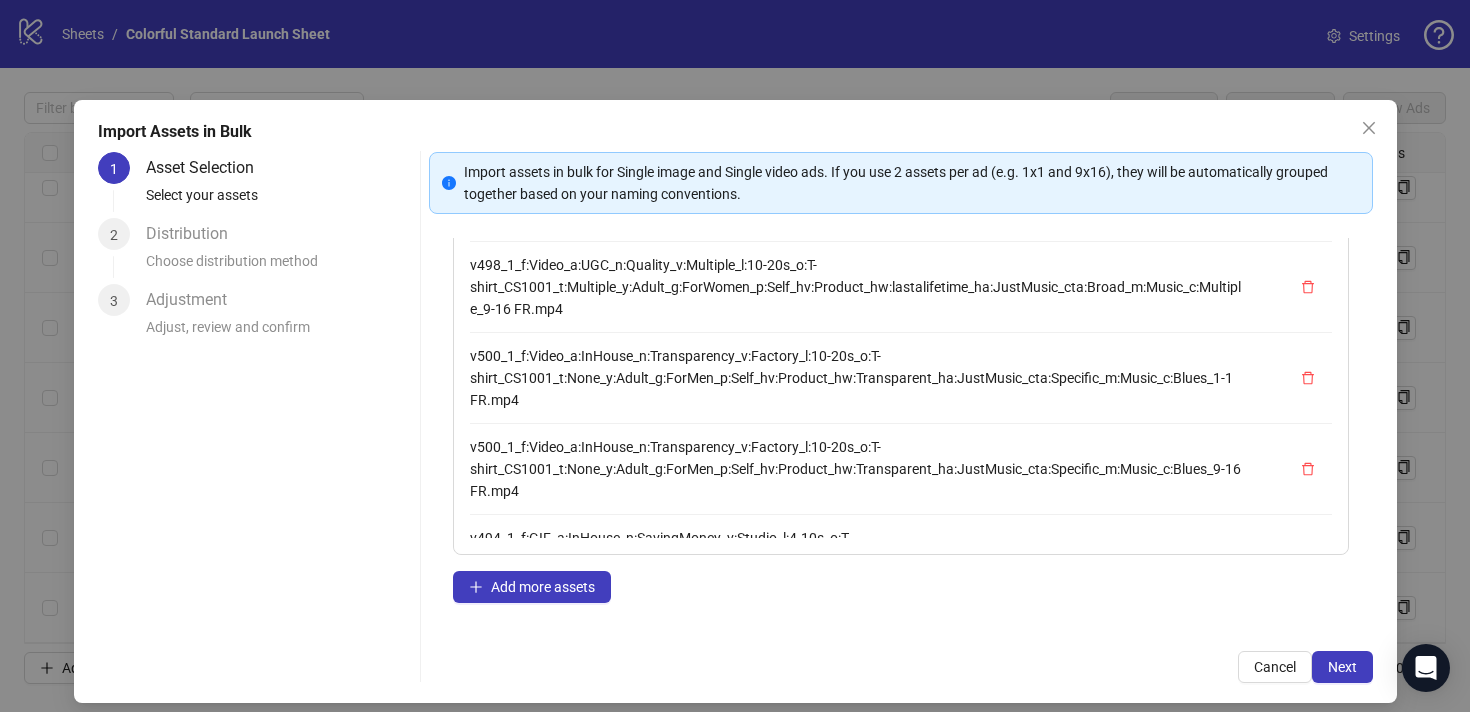 scroll, scrollTop: 488, scrollLeft: 0, axis: vertical 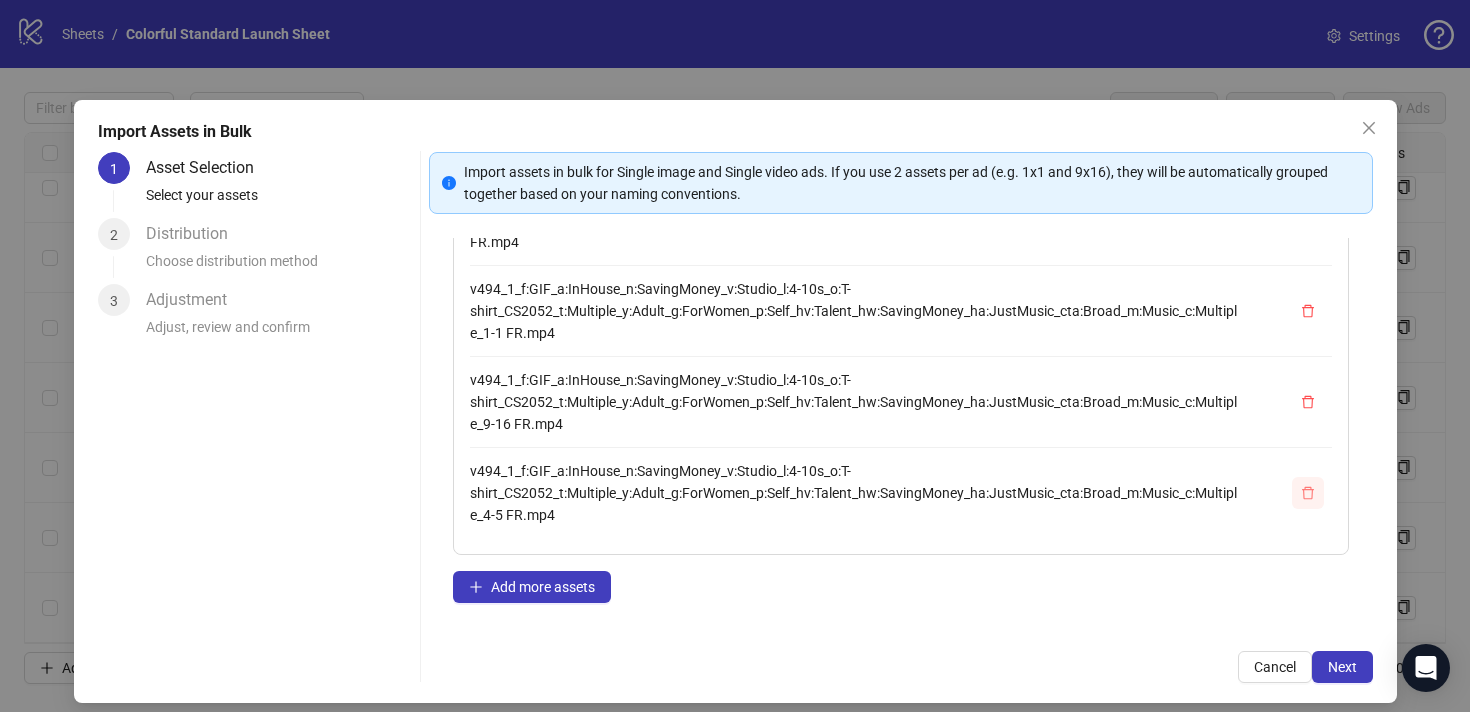 click 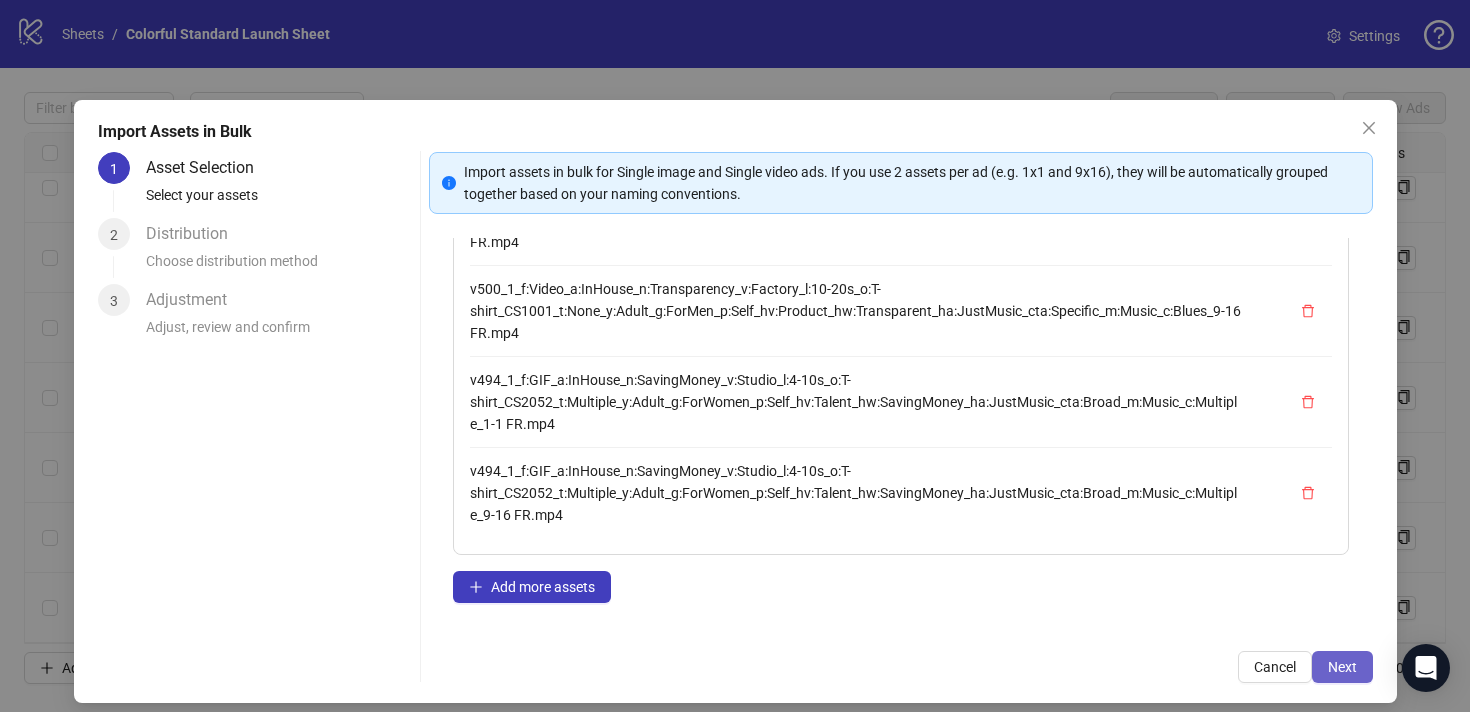 click on "Next" at bounding box center (1342, 667) 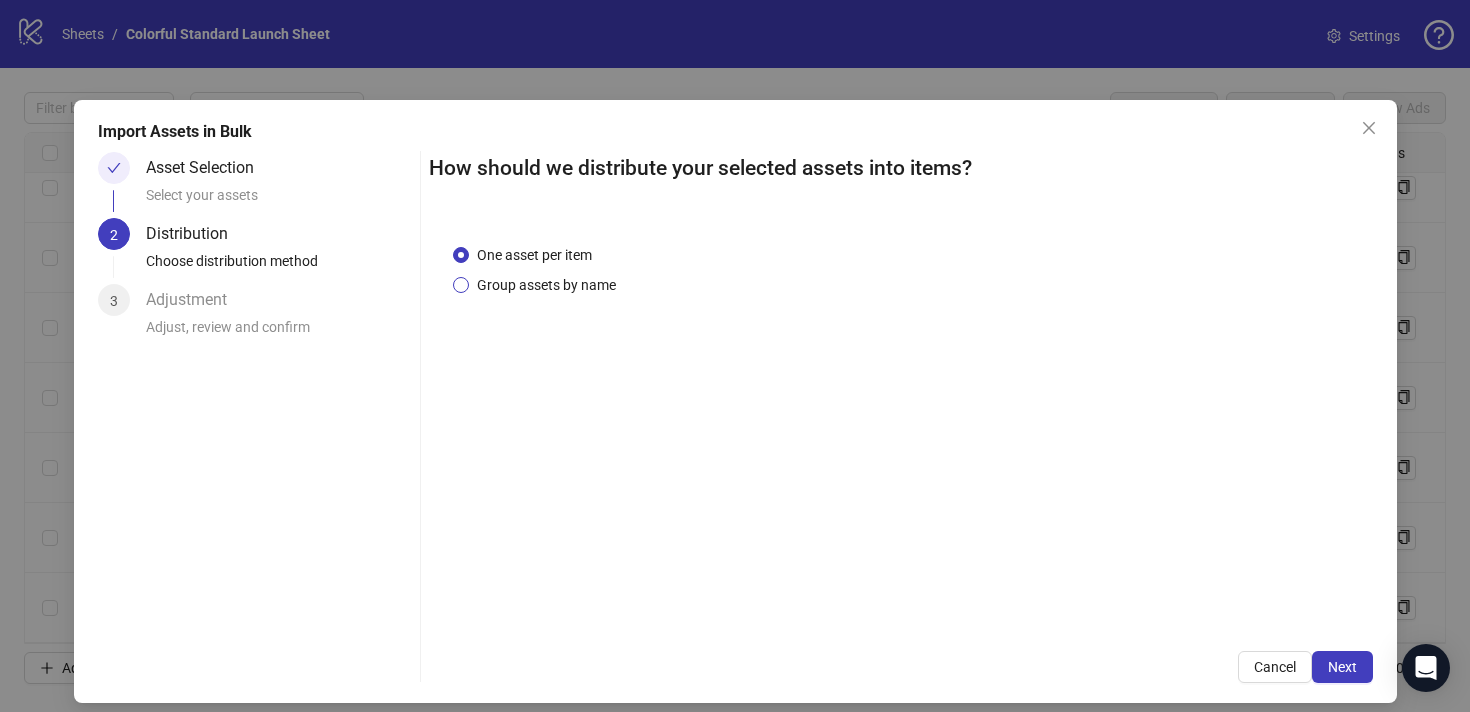 click on "Group assets by name" at bounding box center [546, 285] 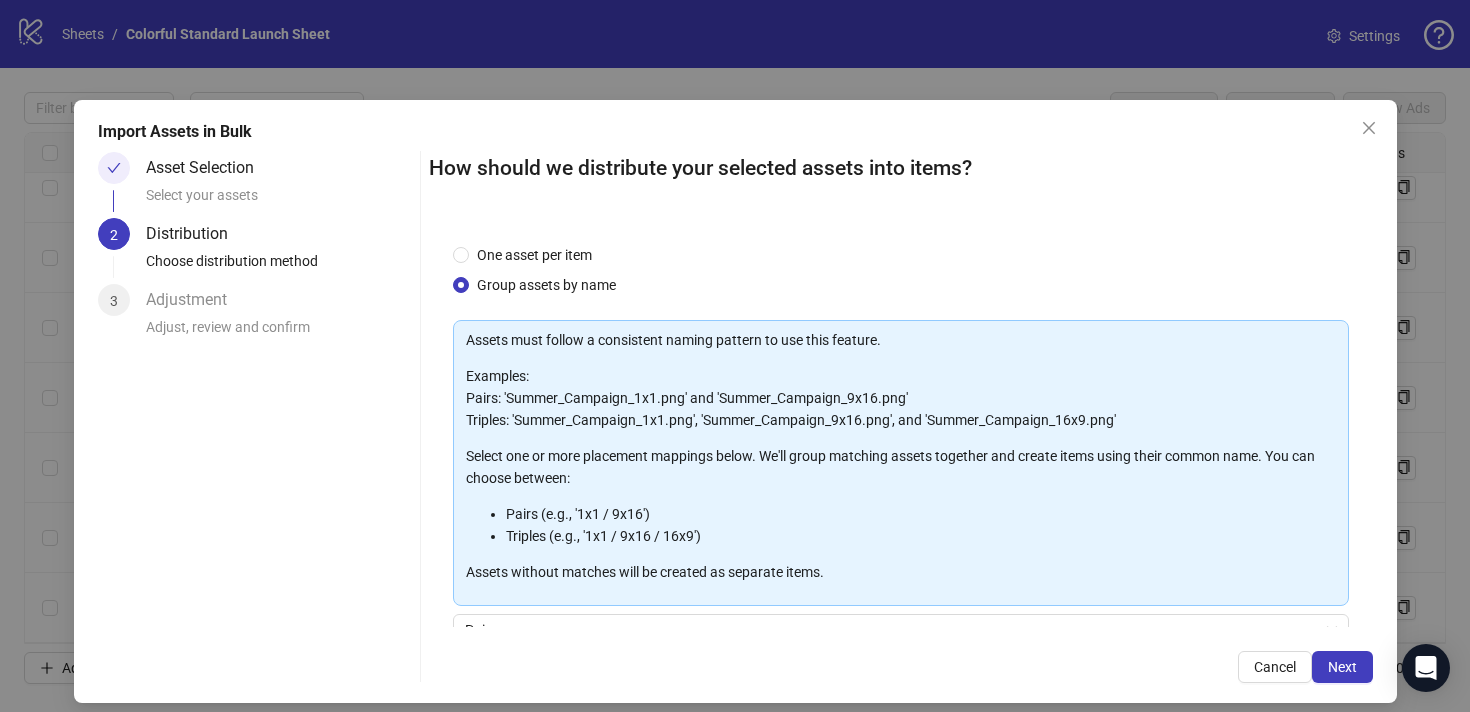 scroll, scrollTop: 178, scrollLeft: 0, axis: vertical 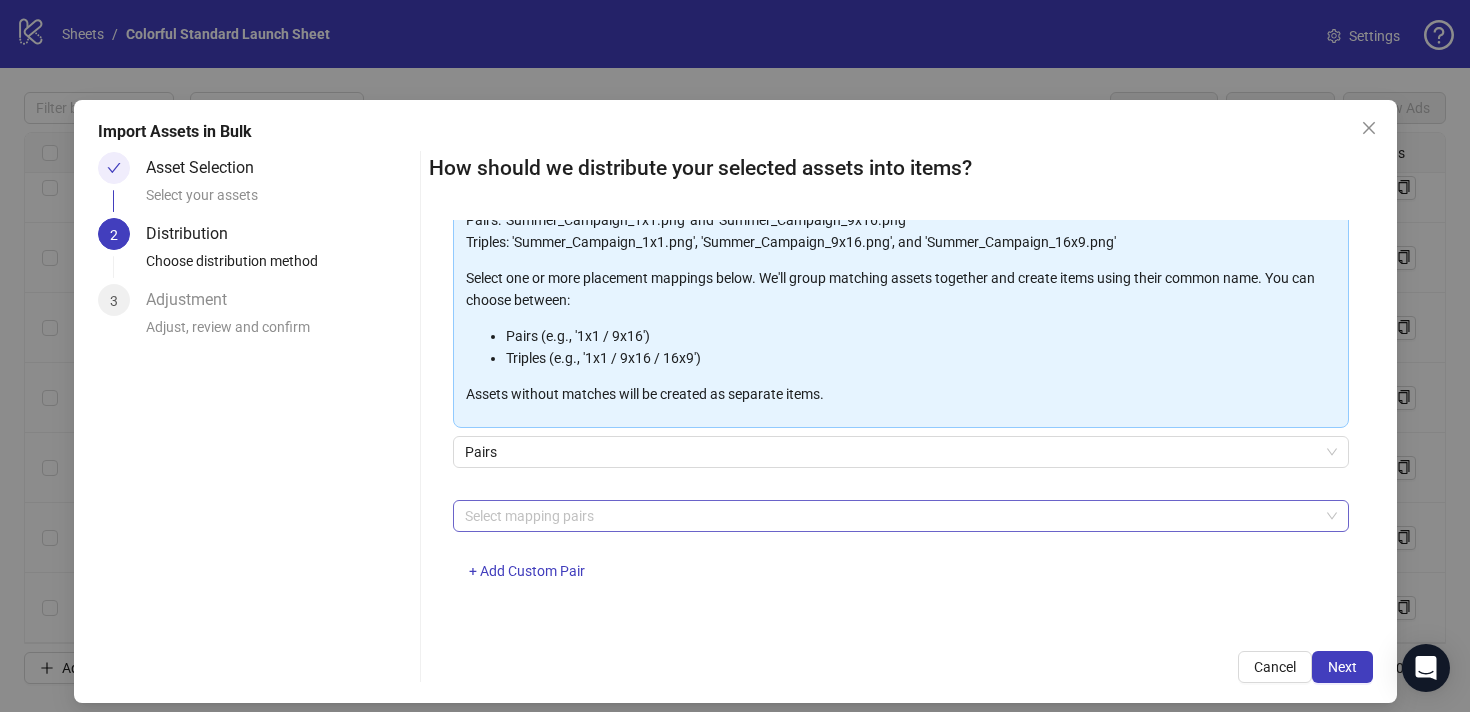 click at bounding box center (890, 516) 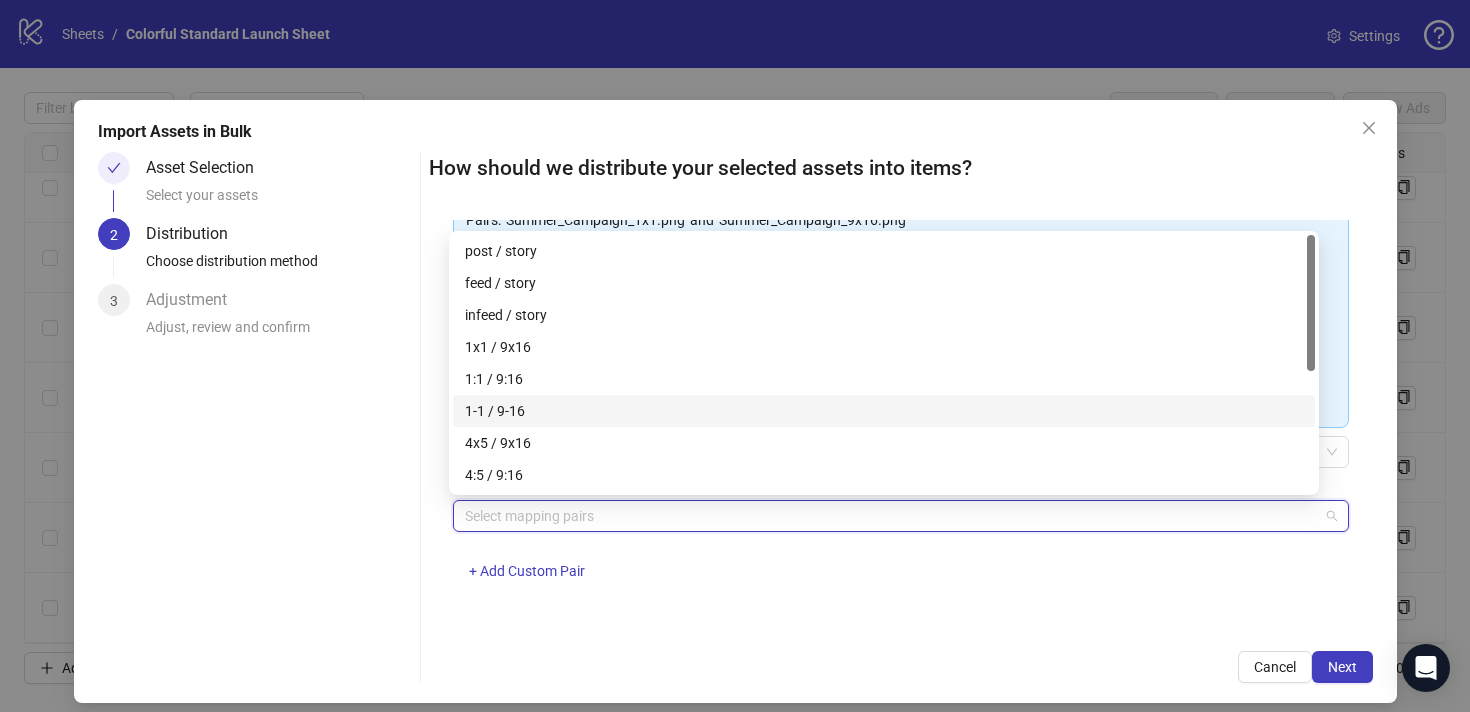click on "1-1 / 9-16" at bounding box center (884, 411) 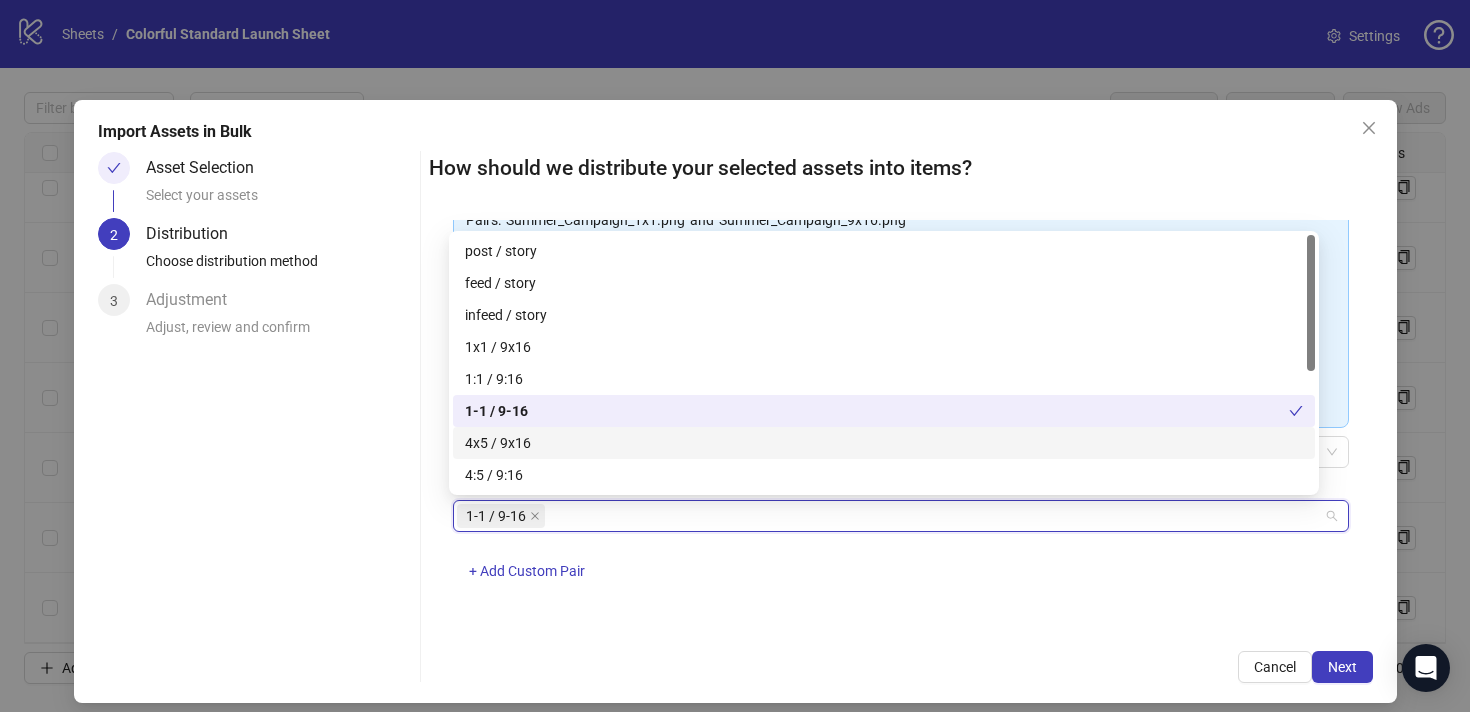 click on "4x5 / 9x16" at bounding box center (884, 443) 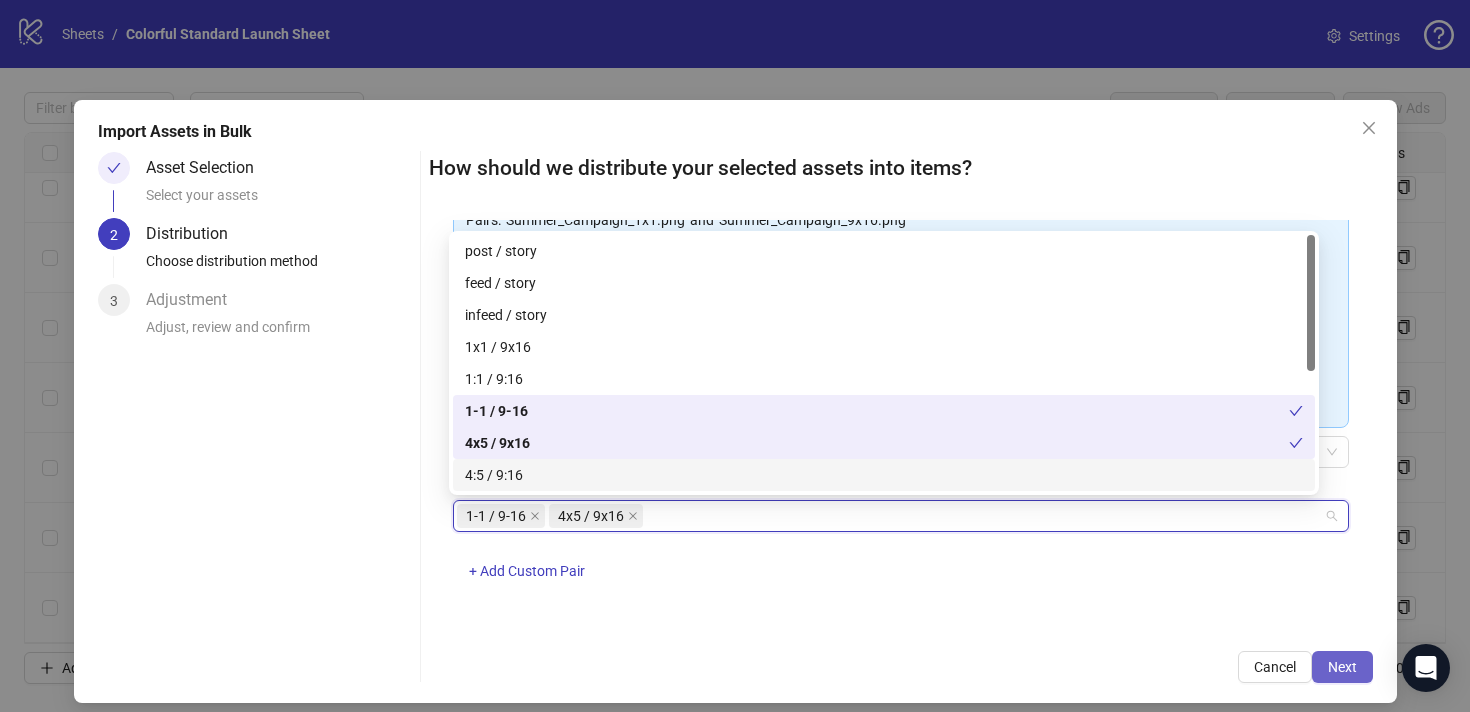 click on "Next" at bounding box center (1342, 667) 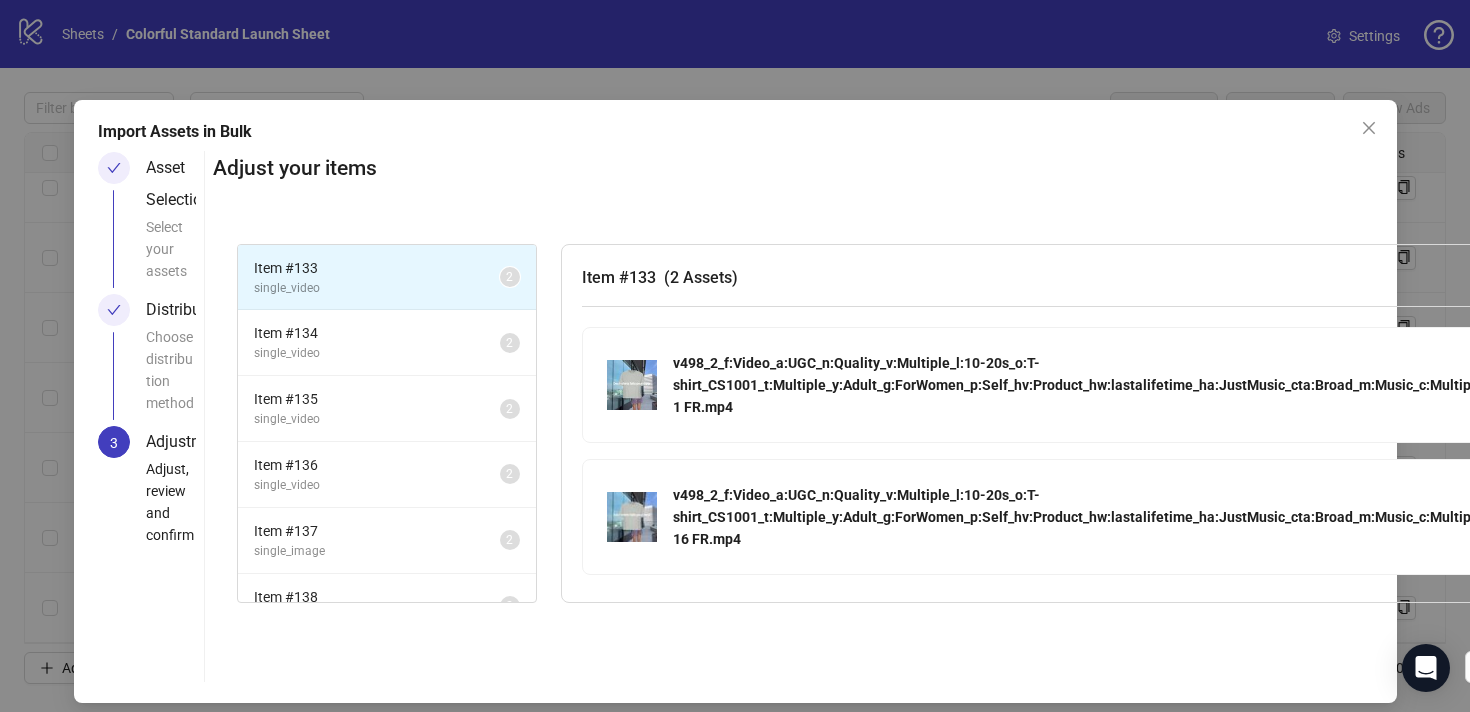 scroll, scrollTop: 30, scrollLeft: 0, axis: vertical 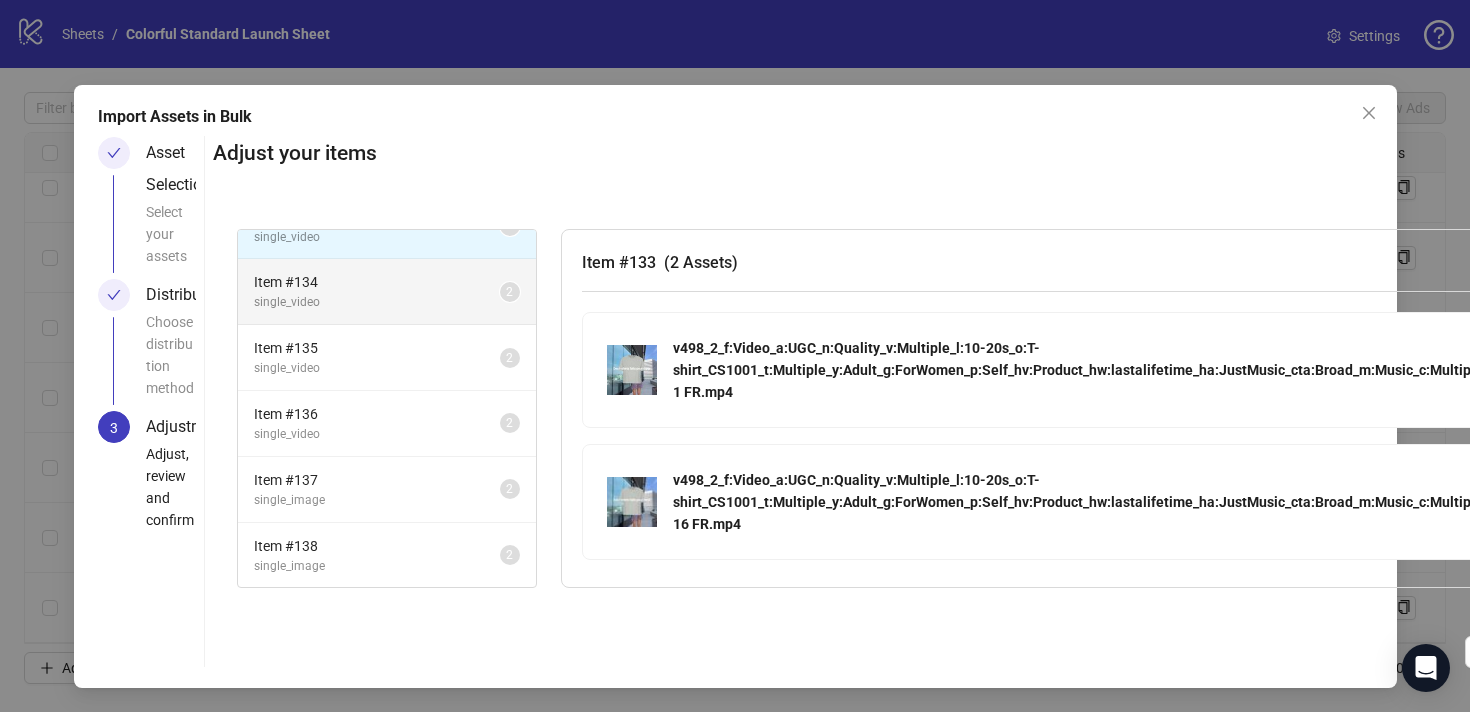 click on "single_video" at bounding box center (377, 302) 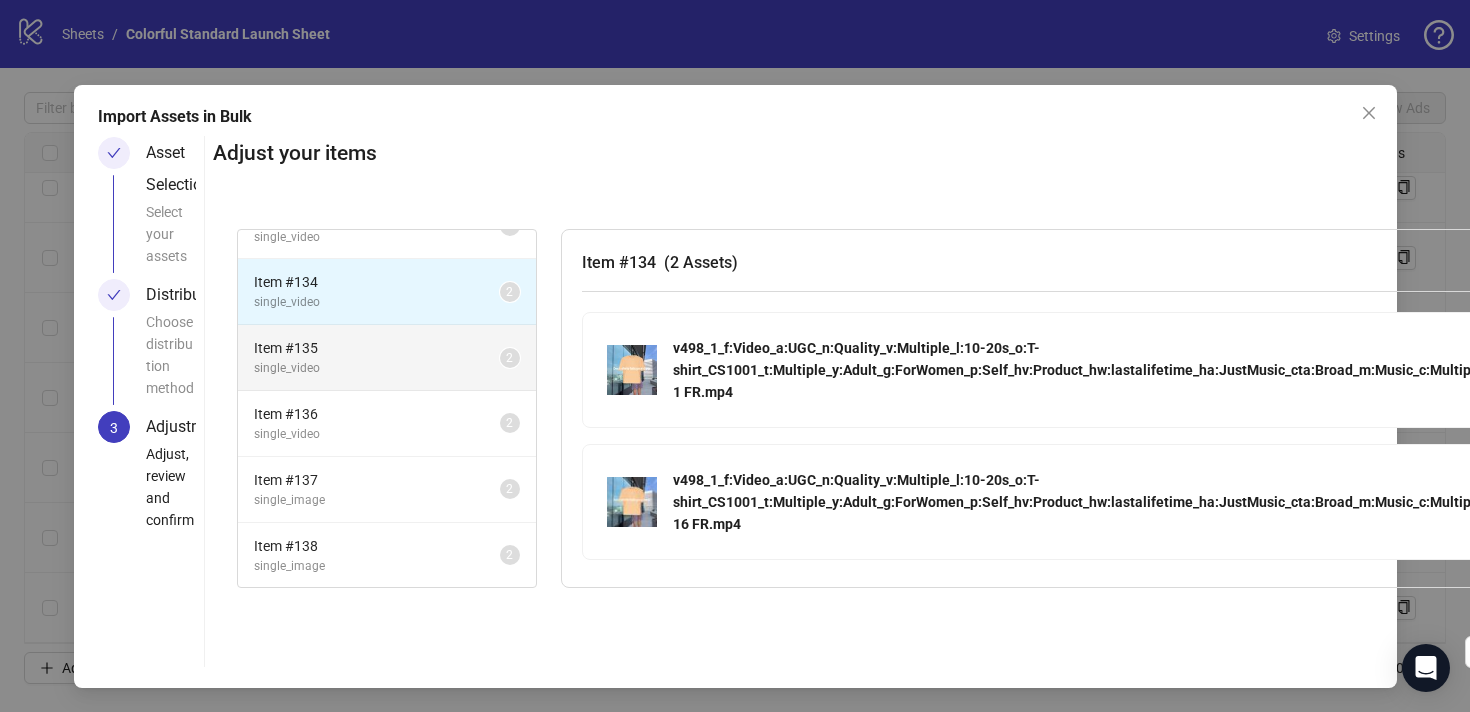click on "Item # 135" at bounding box center [377, 348] 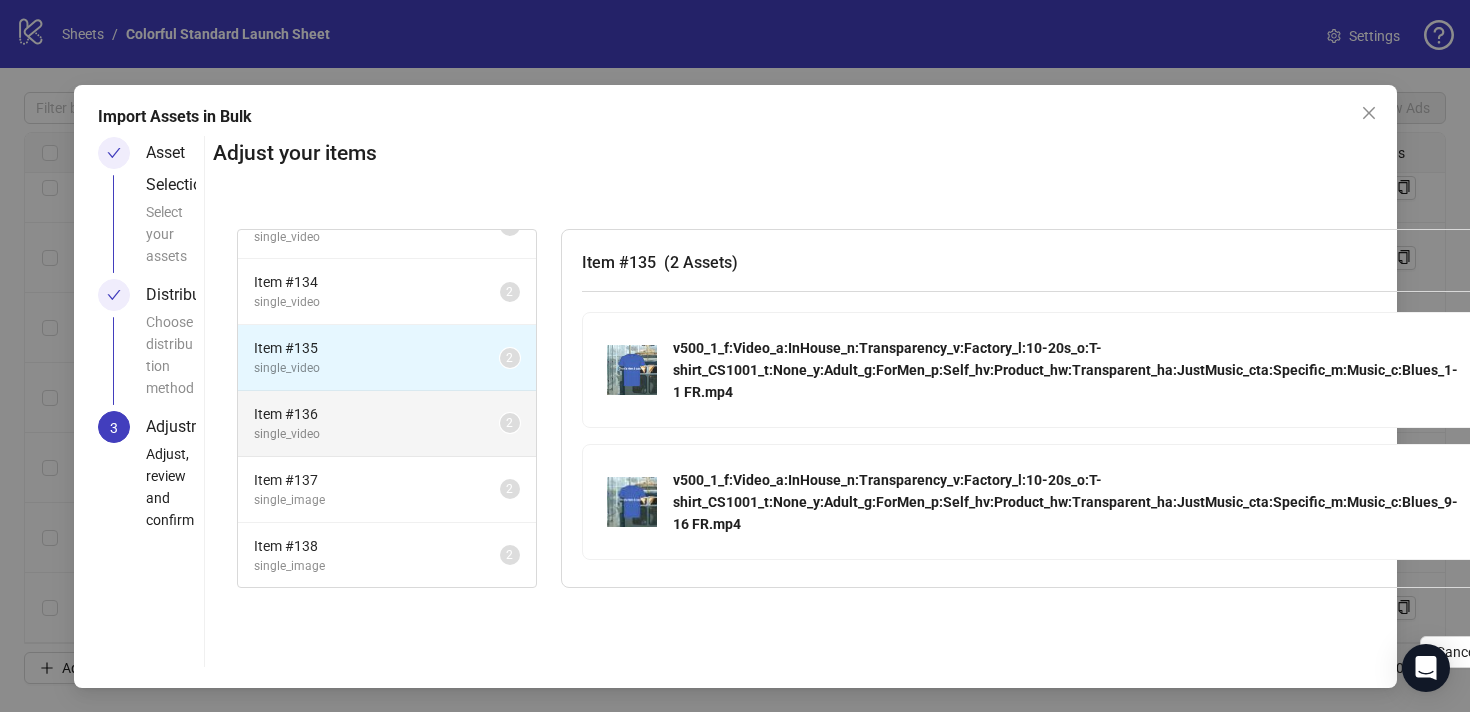 click on "Item # 136" at bounding box center (377, 414) 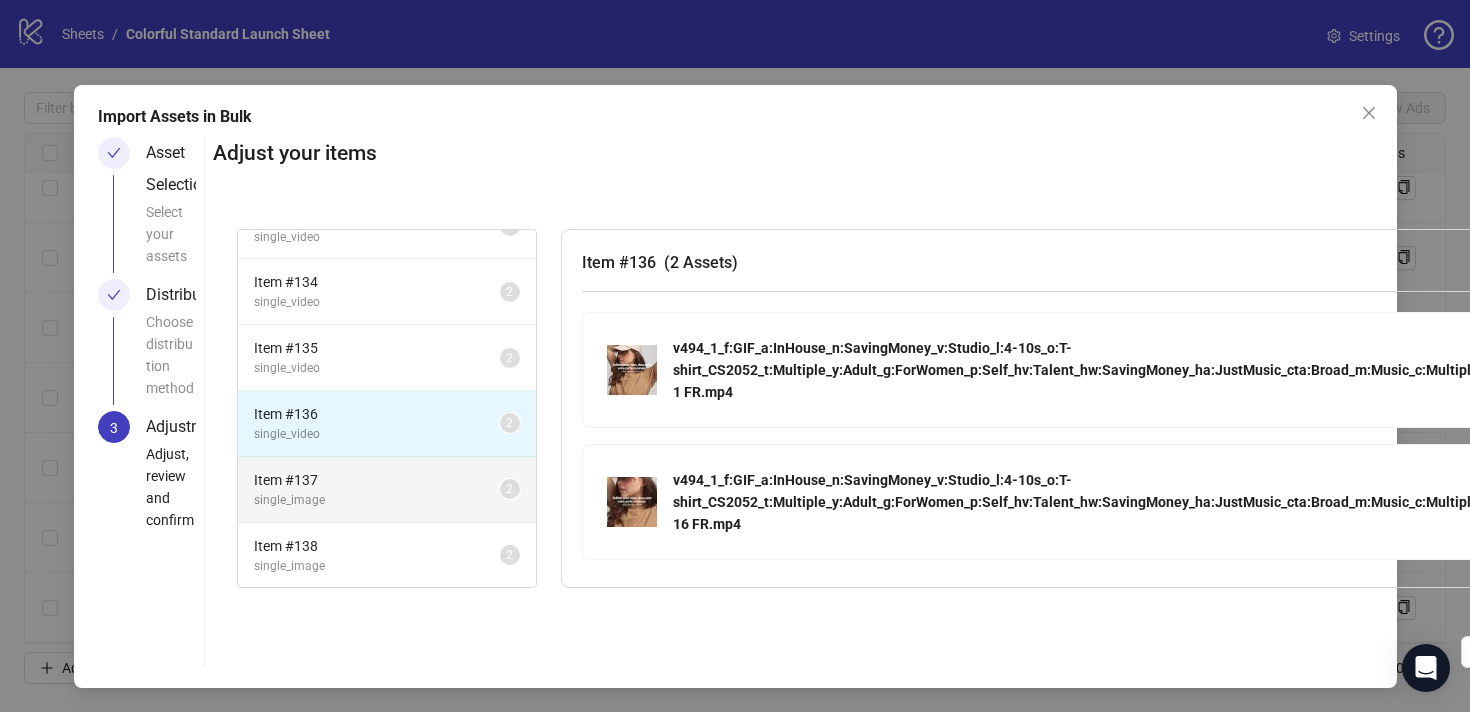 click on "single_image" at bounding box center [377, 500] 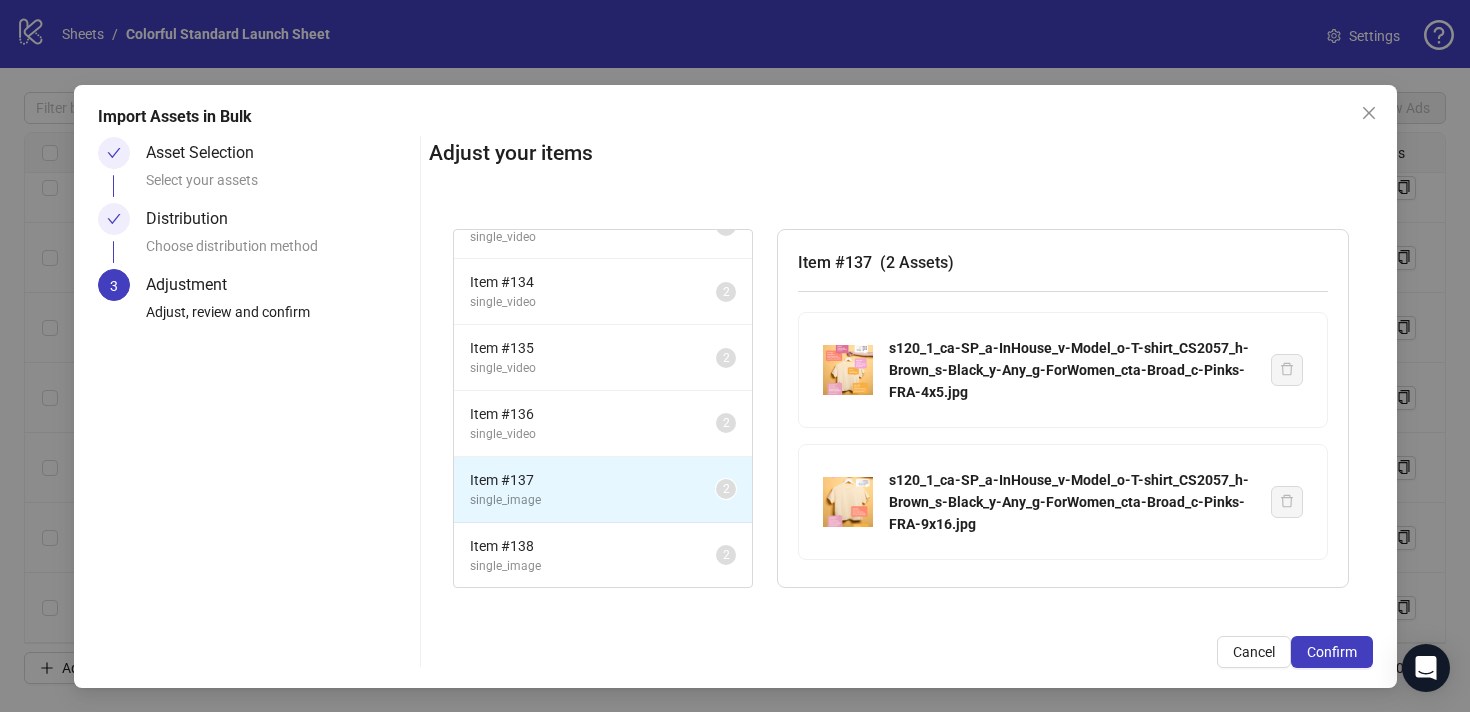 scroll, scrollTop: 15, scrollLeft: 0, axis: vertical 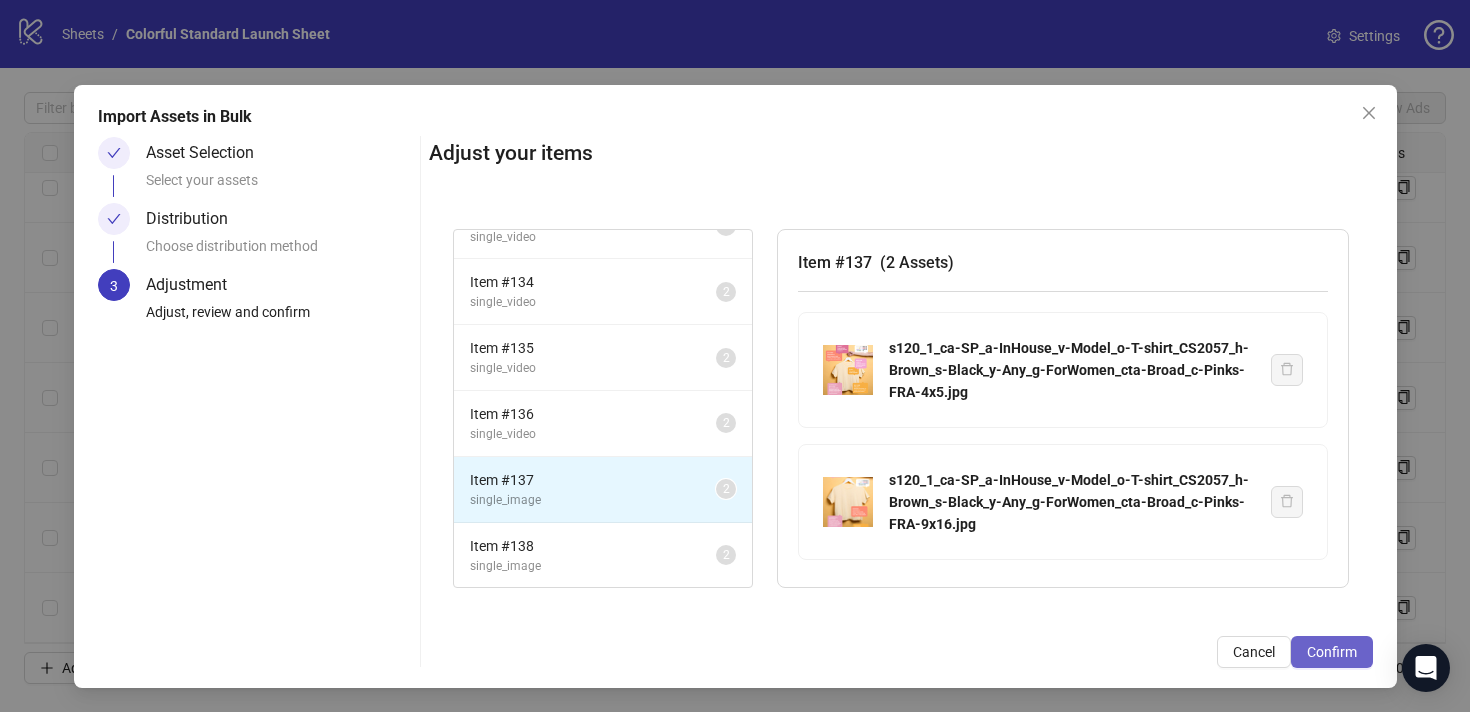 click on "Confirm" at bounding box center [1332, 652] 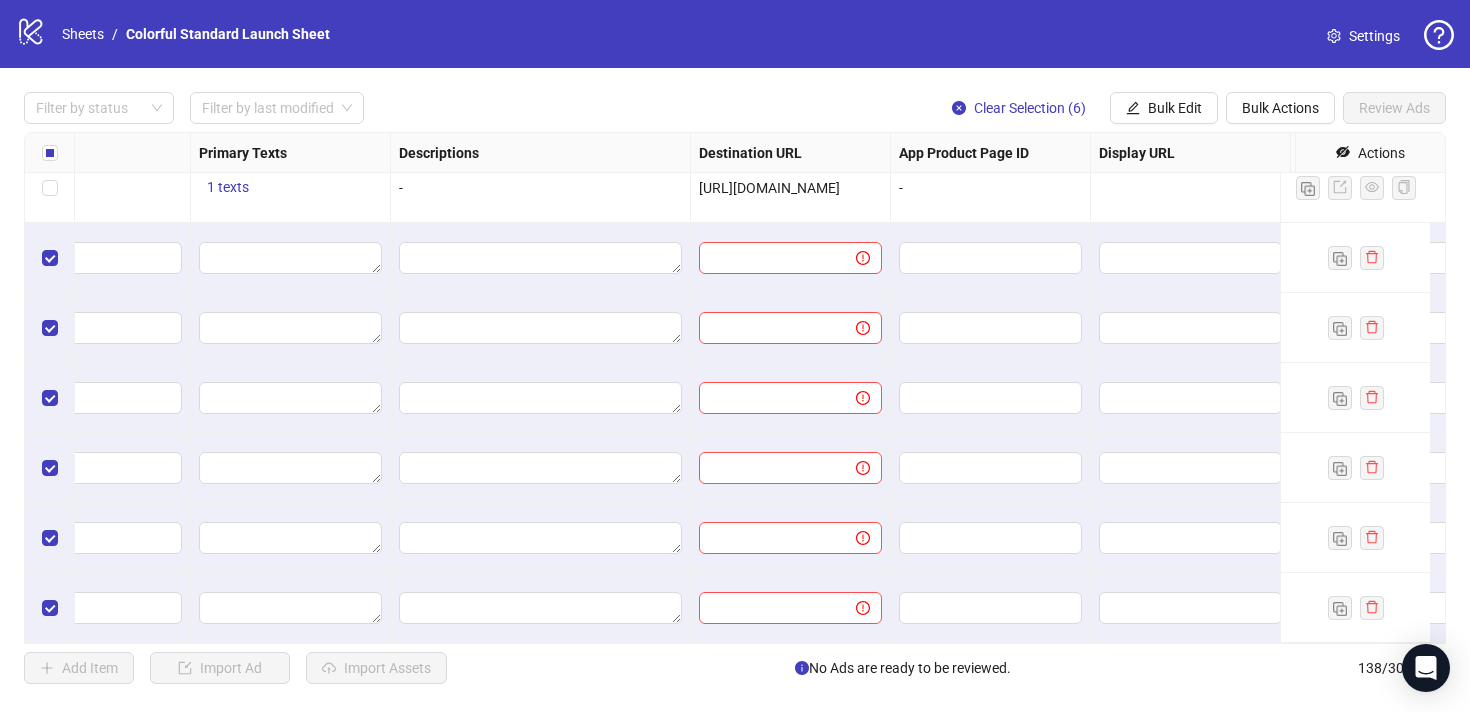 scroll, scrollTop: 9205, scrollLeft: 1606, axis: both 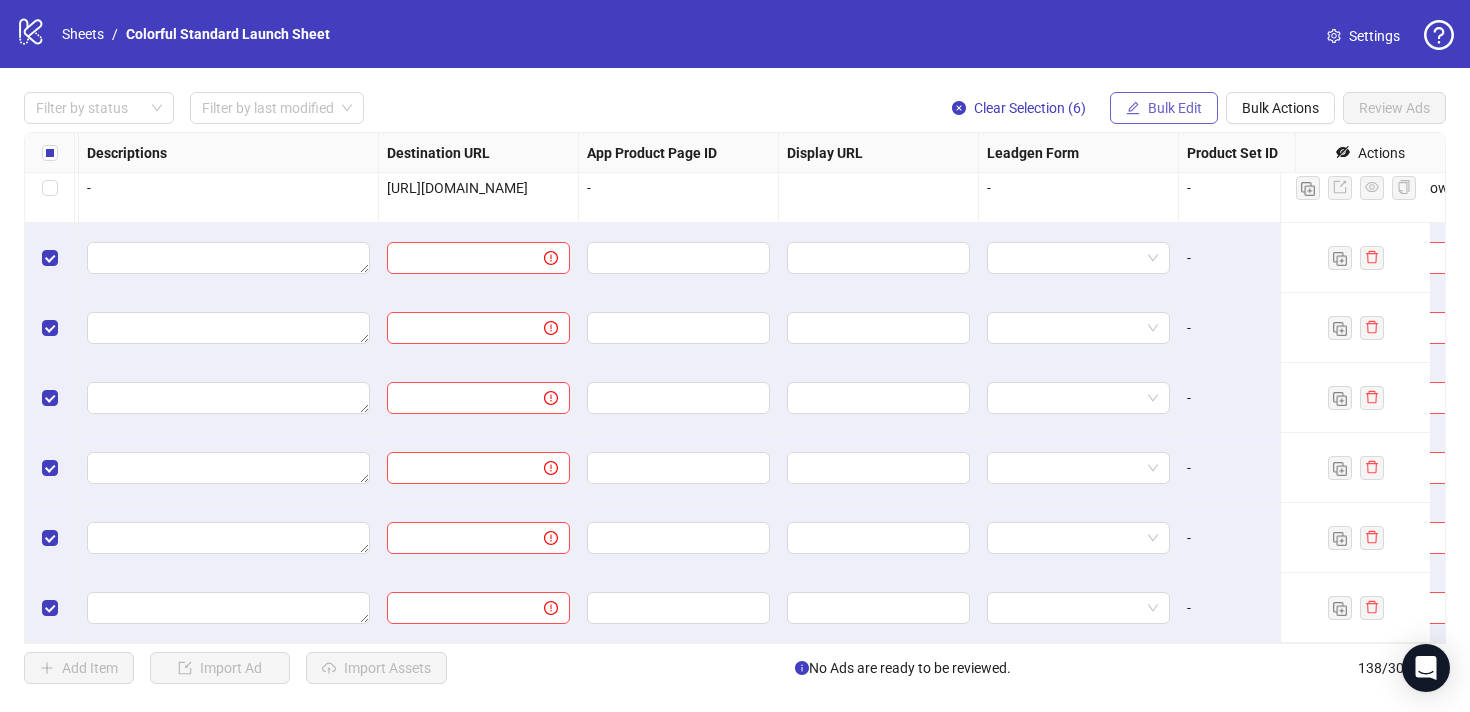 click on "Bulk Edit" at bounding box center [1175, 108] 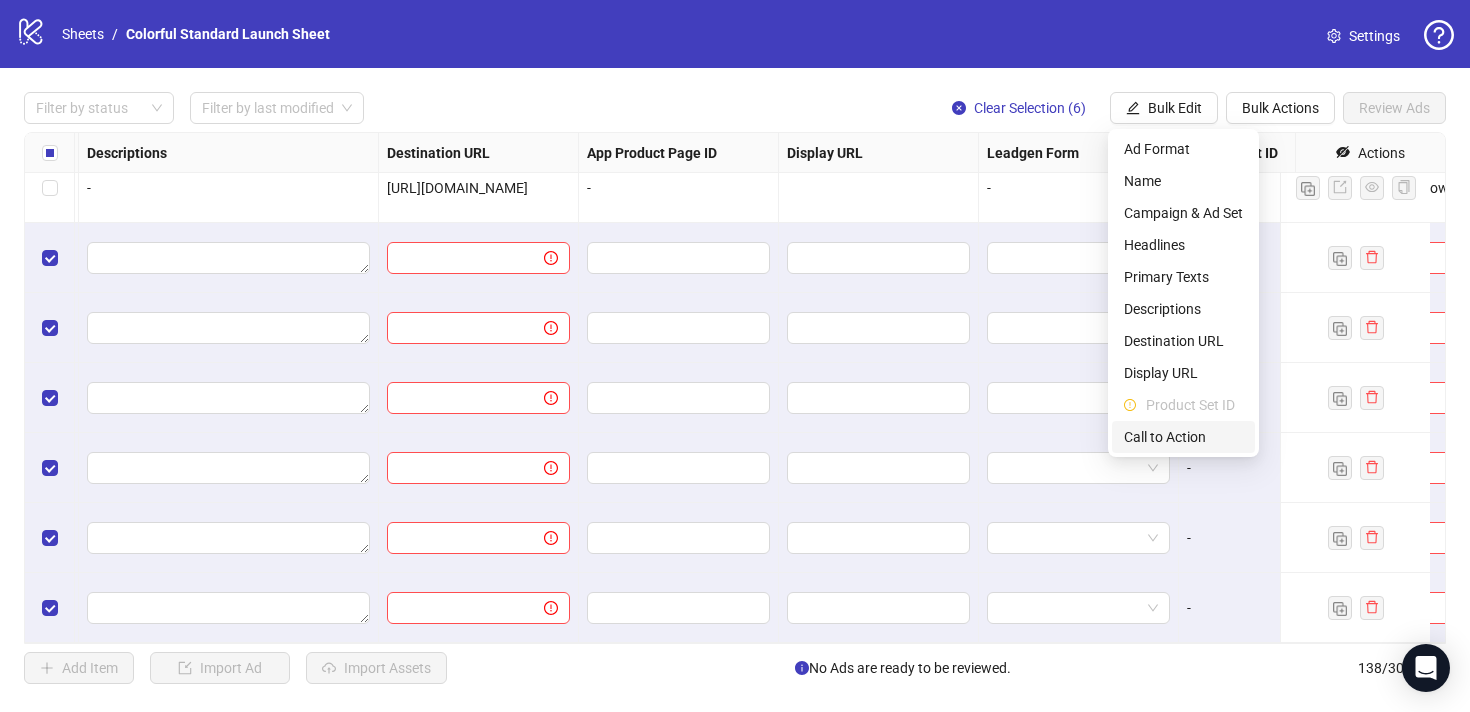 click on "Call to Action" at bounding box center (1183, 437) 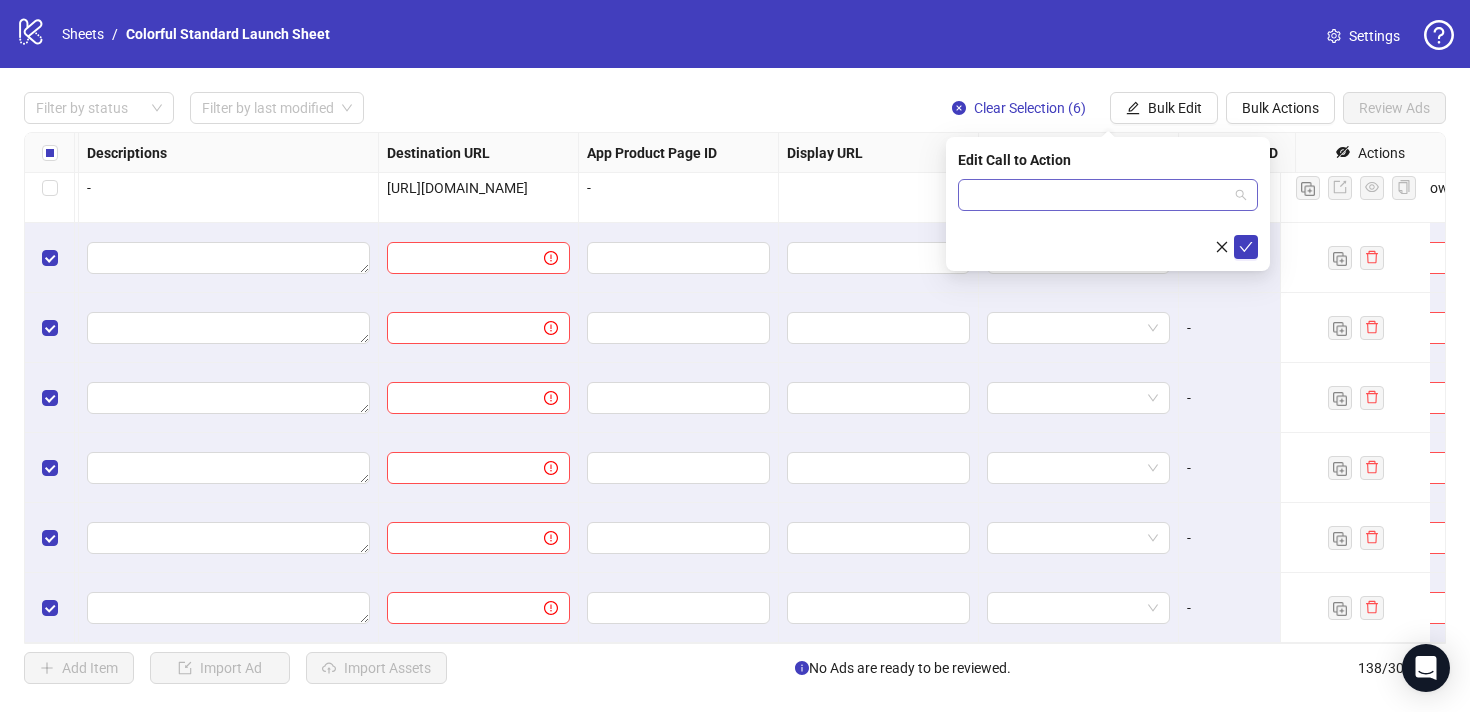 click at bounding box center [1099, 195] 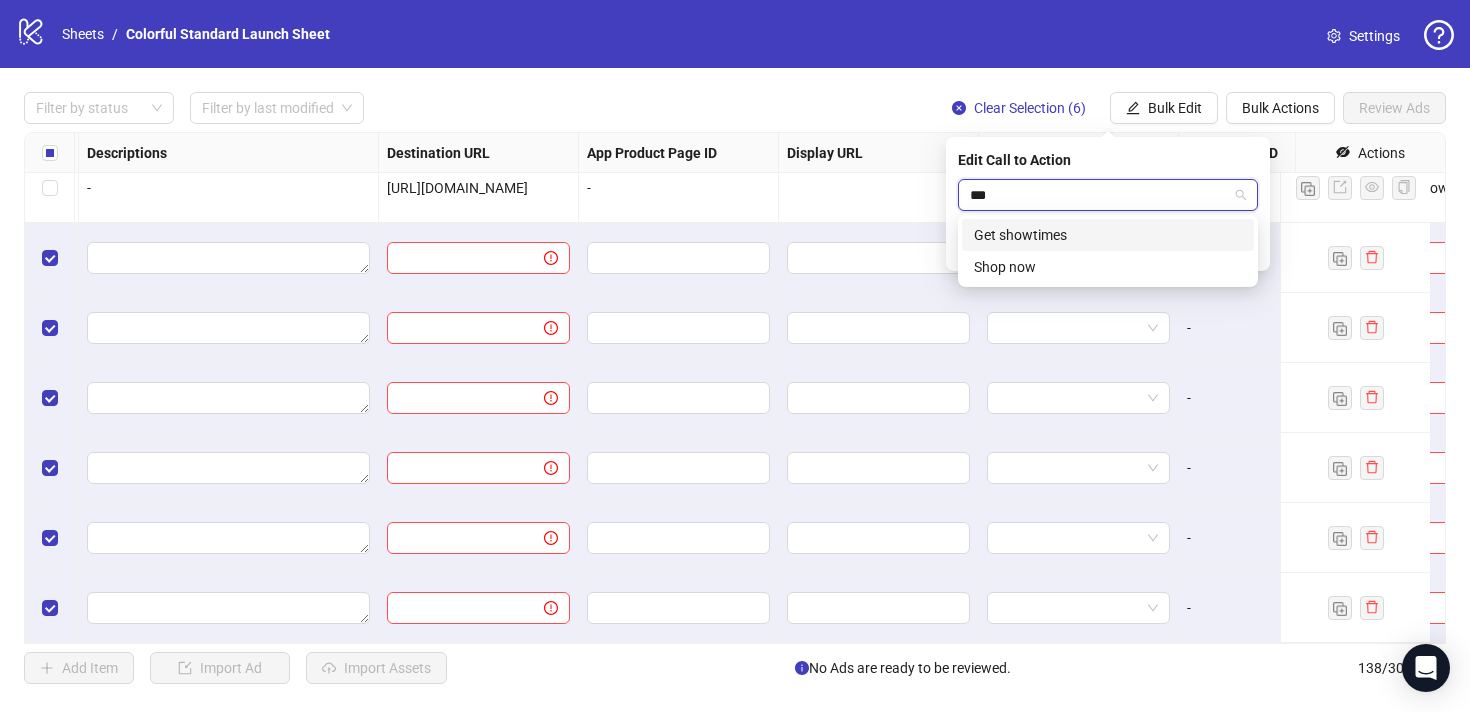type on "****" 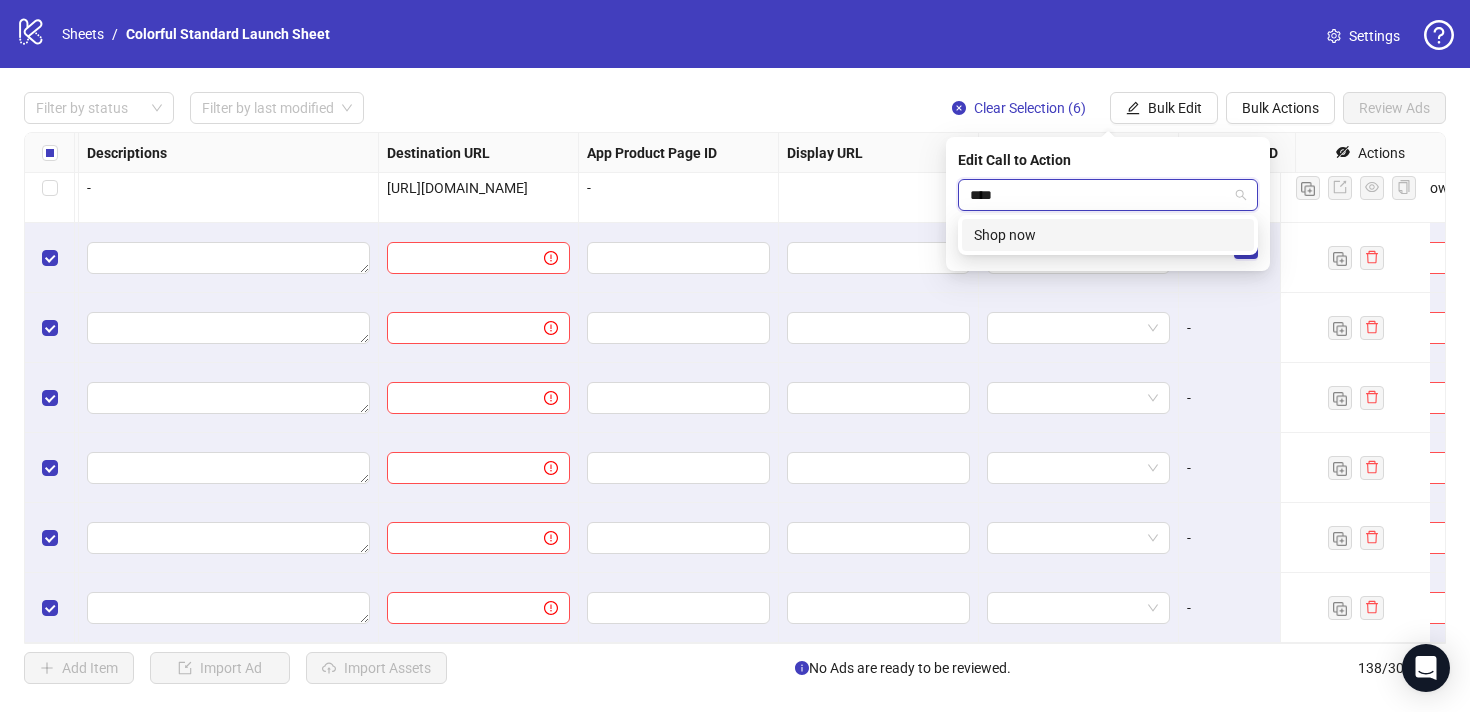 click on "Shop now" at bounding box center [1108, 235] 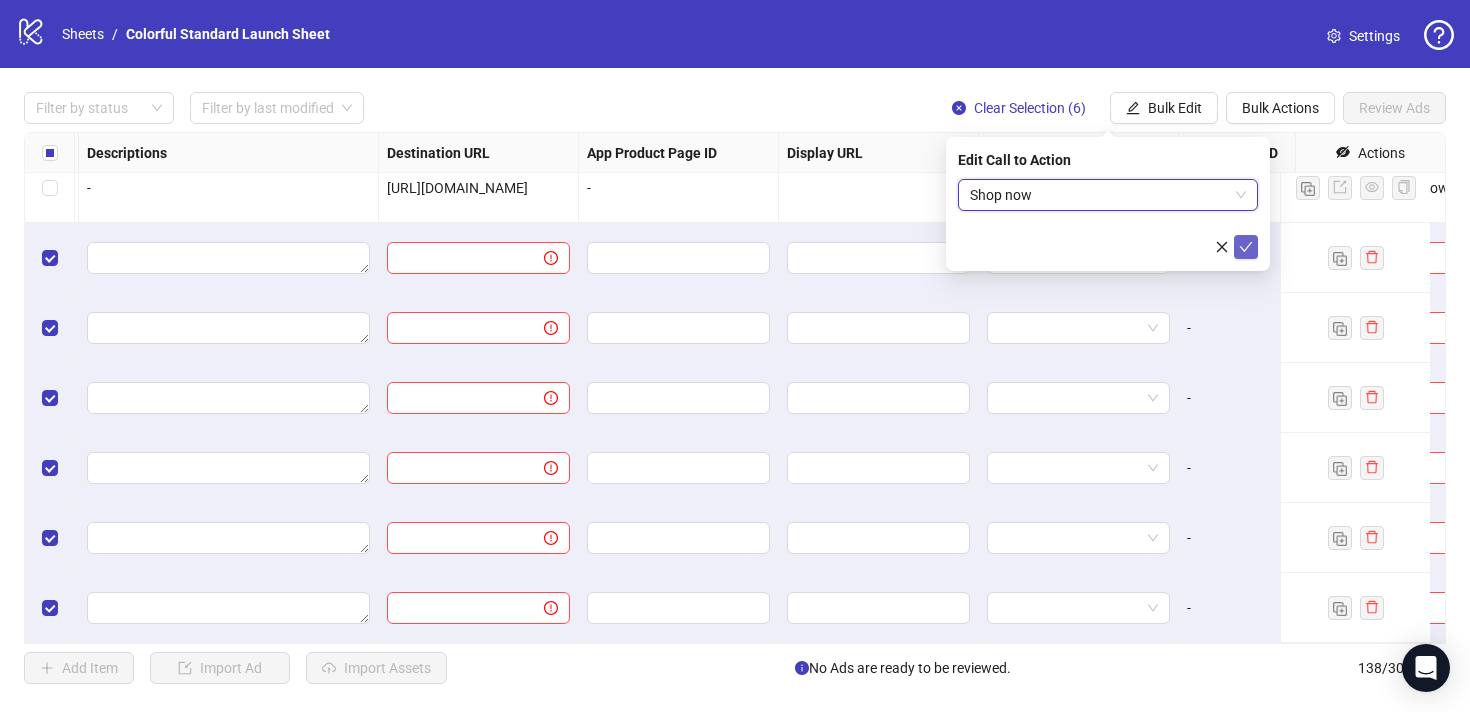 click 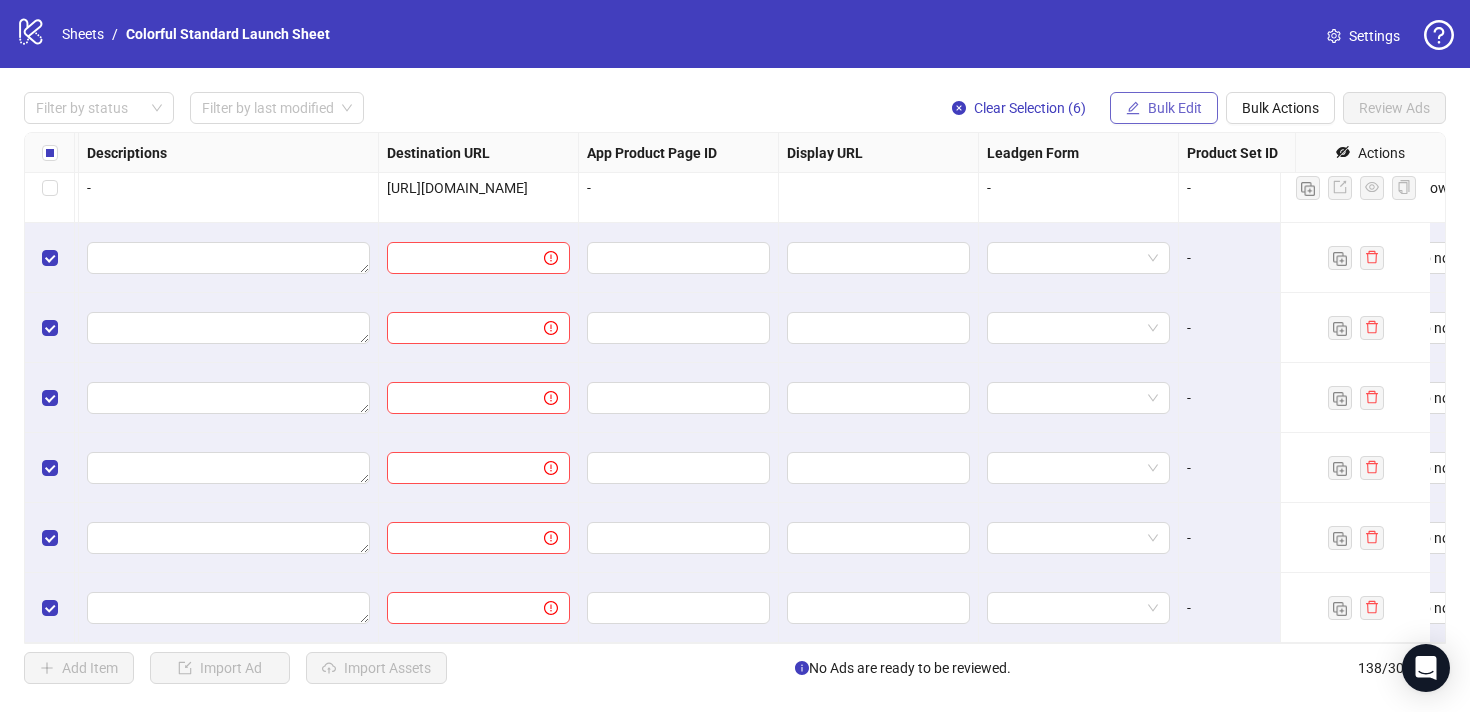 click on "Bulk Edit" at bounding box center (1175, 108) 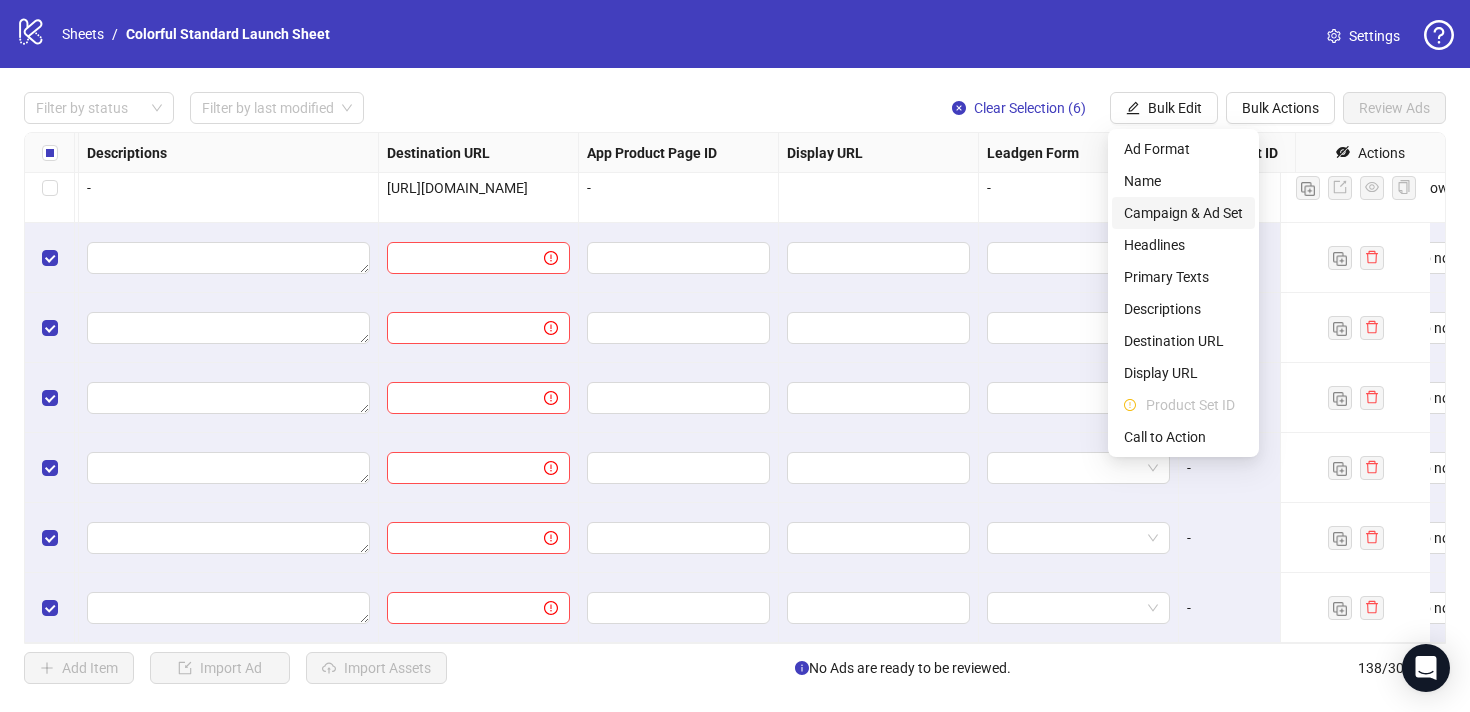 click on "Campaign & Ad Set" at bounding box center (1183, 213) 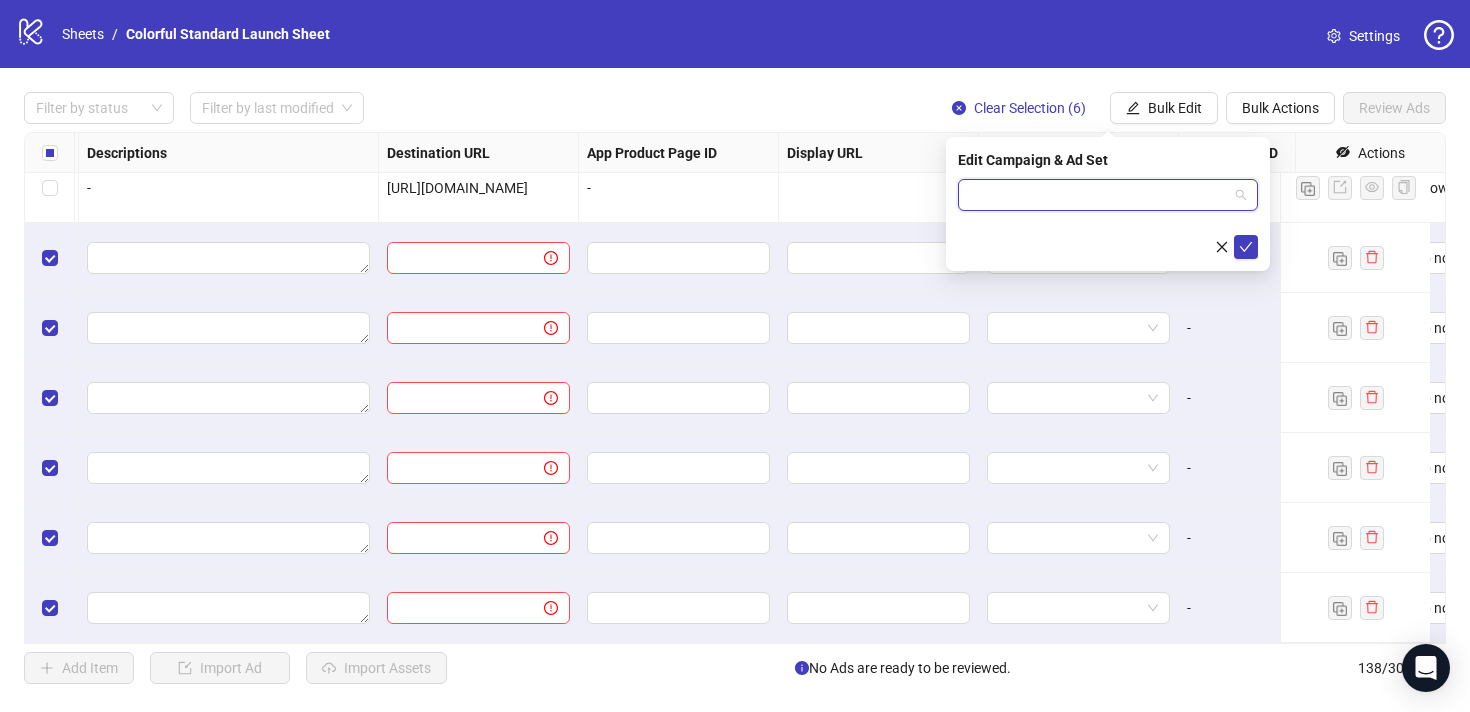 click at bounding box center [1099, 195] 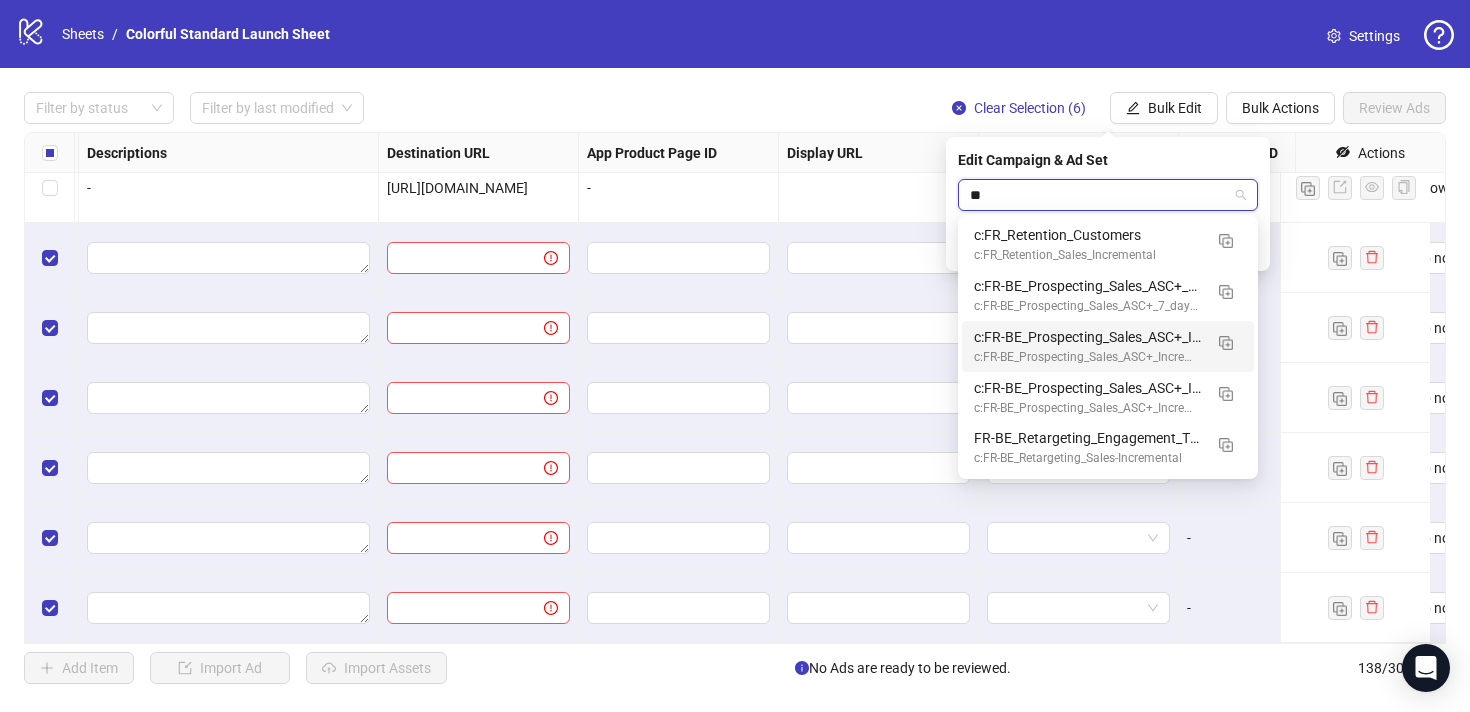 type on "**" 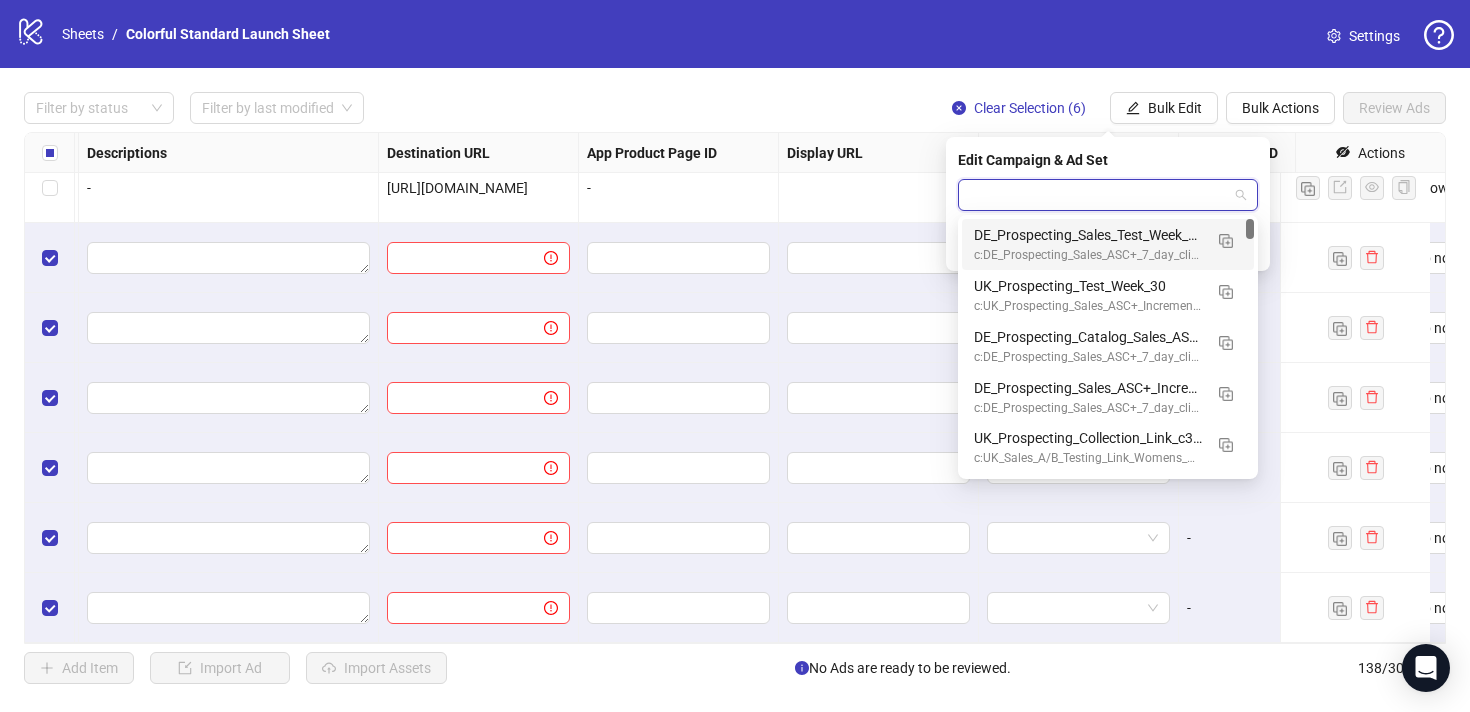 click at bounding box center [1099, 195] 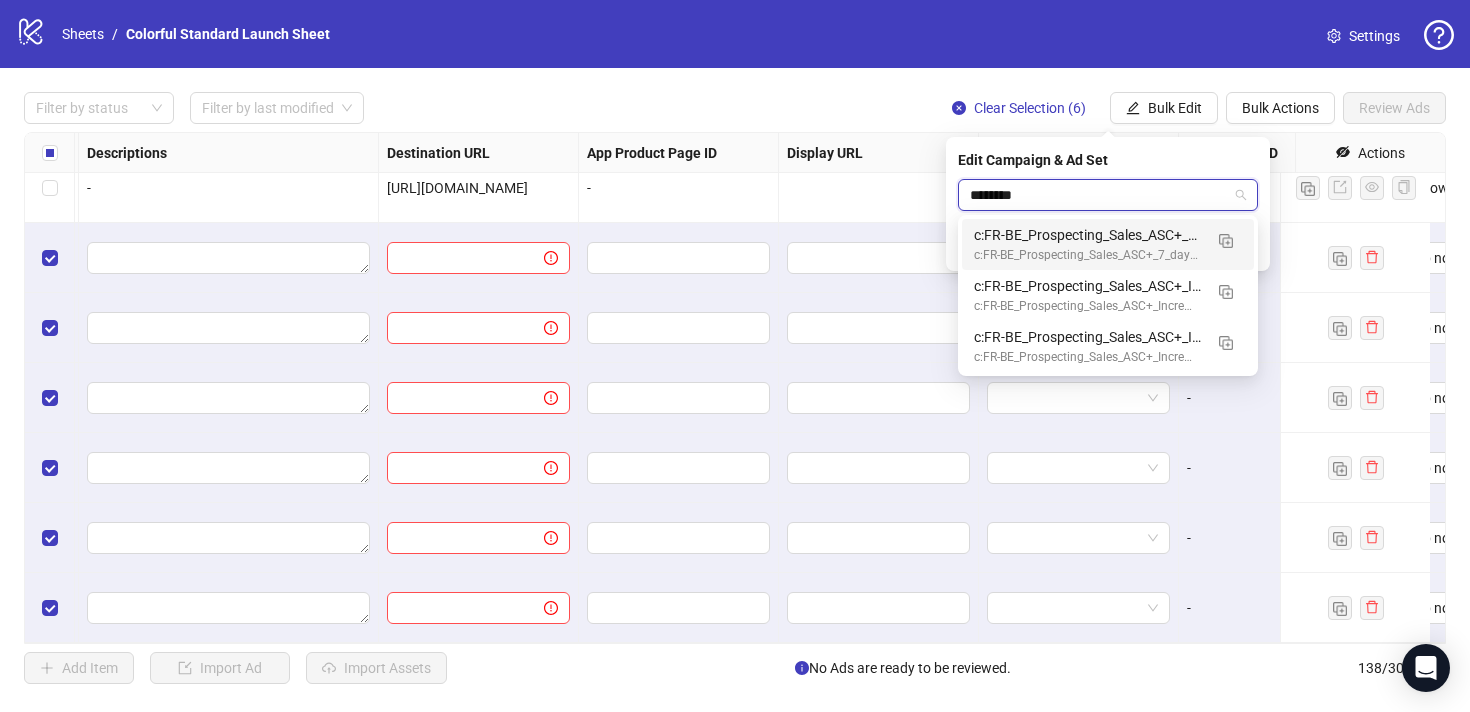 type on "*********" 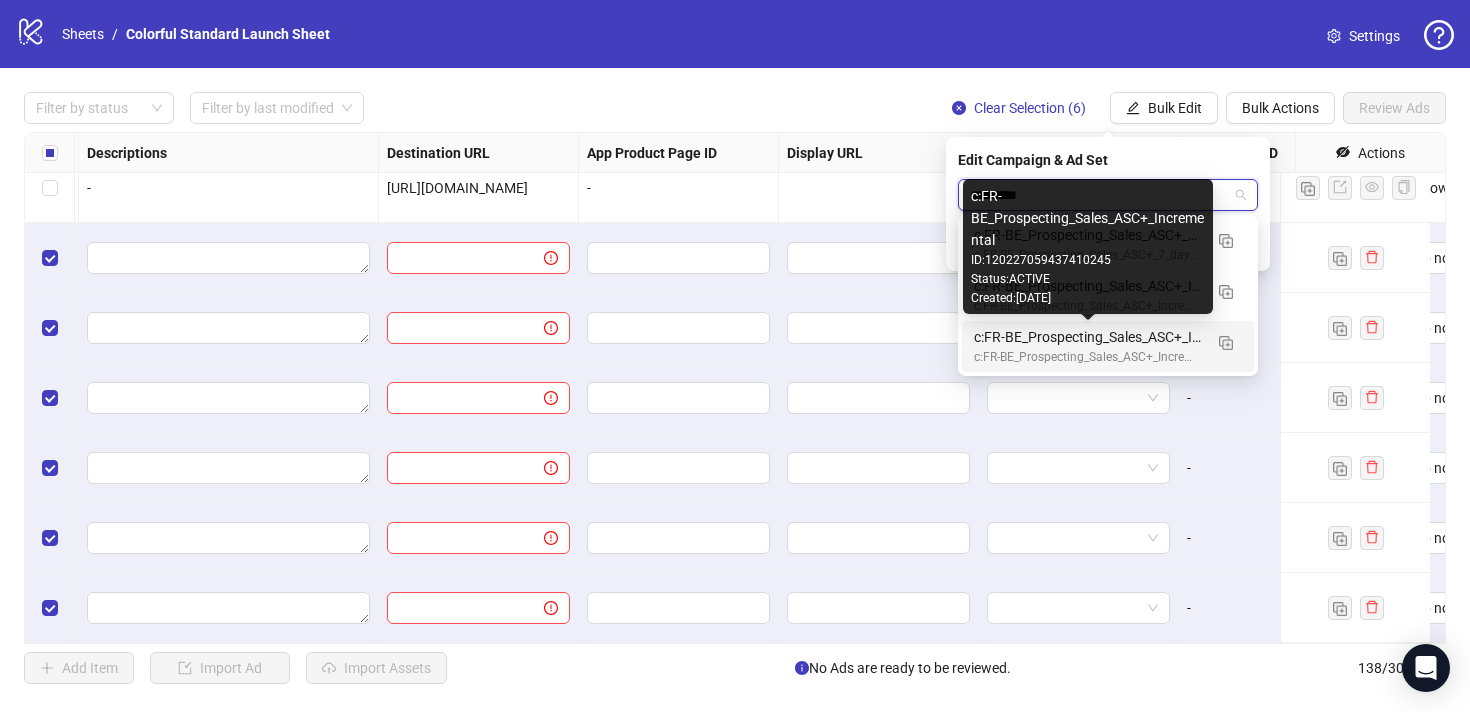 click on "c:FR-BE_Prospecting_Sales_ASC+_Incremental" at bounding box center (1088, 337) 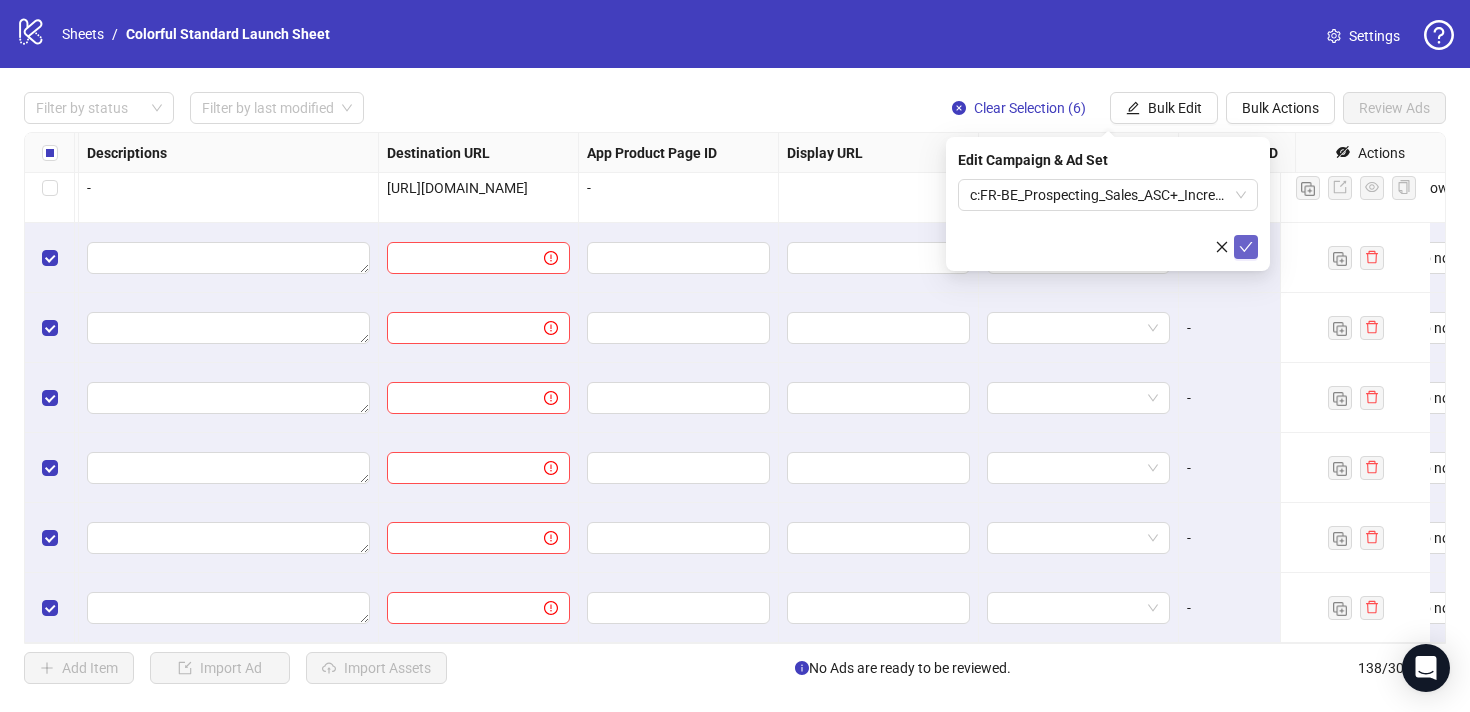 click 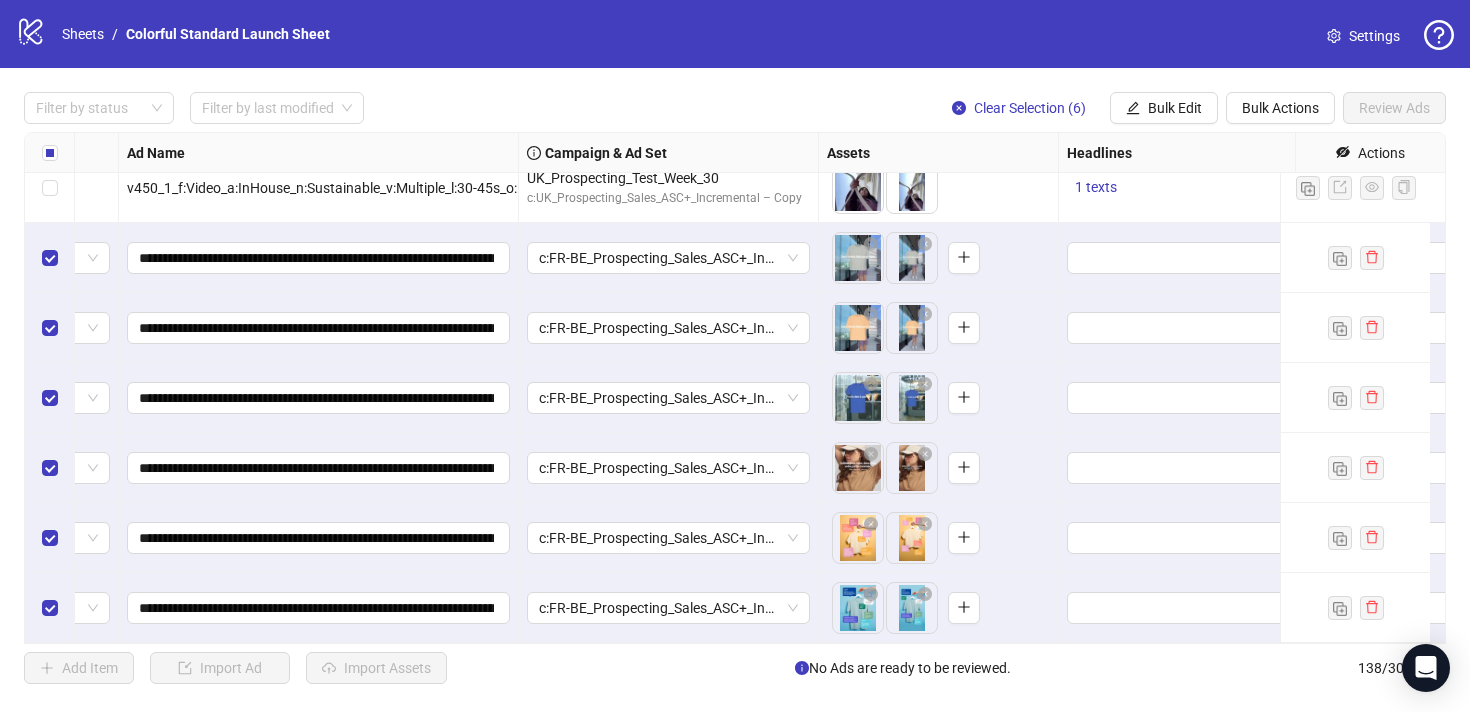 scroll, scrollTop: 9205, scrollLeft: 0, axis: vertical 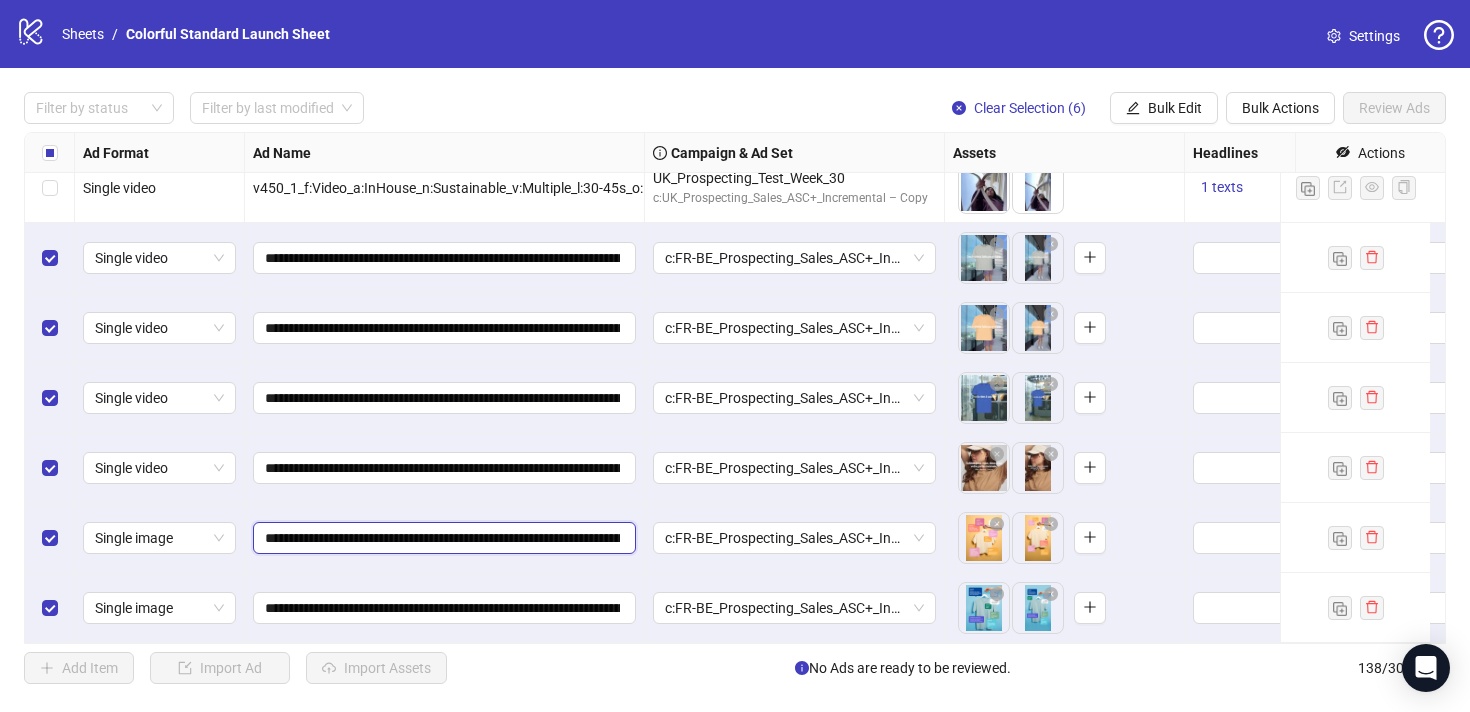 click on "**********" at bounding box center (442, 538) 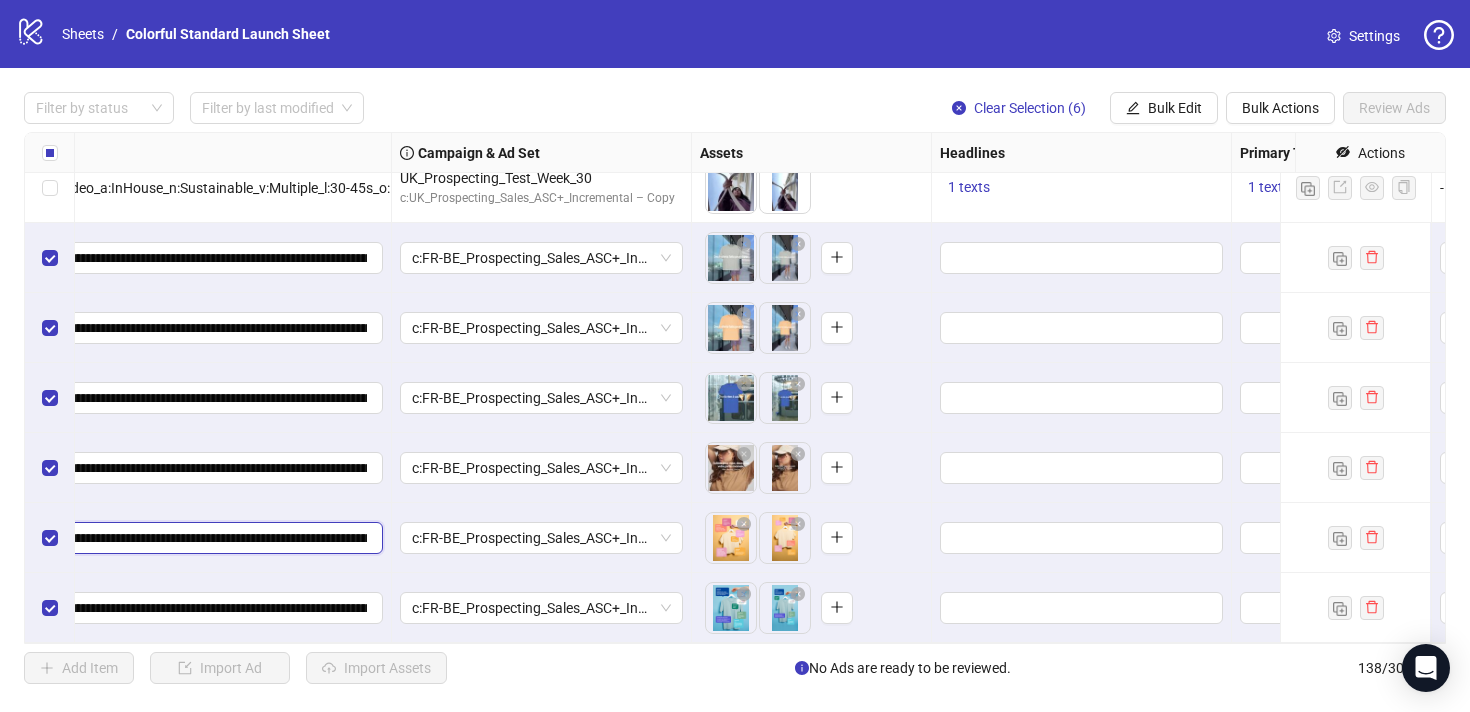 scroll, scrollTop: 9205, scrollLeft: 297, axis: both 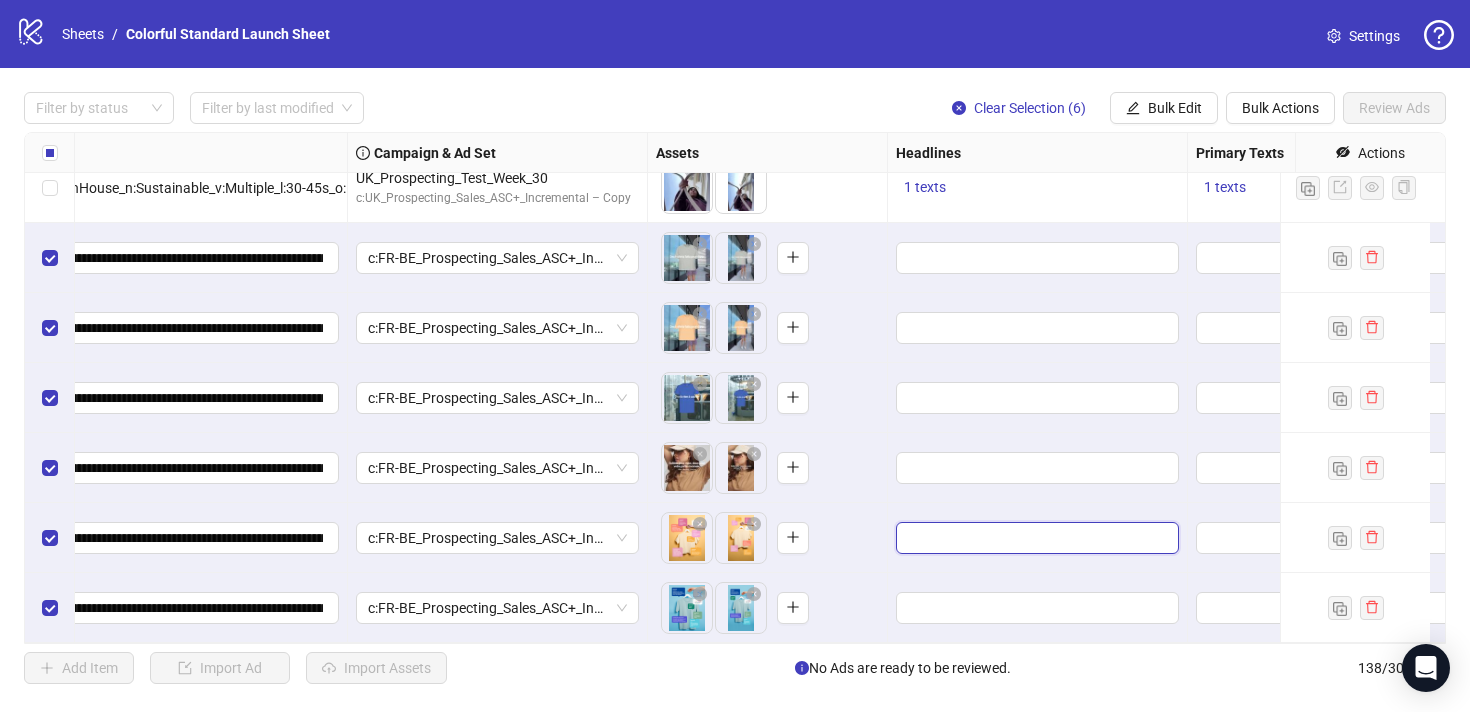 click at bounding box center (1035, 538) 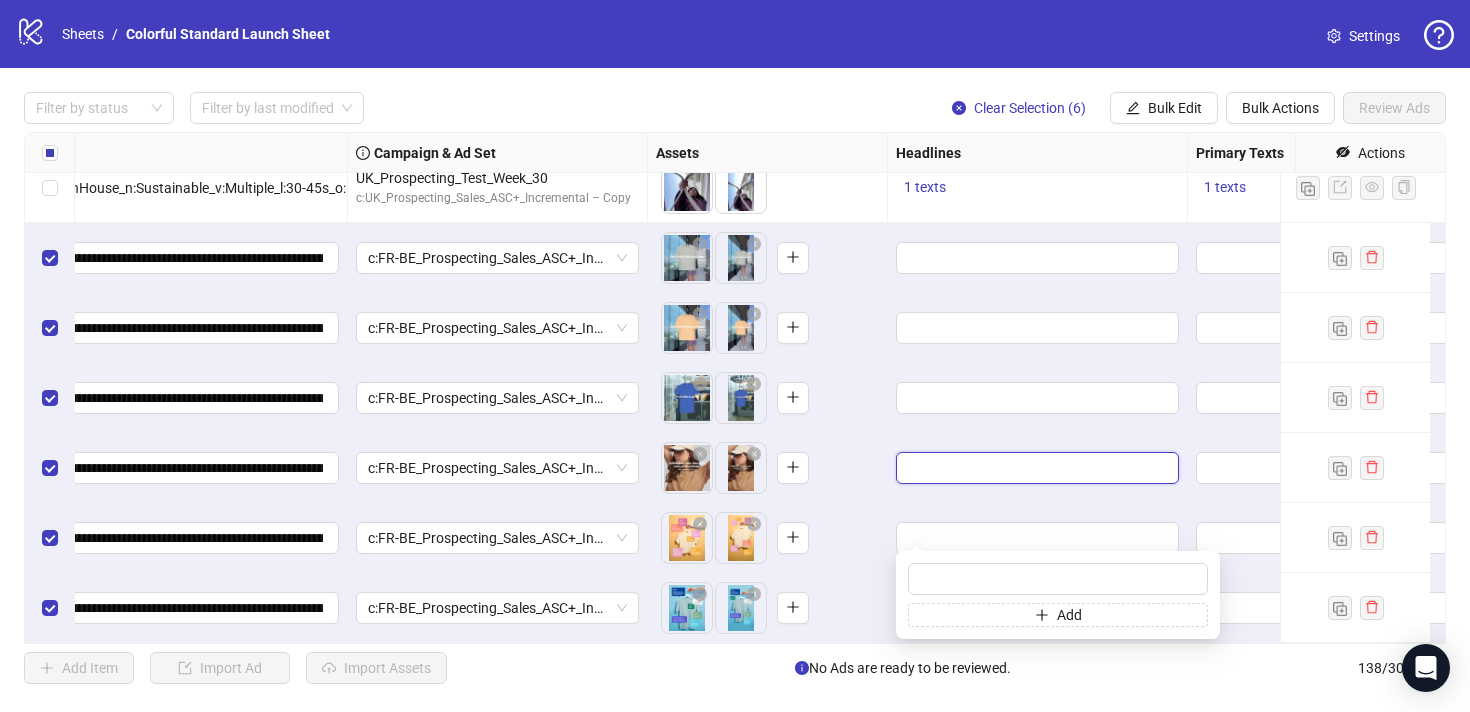 click at bounding box center [1035, 468] 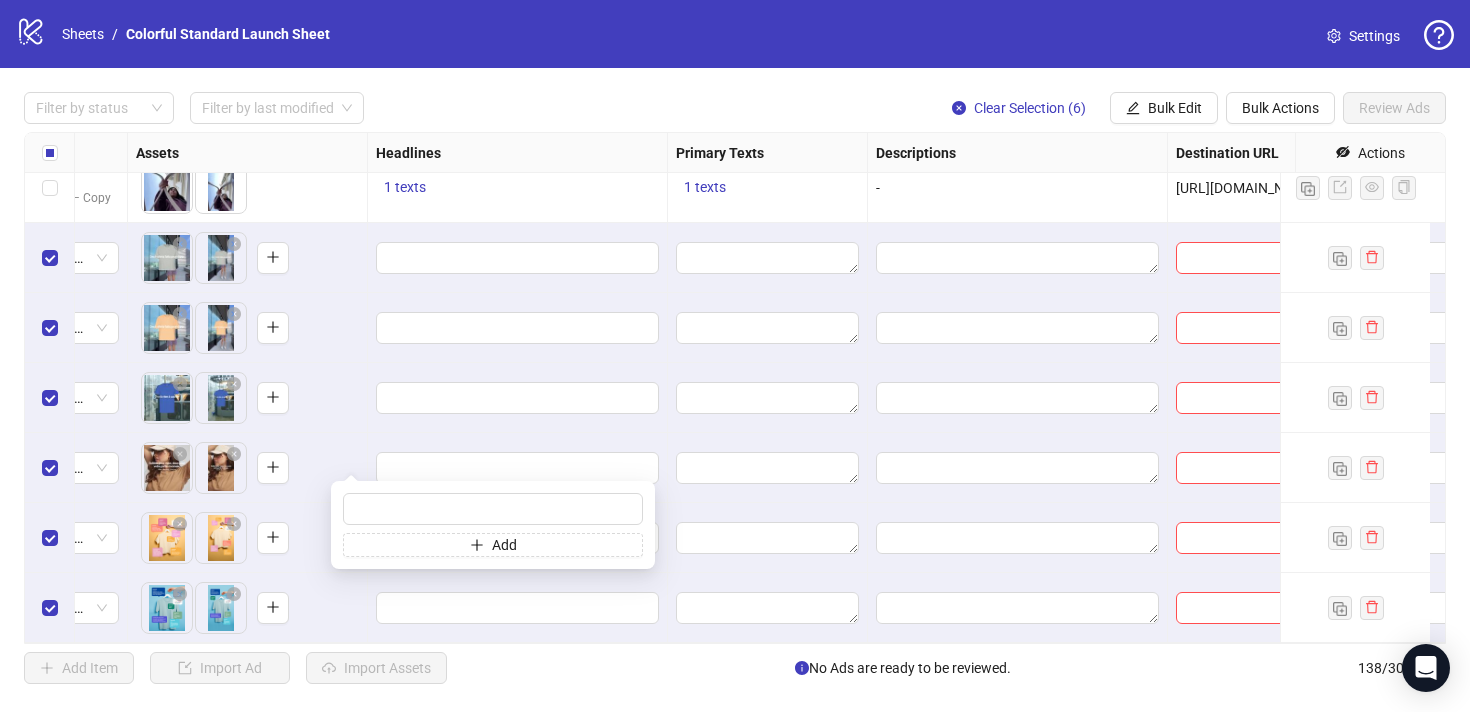 scroll, scrollTop: 9205, scrollLeft: 975, axis: both 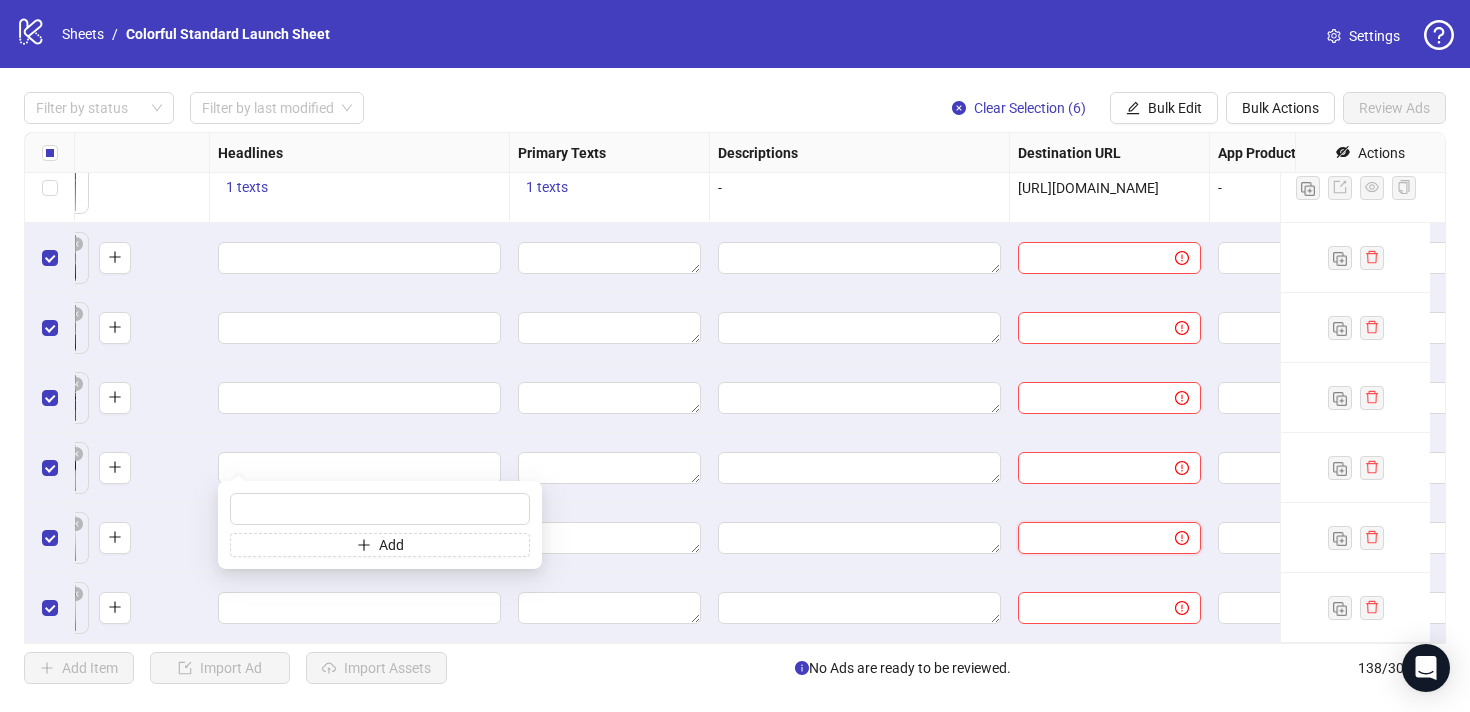 click at bounding box center (1088, 538) 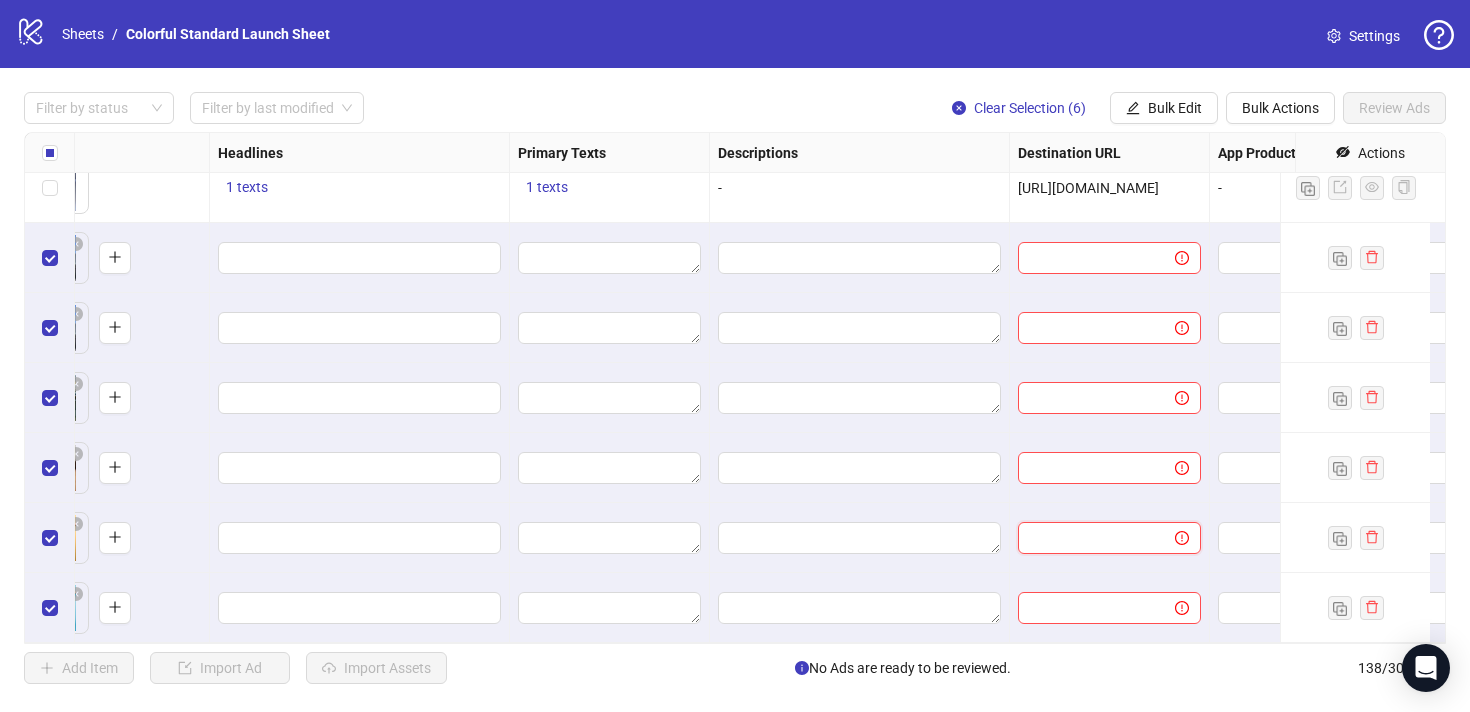 paste on "**********" 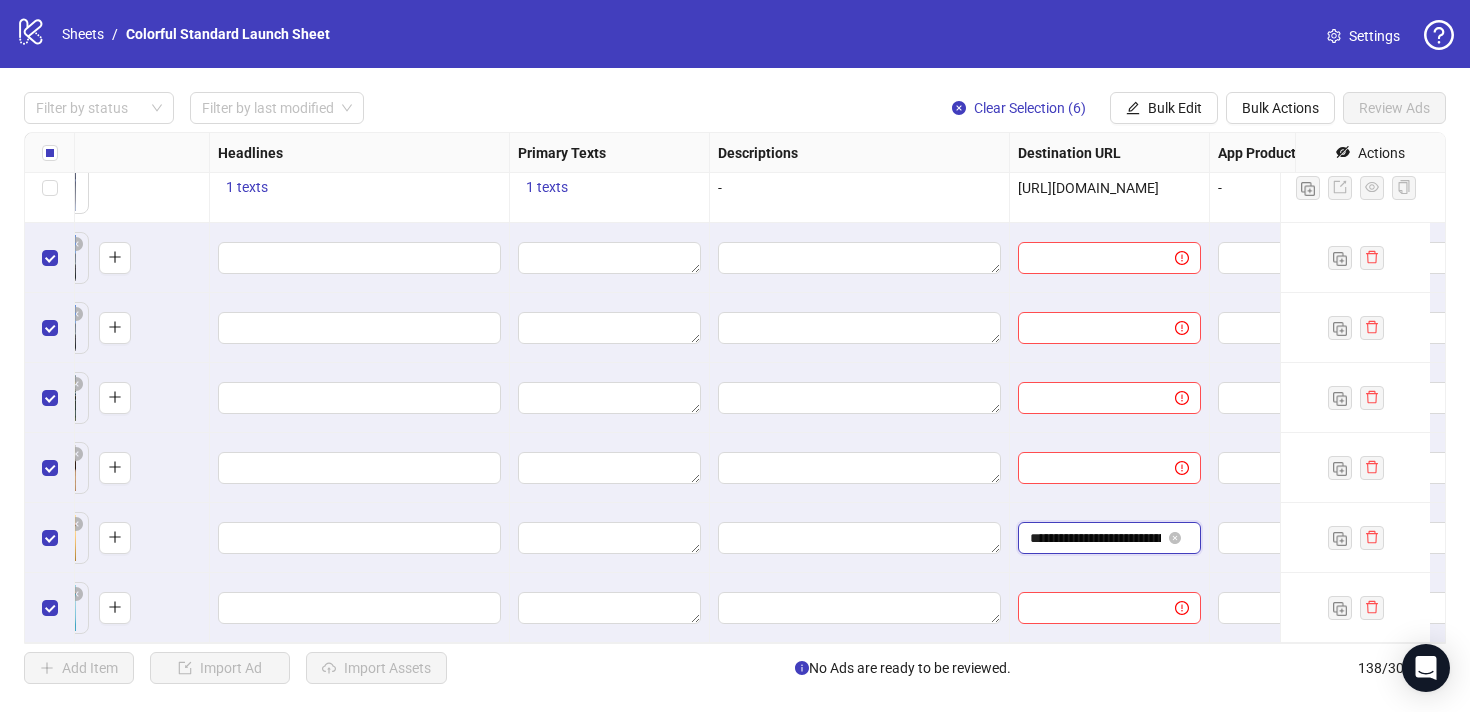 scroll, scrollTop: 0, scrollLeft: 362, axis: horizontal 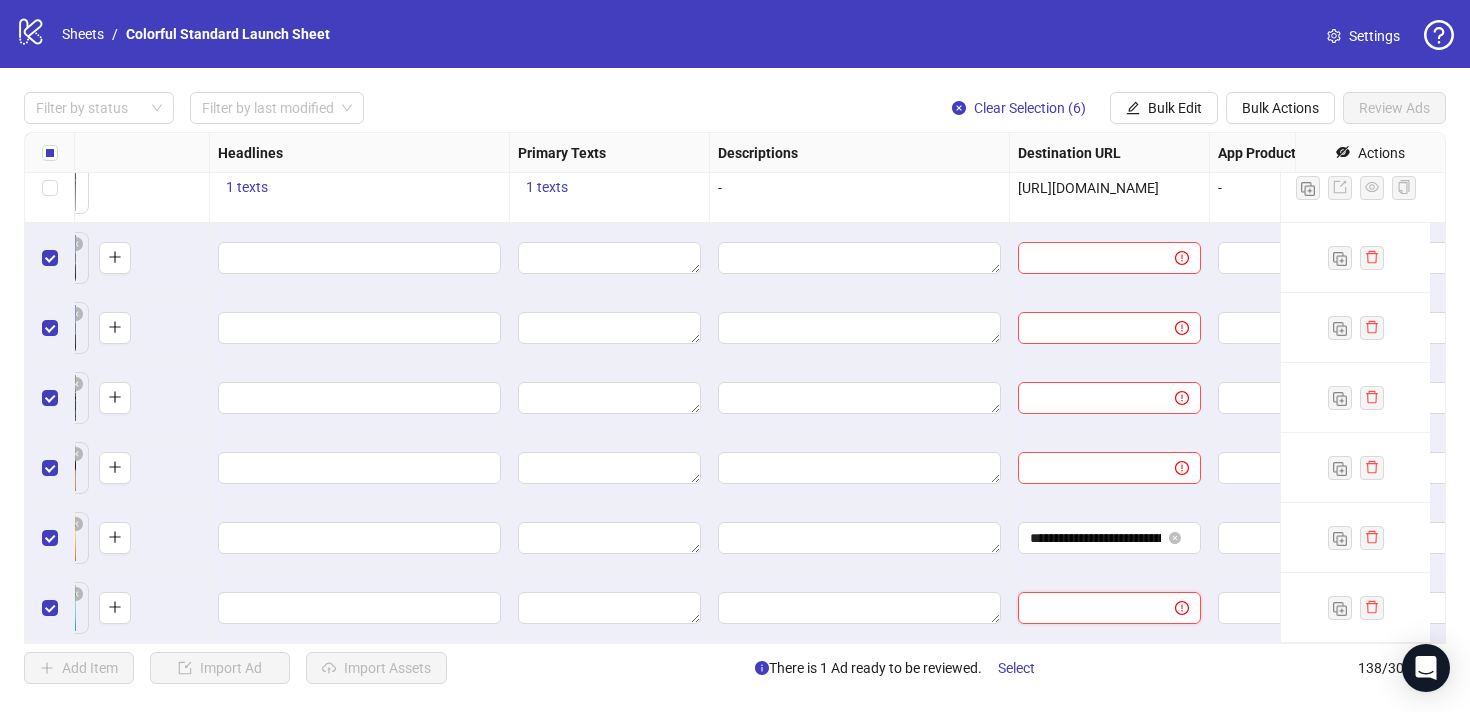 click at bounding box center (1088, 608) 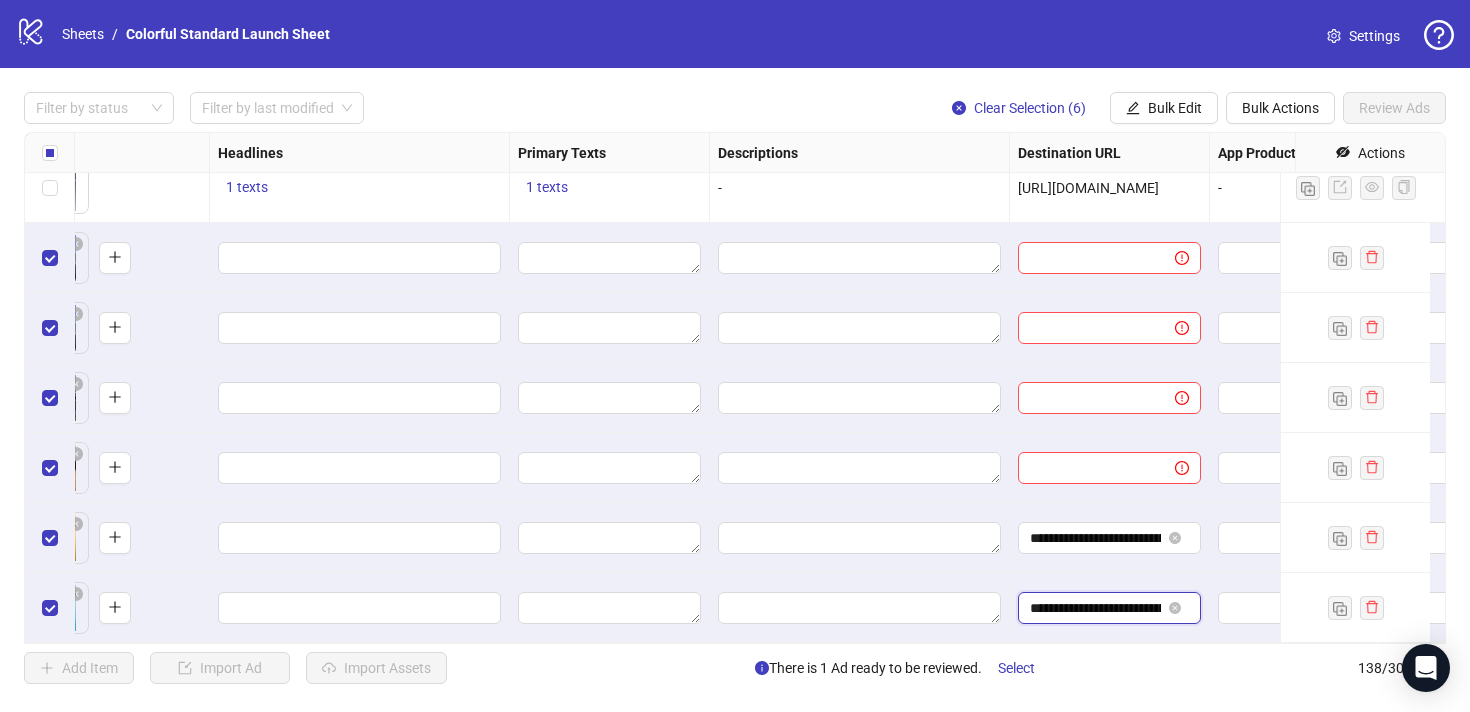 scroll, scrollTop: 0, scrollLeft: 419, axis: horizontal 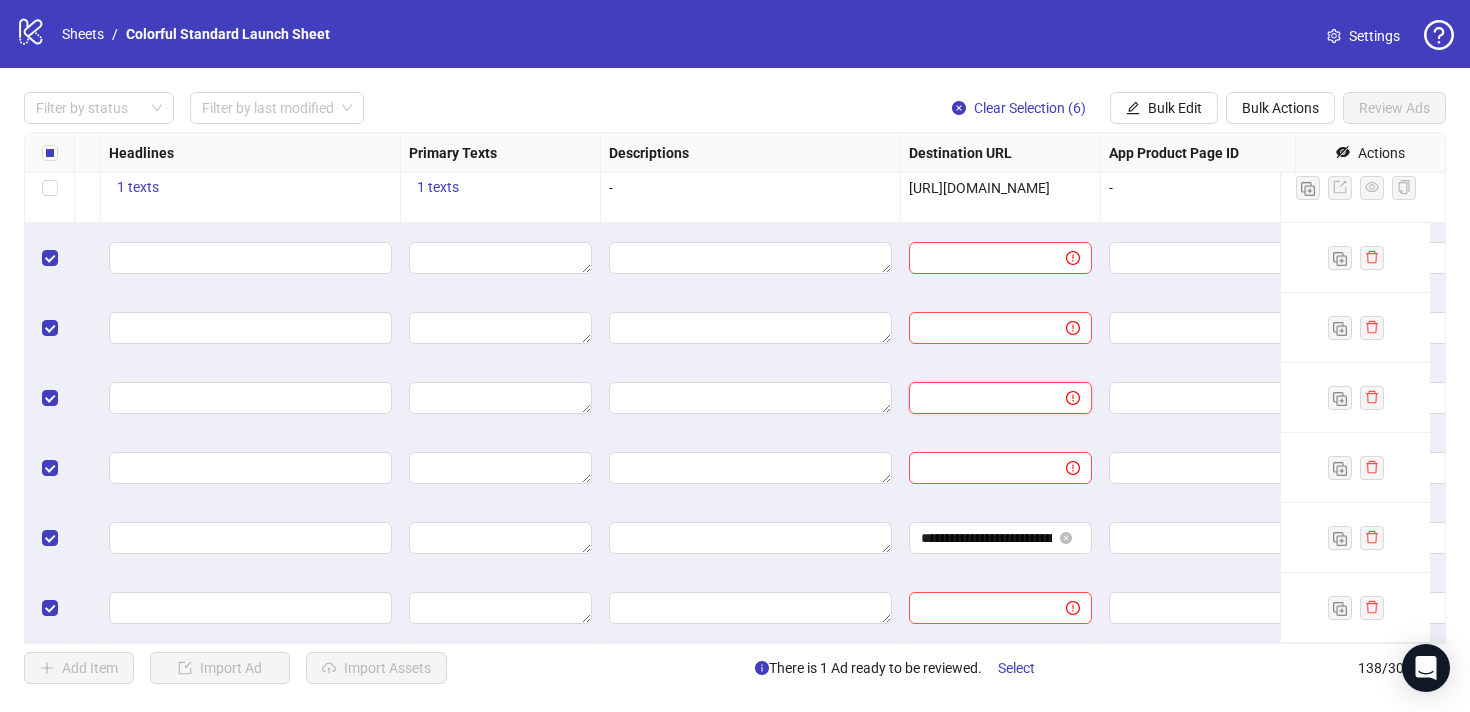 click at bounding box center (979, 398) 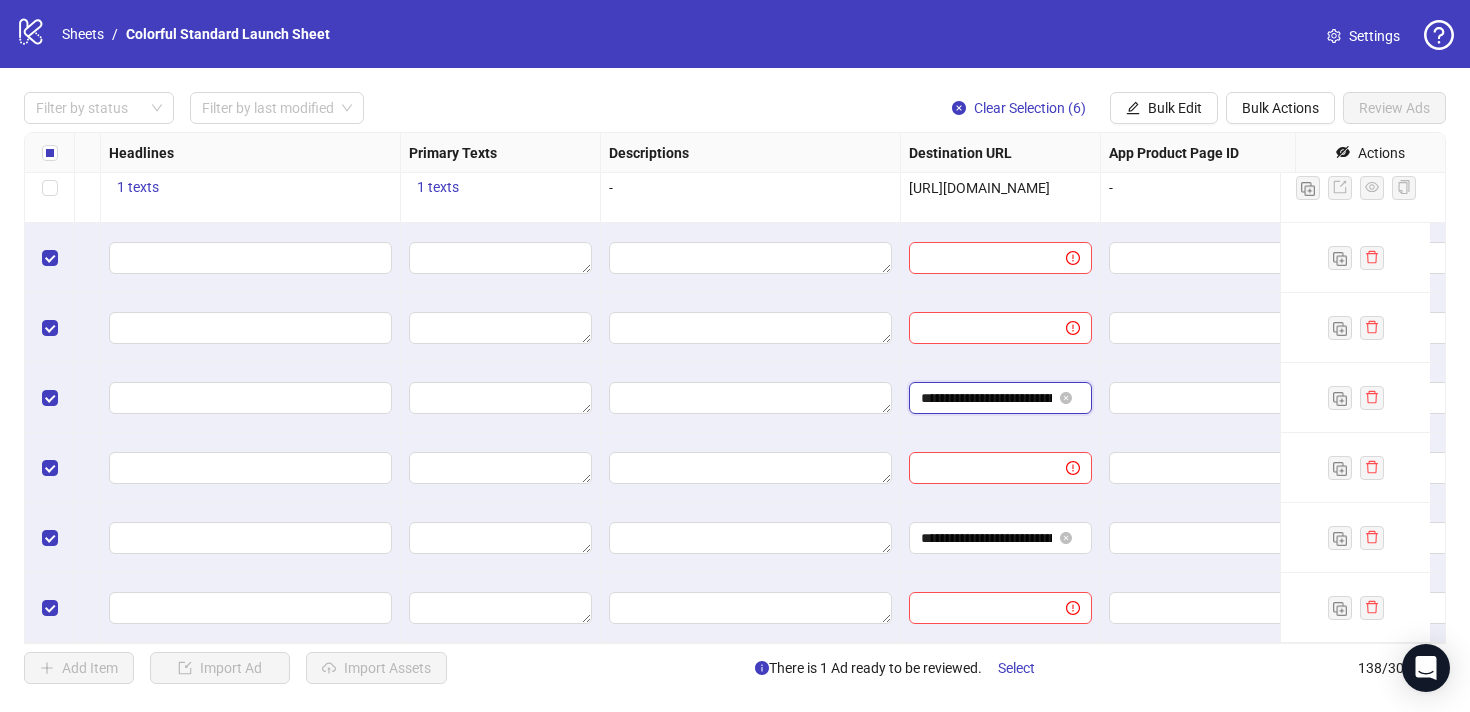 scroll, scrollTop: 0, scrollLeft: 289, axis: horizontal 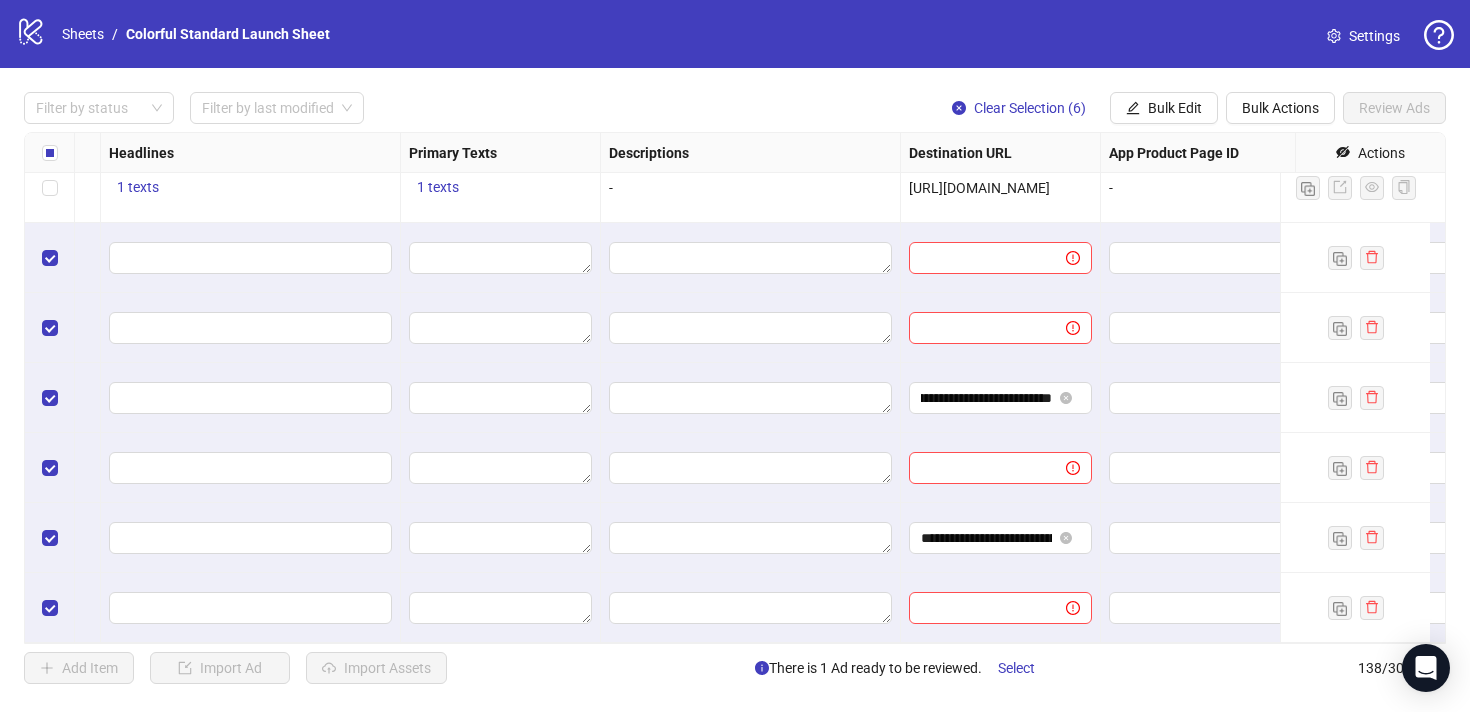 click at bounding box center [1001, 328] 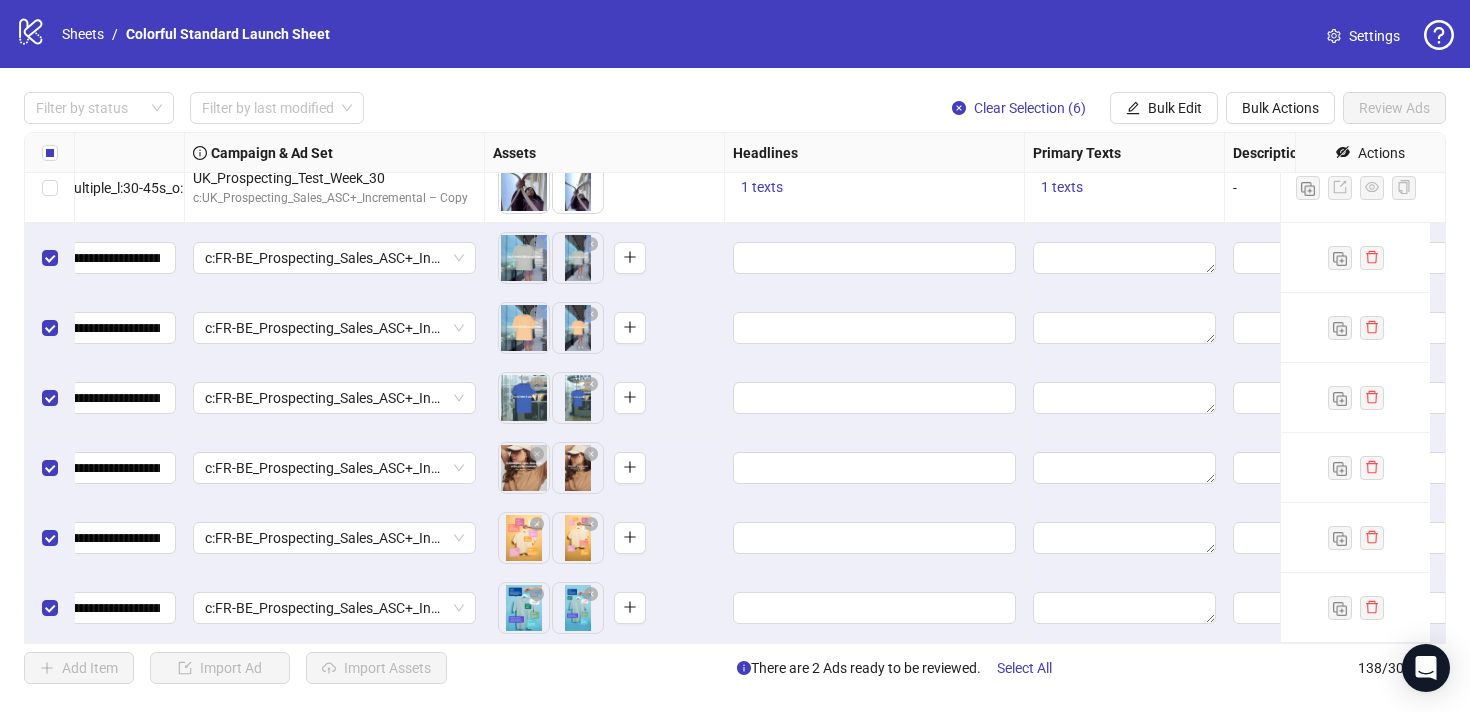 scroll, scrollTop: 9205, scrollLeft: 910, axis: both 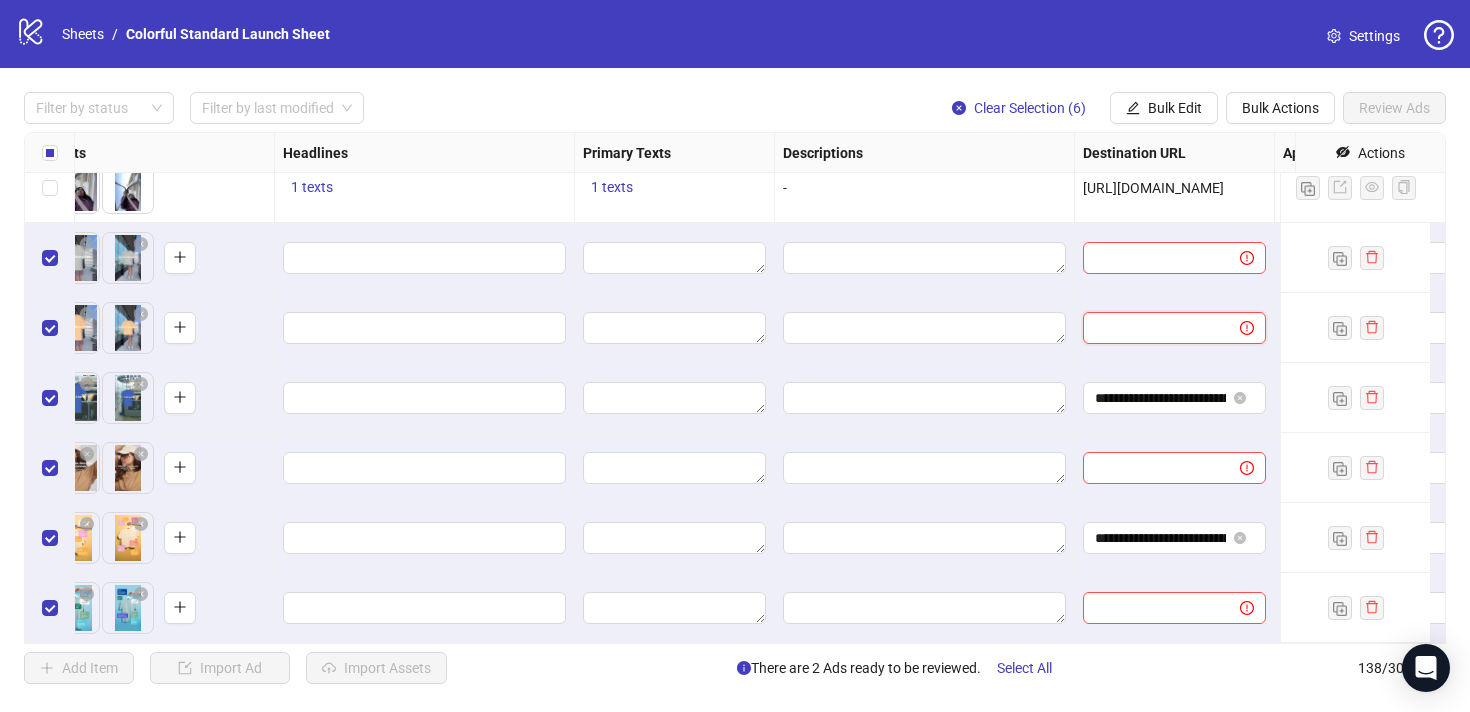 click at bounding box center [1153, 328] 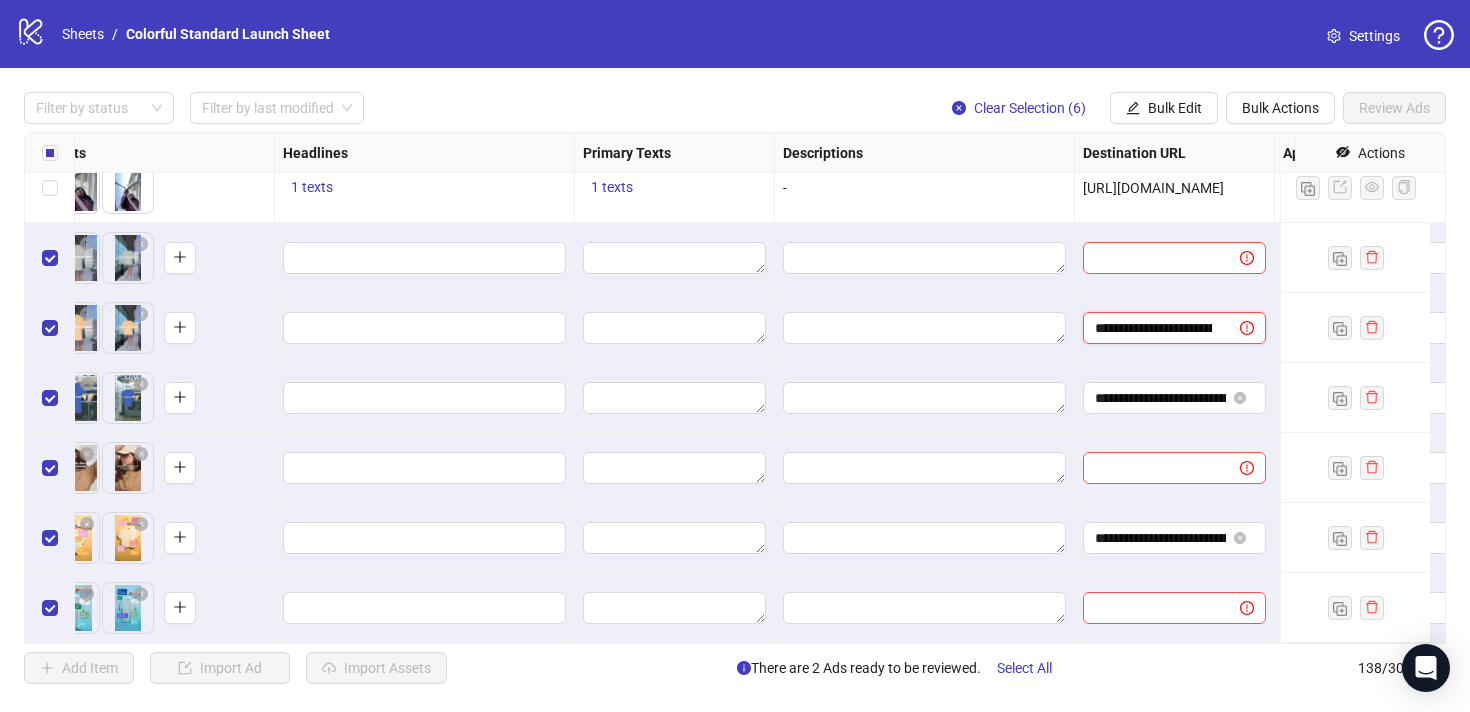 scroll, scrollTop: 0, scrollLeft: 372, axis: horizontal 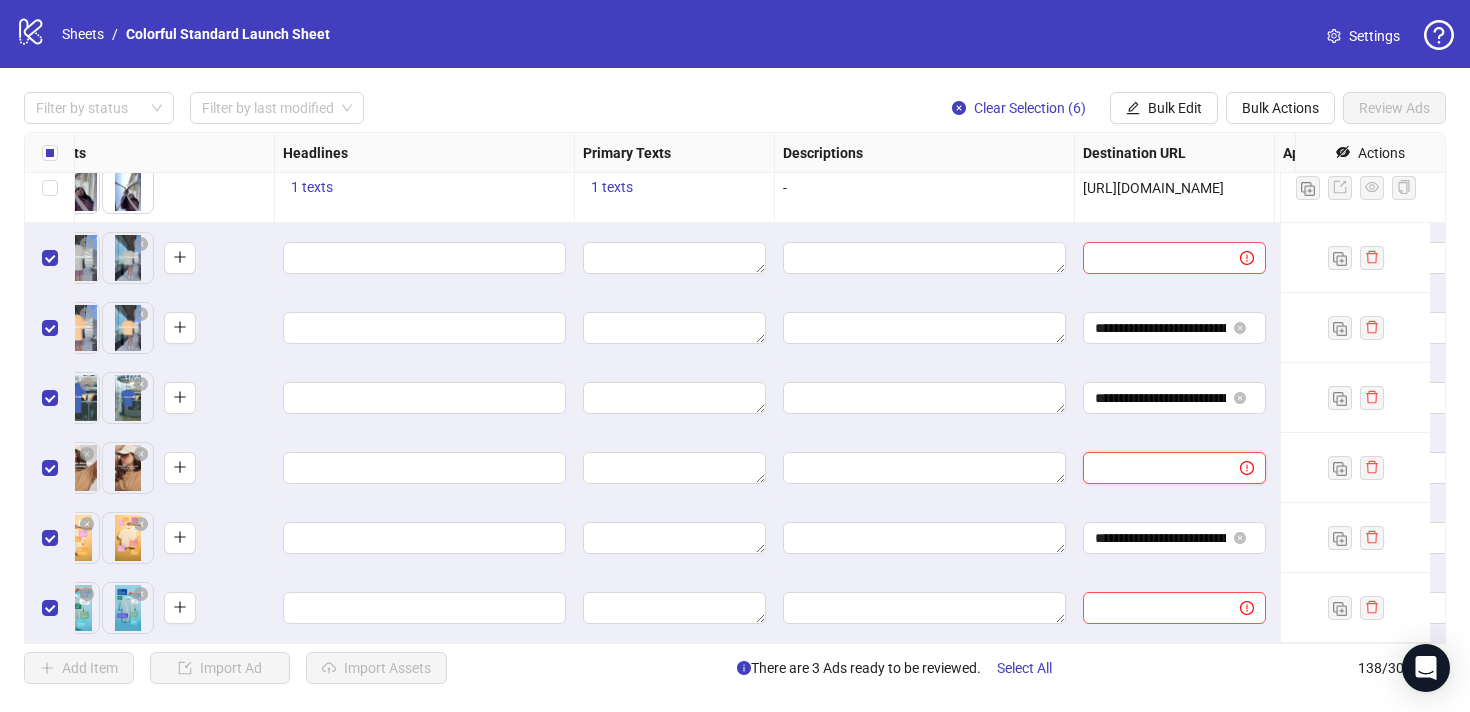 click at bounding box center [1153, 468] 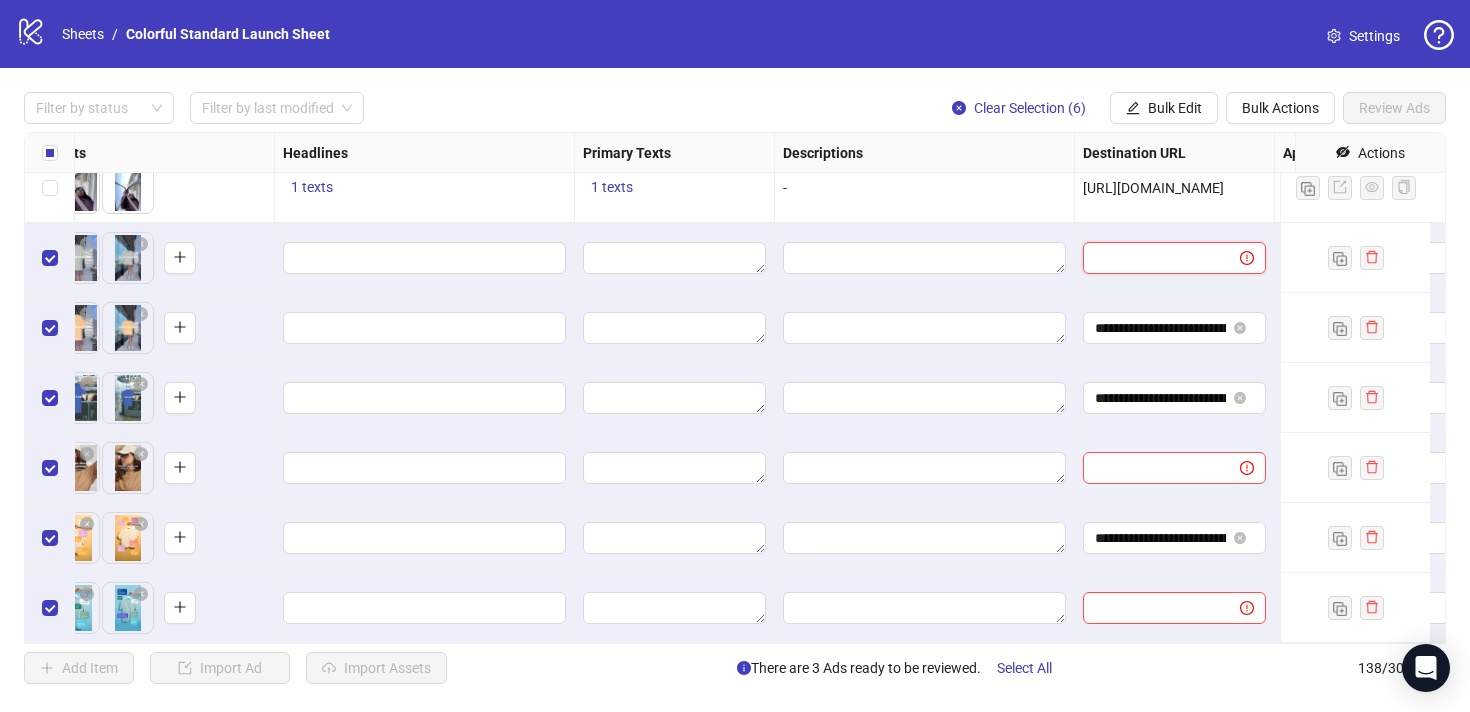 click at bounding box center (1153, 258) 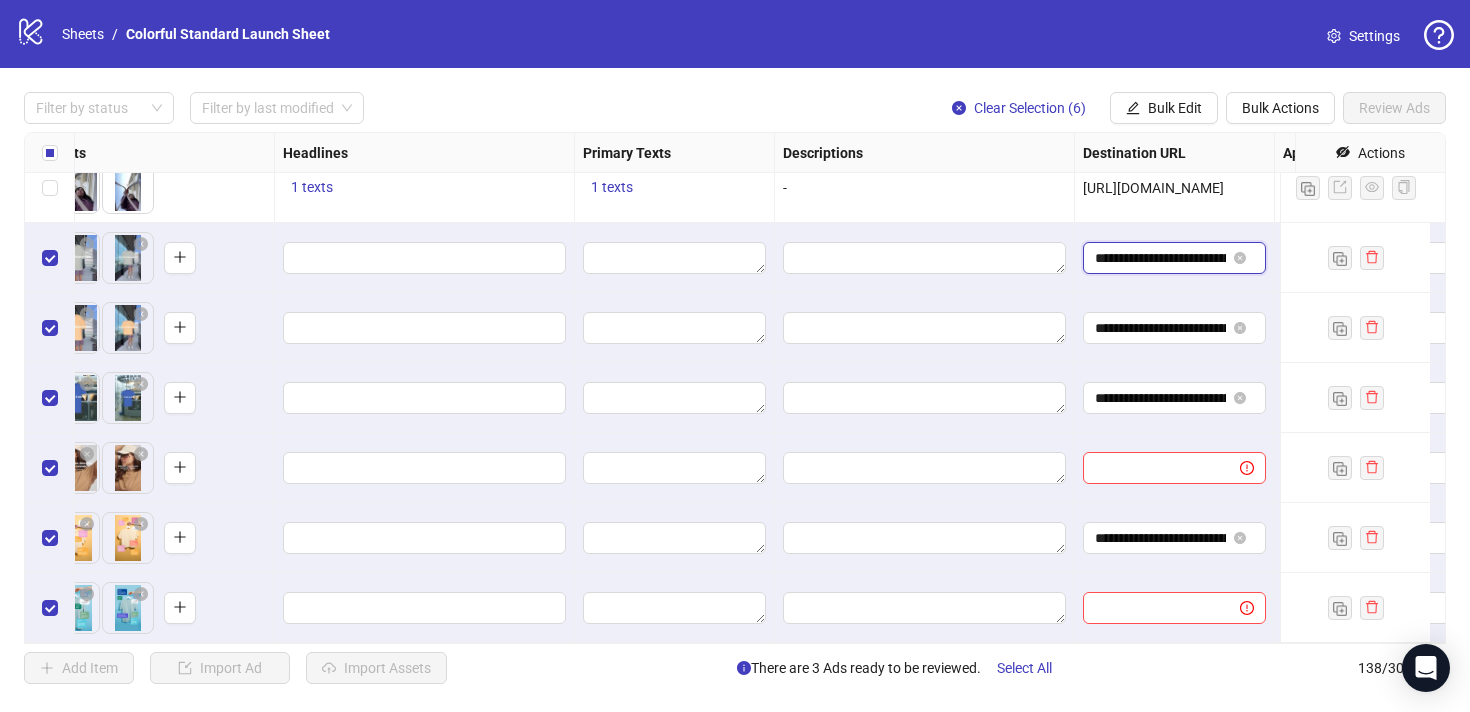 scroll, scrollTop: 0, scrollLeft: 372, axis: horizontal 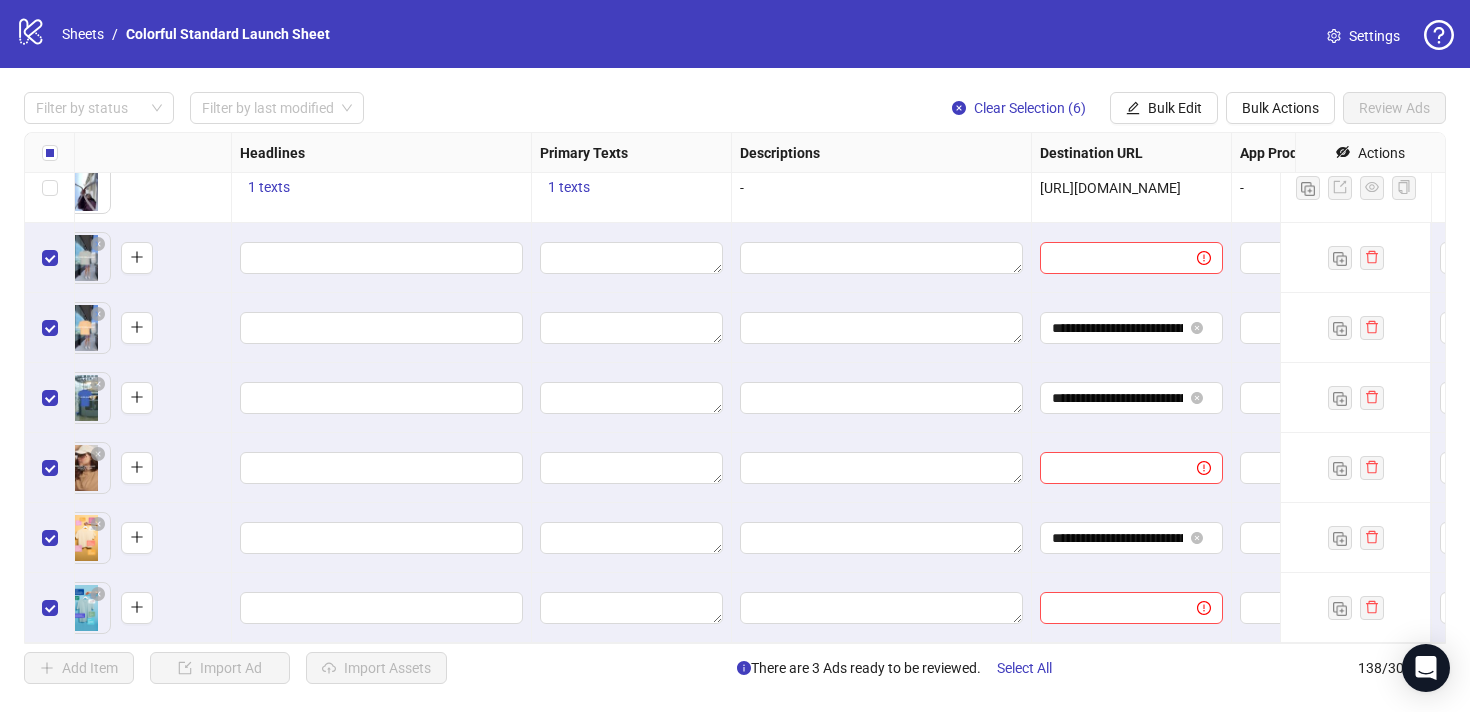 click on "Ad Format Ad Name Campaign & Ad Set Assets Headlines Primary Texts Descriptions Destination URL App Product Page ID Display URL Leadgen Form Product Set ID Call to Action Actions UK_Prospecting_Test_Week_30 c:[GEOGRAPHIC_DATA]+_Incremental – Copy
To pick up a draggable item, press the space bar.
While dragging, use the arrow keys to move the item.
Press space again to drop the item in its new position, or press escape to cancel.
1 texts 1 texts - [URL][DOMAIN_NAME] - - UK_Prospecting_Test_Week_30 c:UK_Prospecting_Sales_ASC+_Incremental – Copy
To pick up a draggable item, press the space bar.
While dragging, use the arrow keys to move the item.
Press space again to drop the item in its new position, or press escape to cancel.
1 texts 1 texts - [URL][DOMAIN_NAME] - - UK_Prospecting_Test_Week_30 c:UK_Prospecting_Sales_ASC+_Incremental – Copy 1 texts 1 texts - - -" at bounding box center [735, 388] 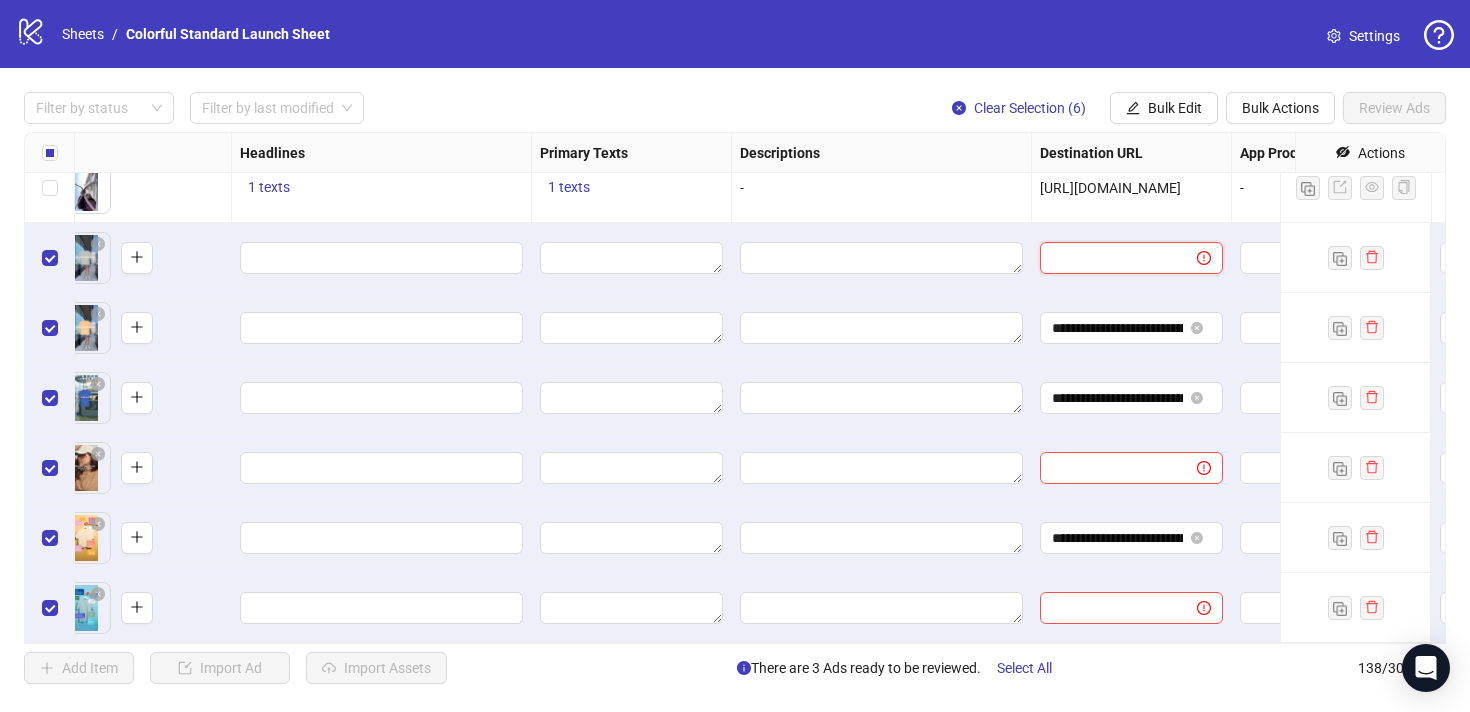 click at bounding box center (1110, 258) 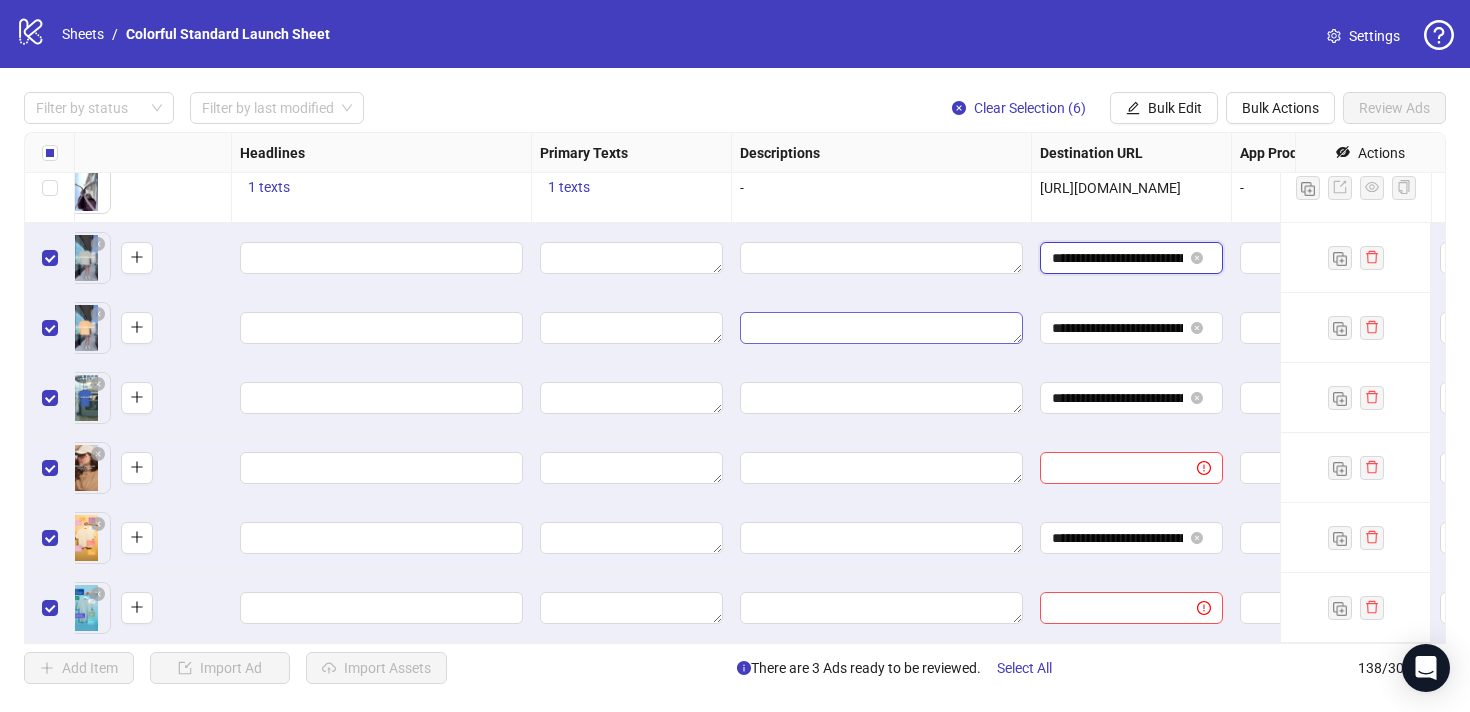 scroll, scrollTop: 0, scrollLeft: 372, axis: horizontal 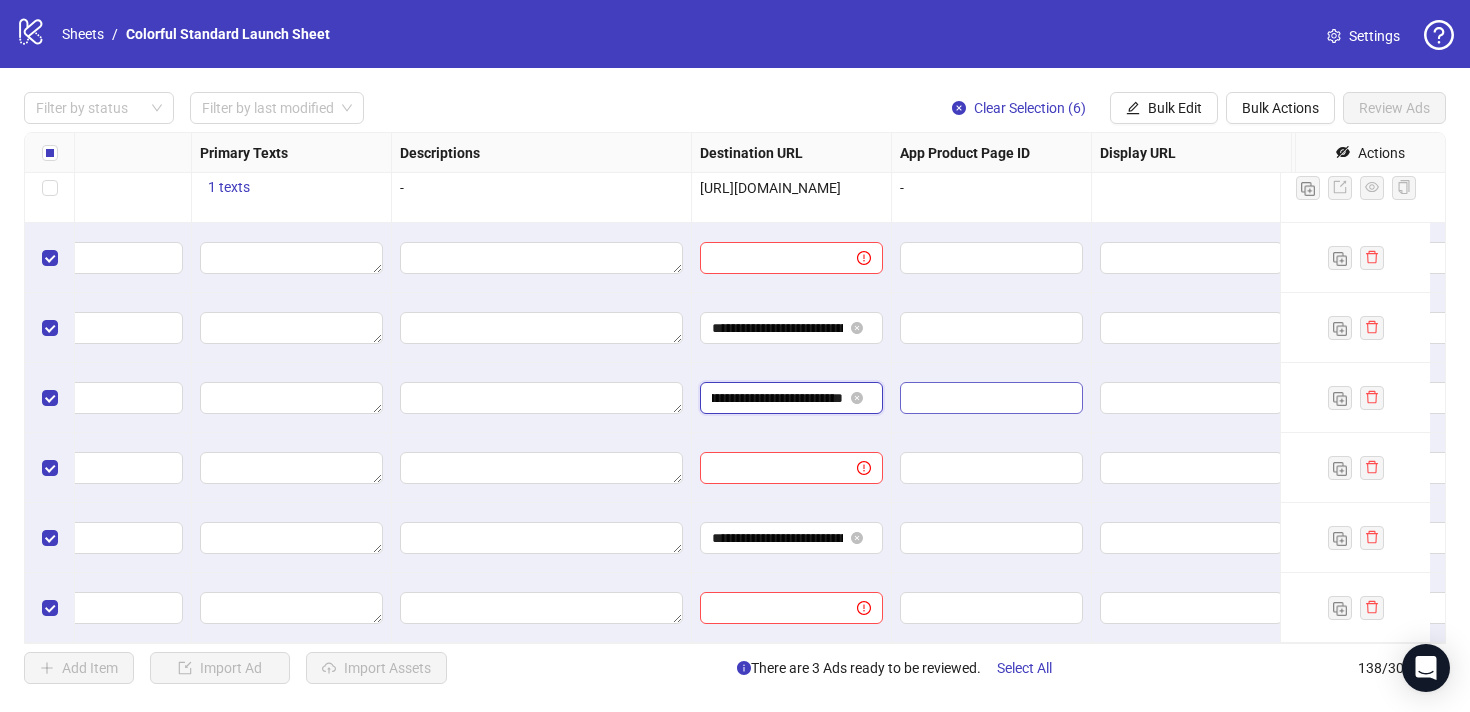 drag, startPoint x: 778, startPoint y: 382, endPoint x: 970, endPoint y: 388, distance: 192.09373 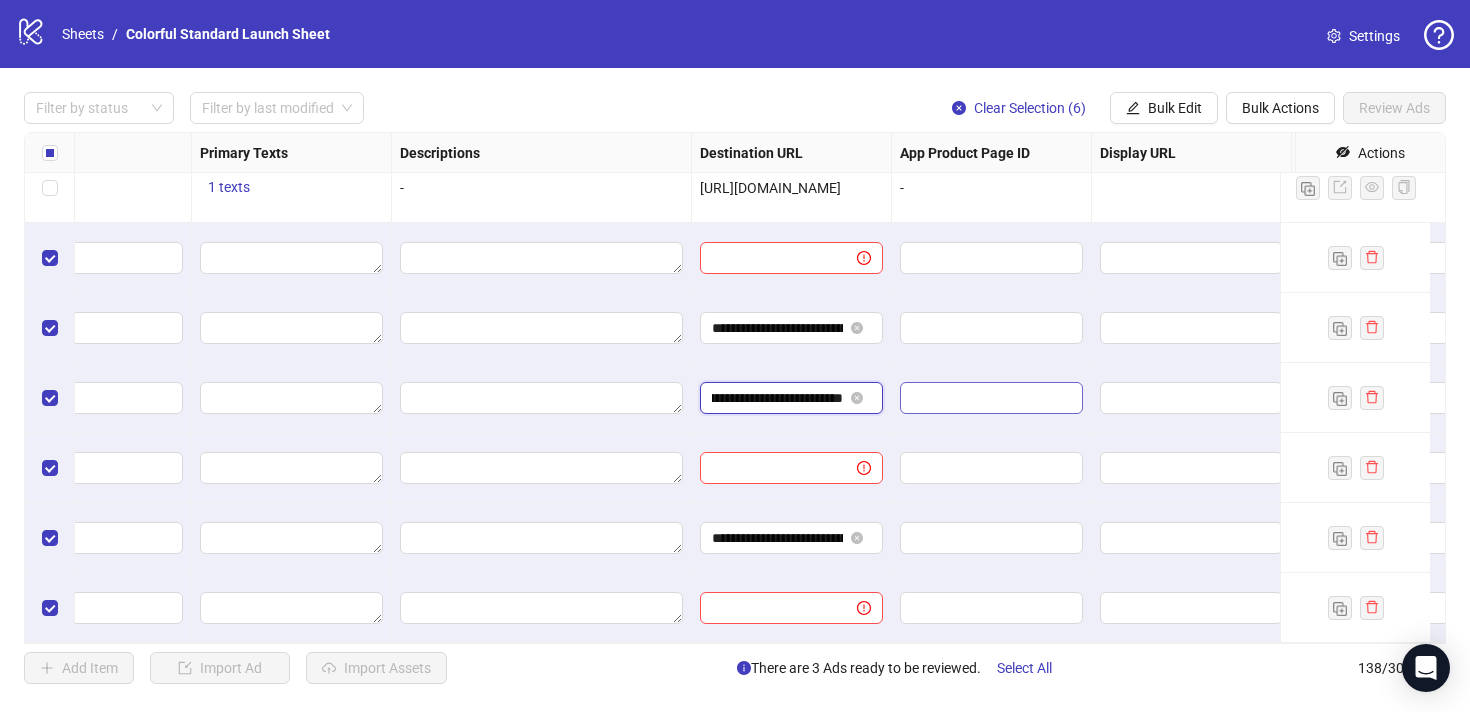 scroll, scrollTop: 0, scrollLeft: 77, axis: horizontal 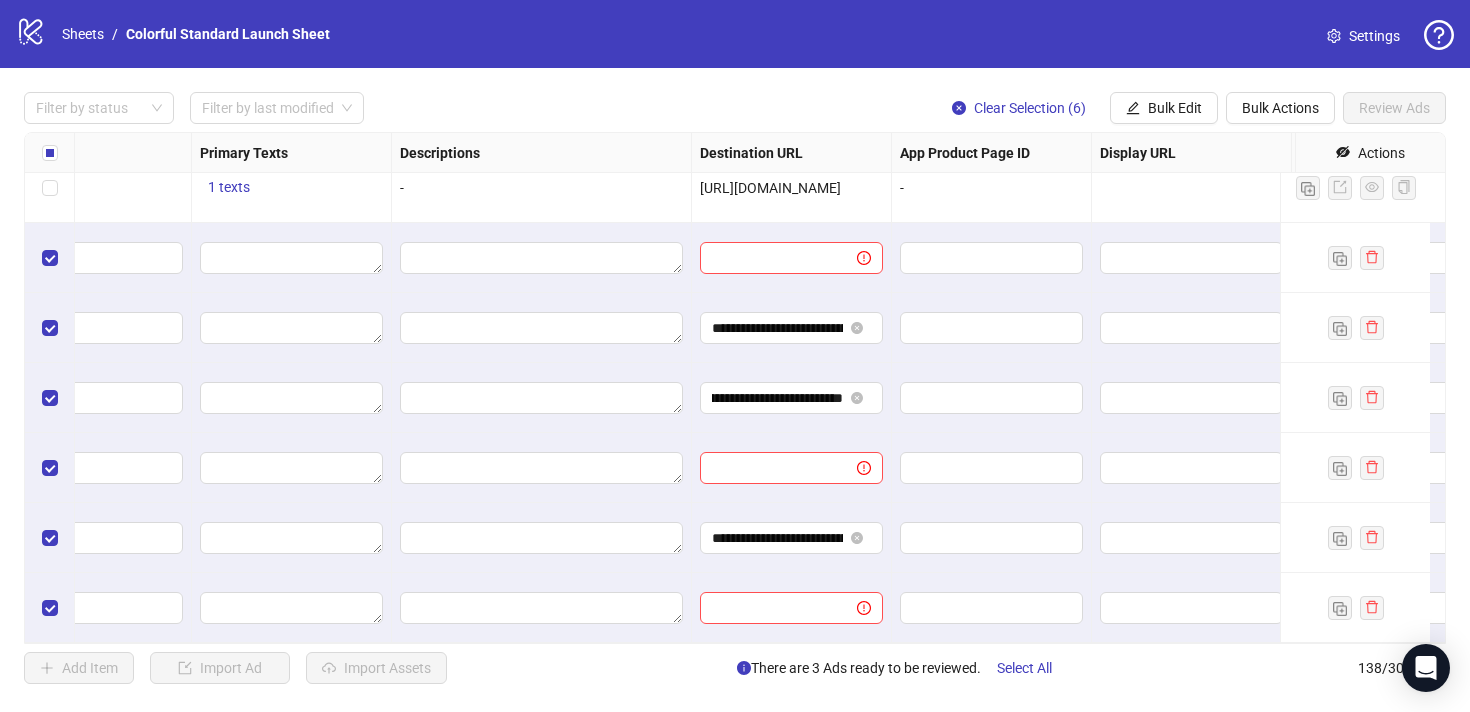 click on "**********" at bounding box center [792, 328] 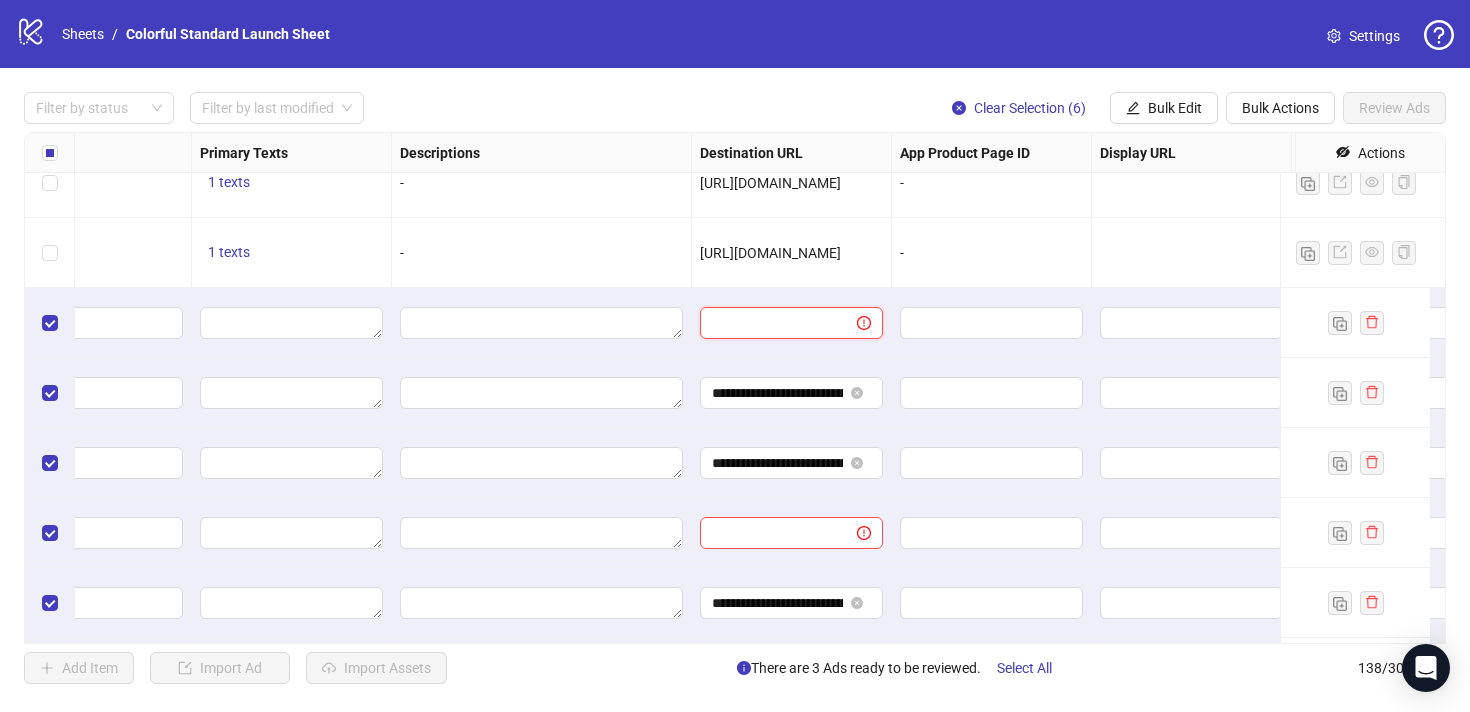 click at bounding box center [770, 323] 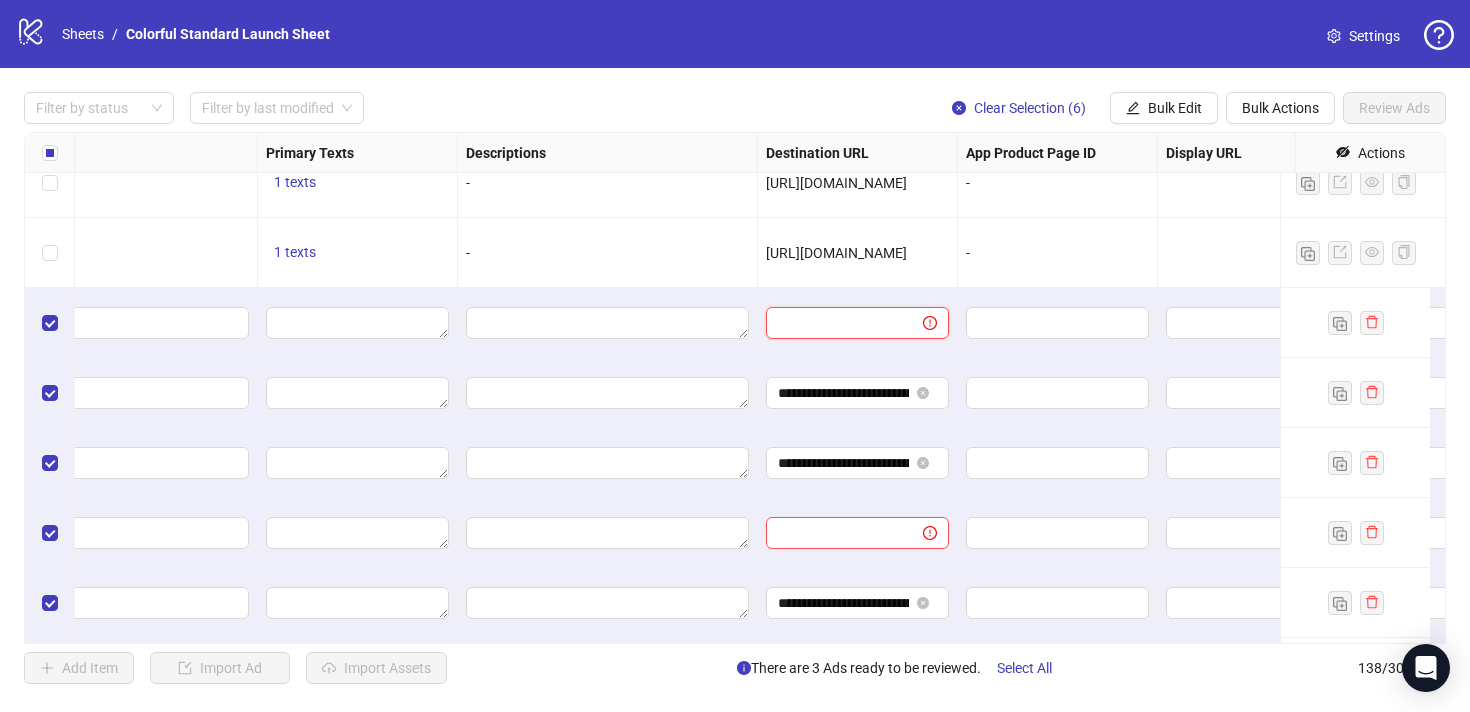 scroll, scrollTop: 9125, scrollLeft: 1330, axis: both 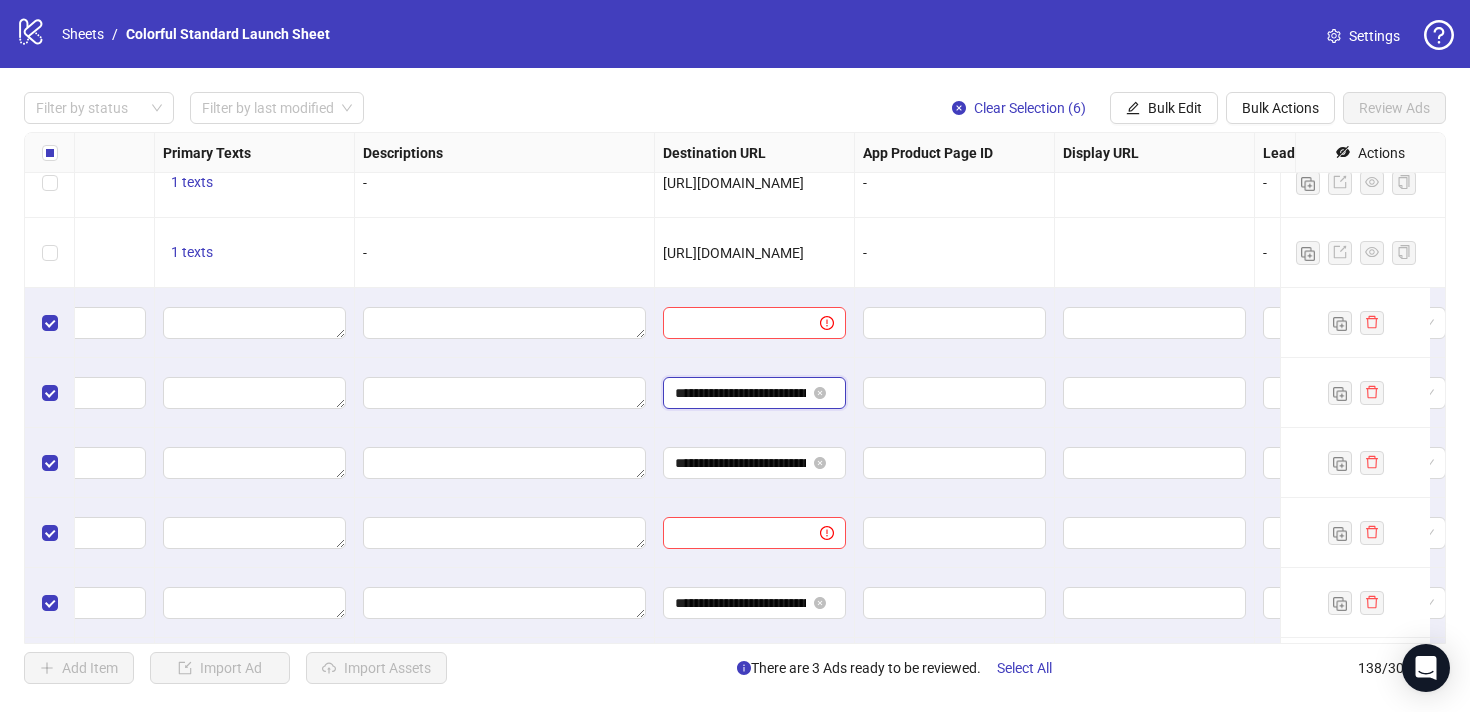 click on "**********" at bounding box center [740, 393] 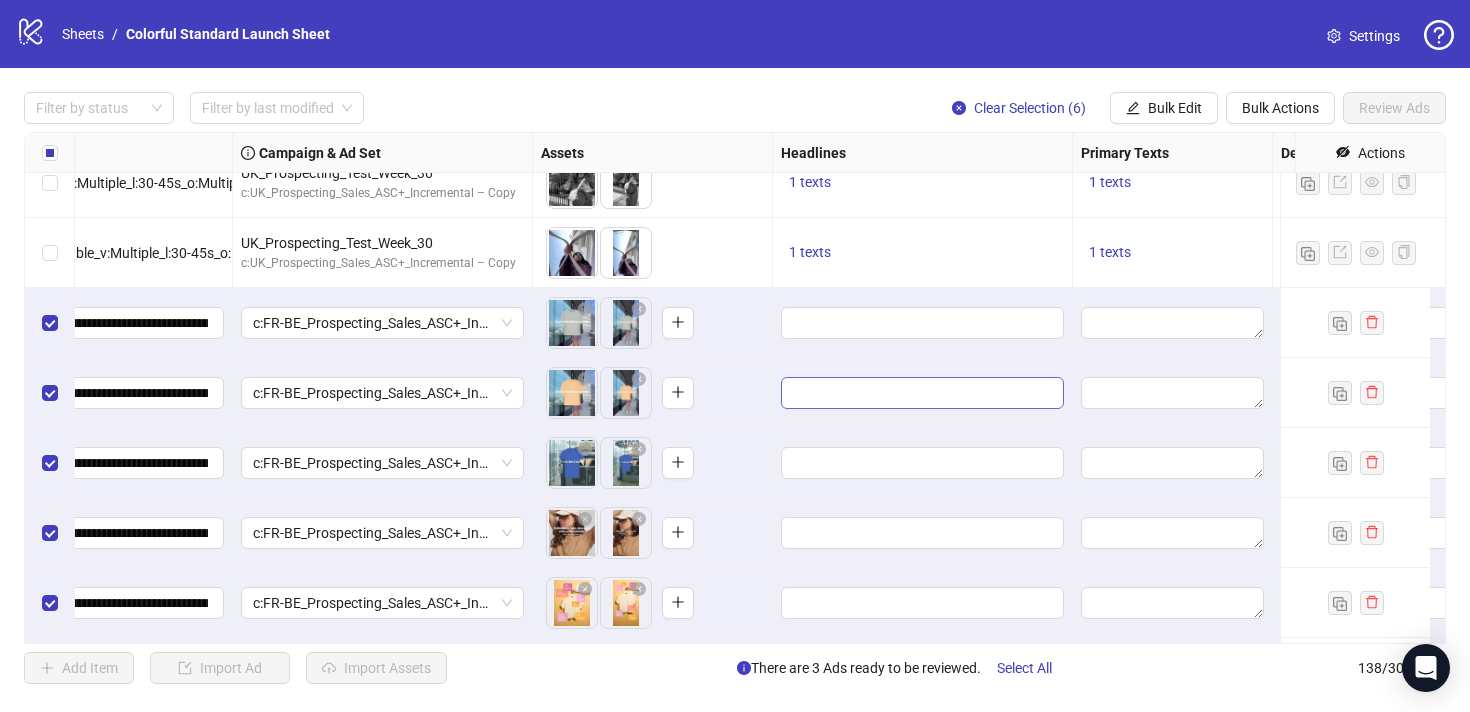 scroll, scrollTop: 9125, scrollLeft: 816, axis: both 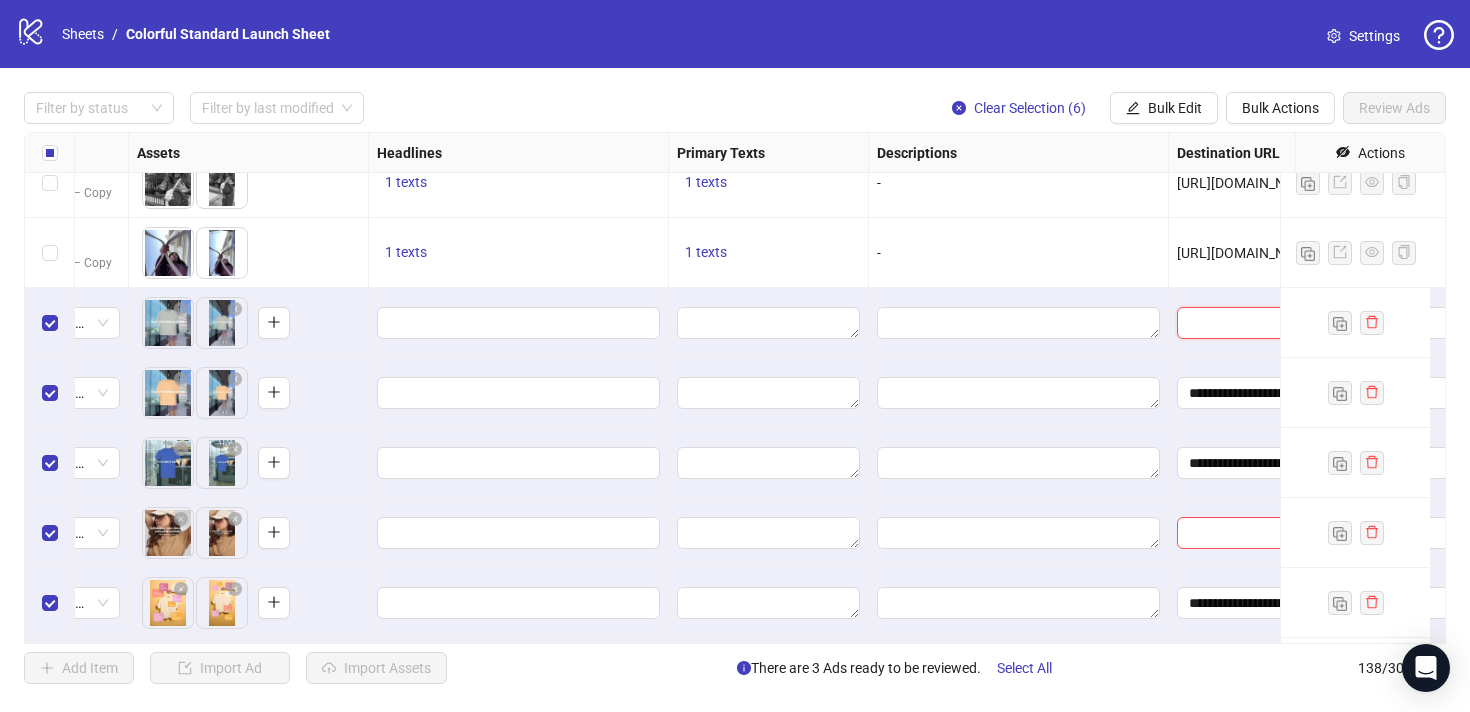 click at bounding box center (1247, 323) 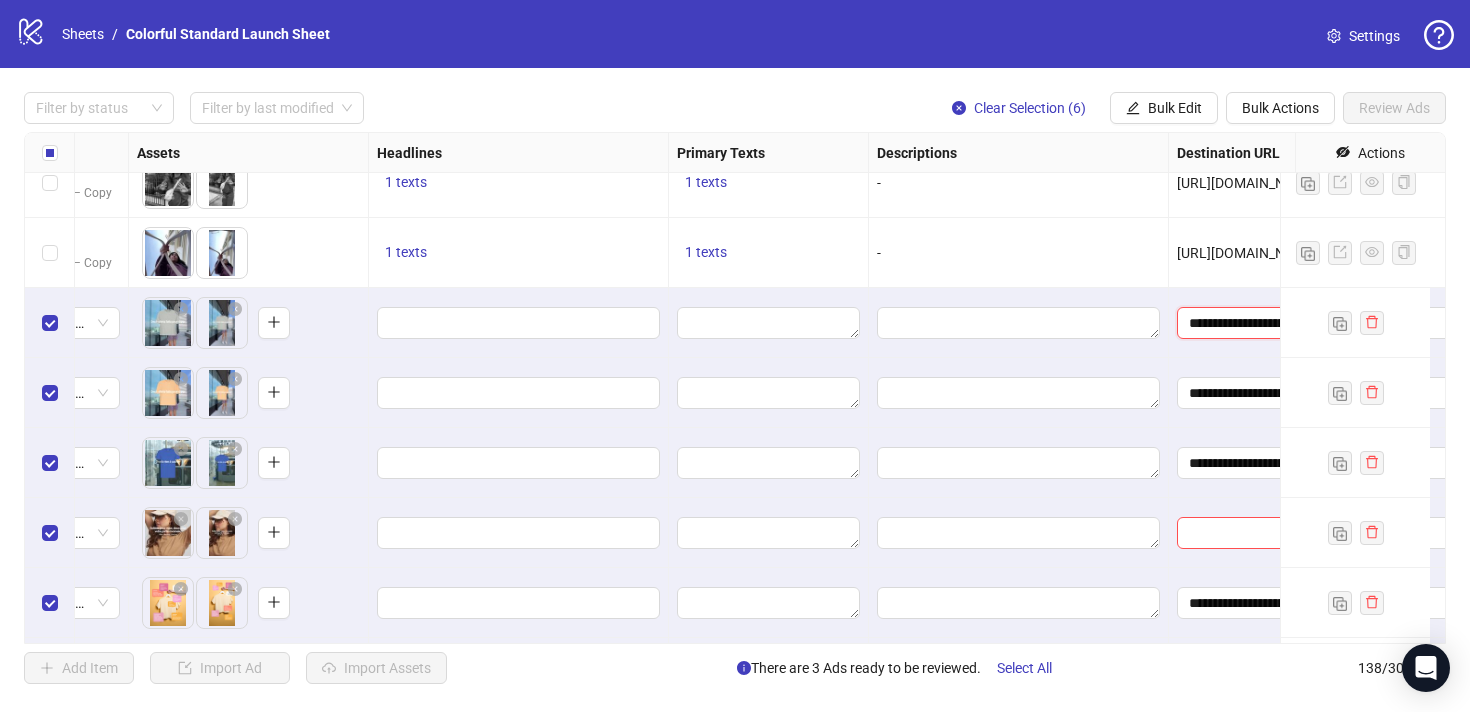 scroll, scrollTop: 0, scrollLeft: 372, axis: horizontal 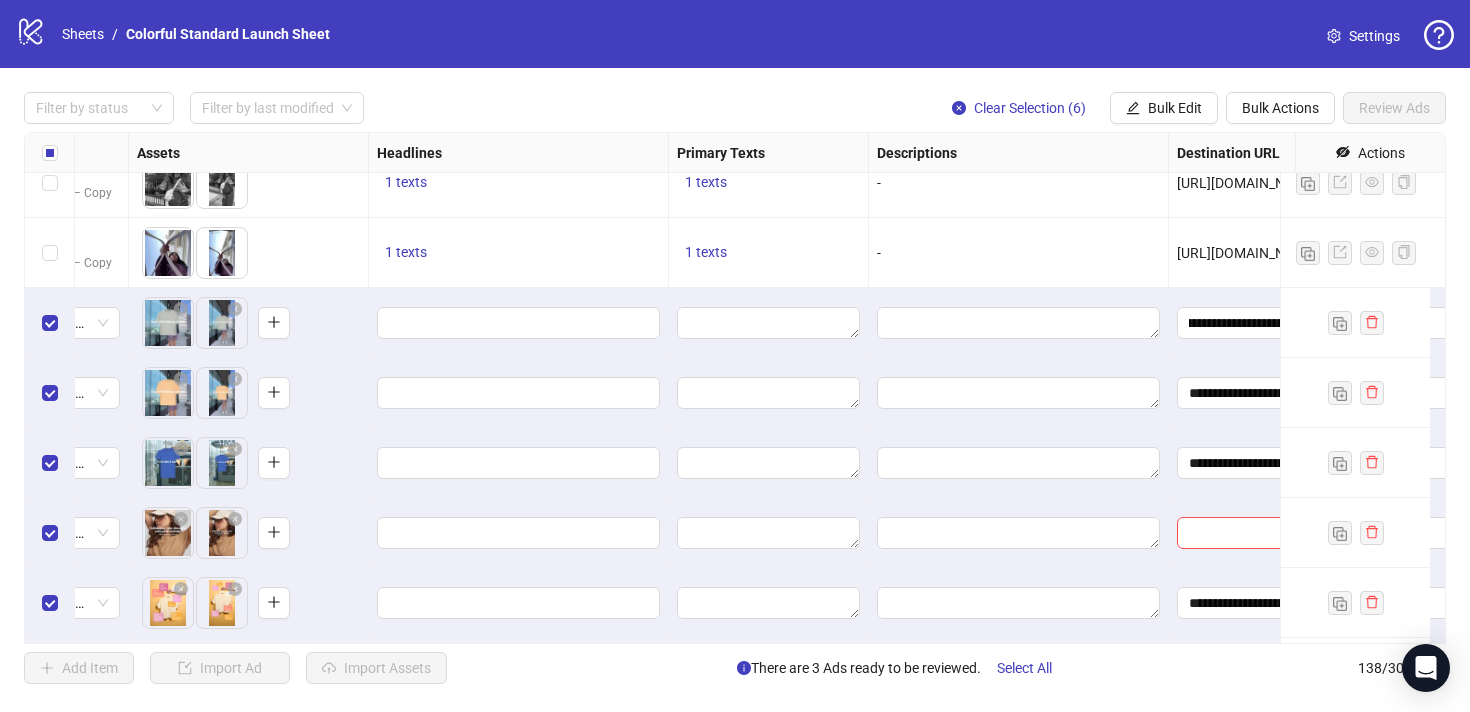 click at bounding box center [1019, 393] 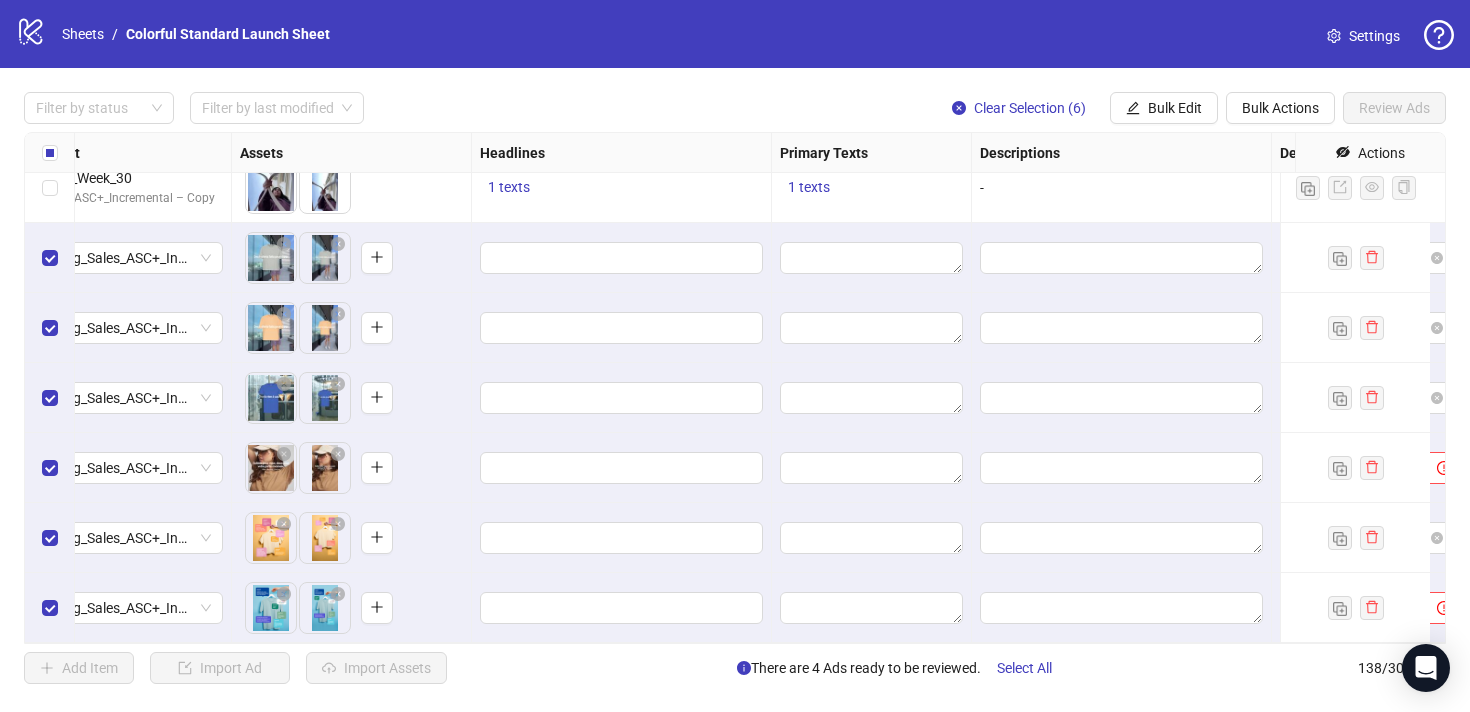scroll, scrollTop: 9205, scrollLeft: 1375, axis: both 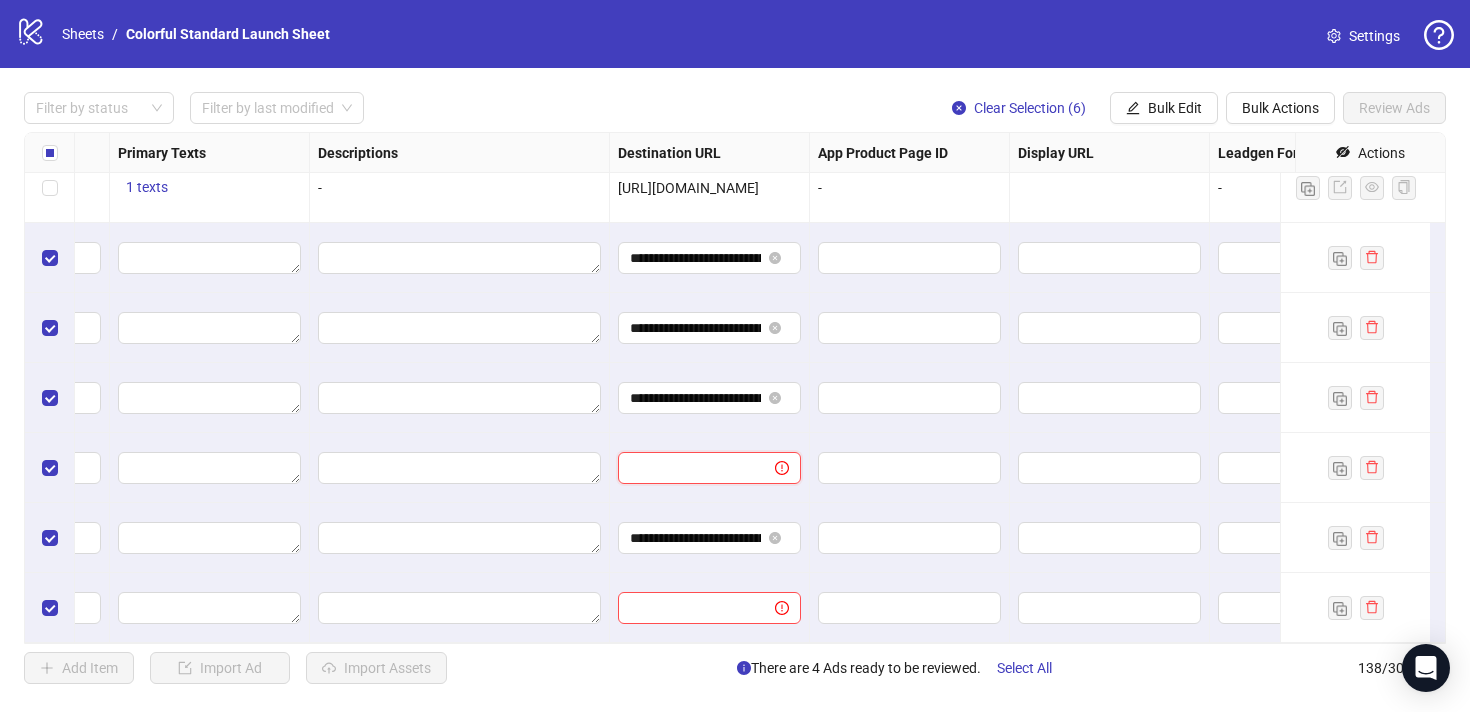 click at bounding box center (688, 468) 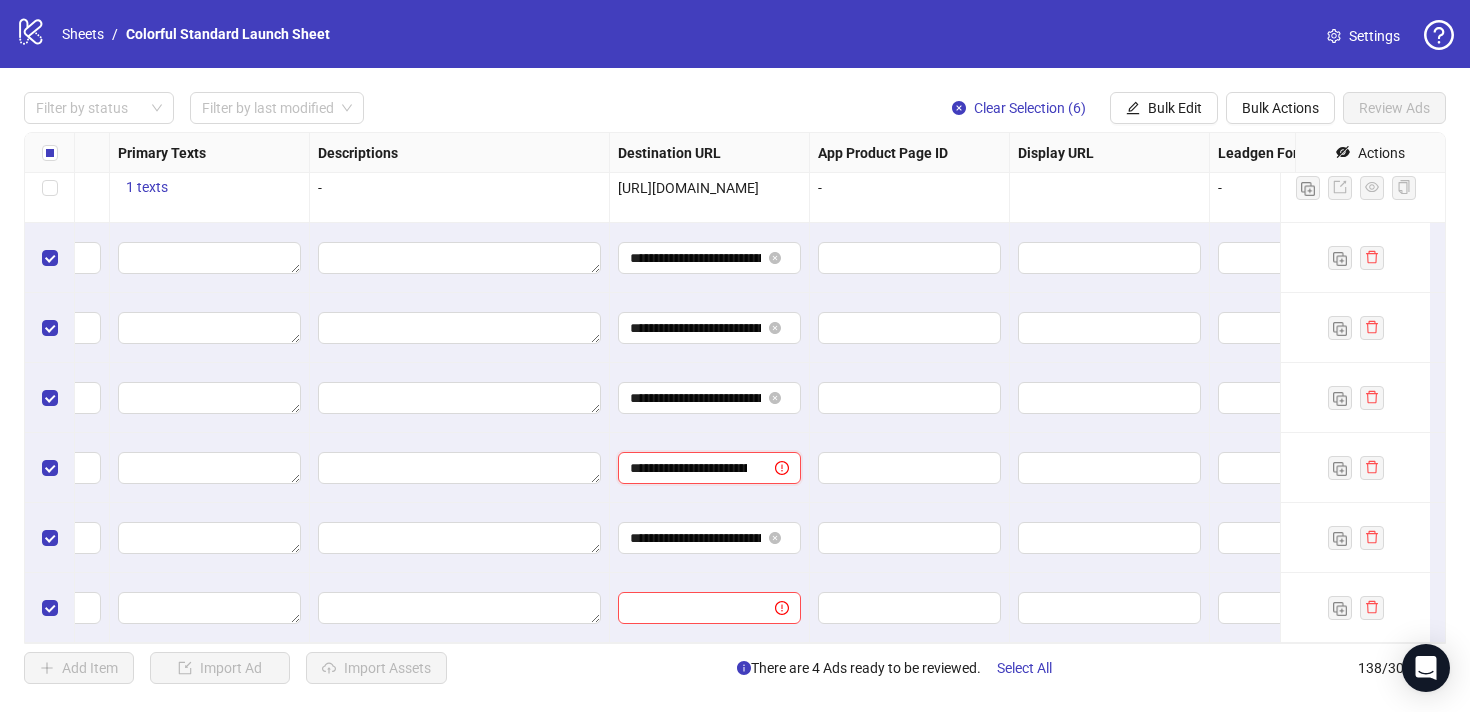 scroll, scrollTop: 0, scrollLeft: 307, axis: horizontal 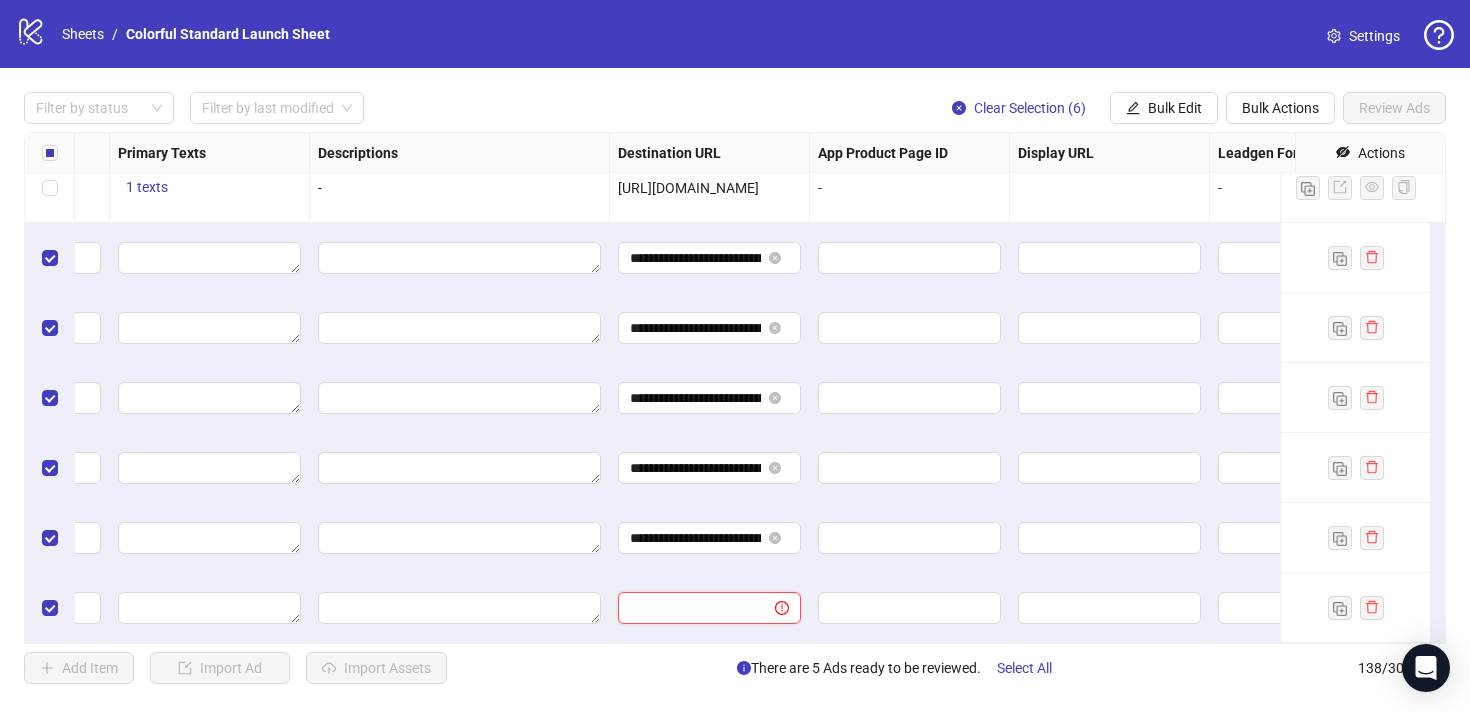 click at bounding box center (688, 608) 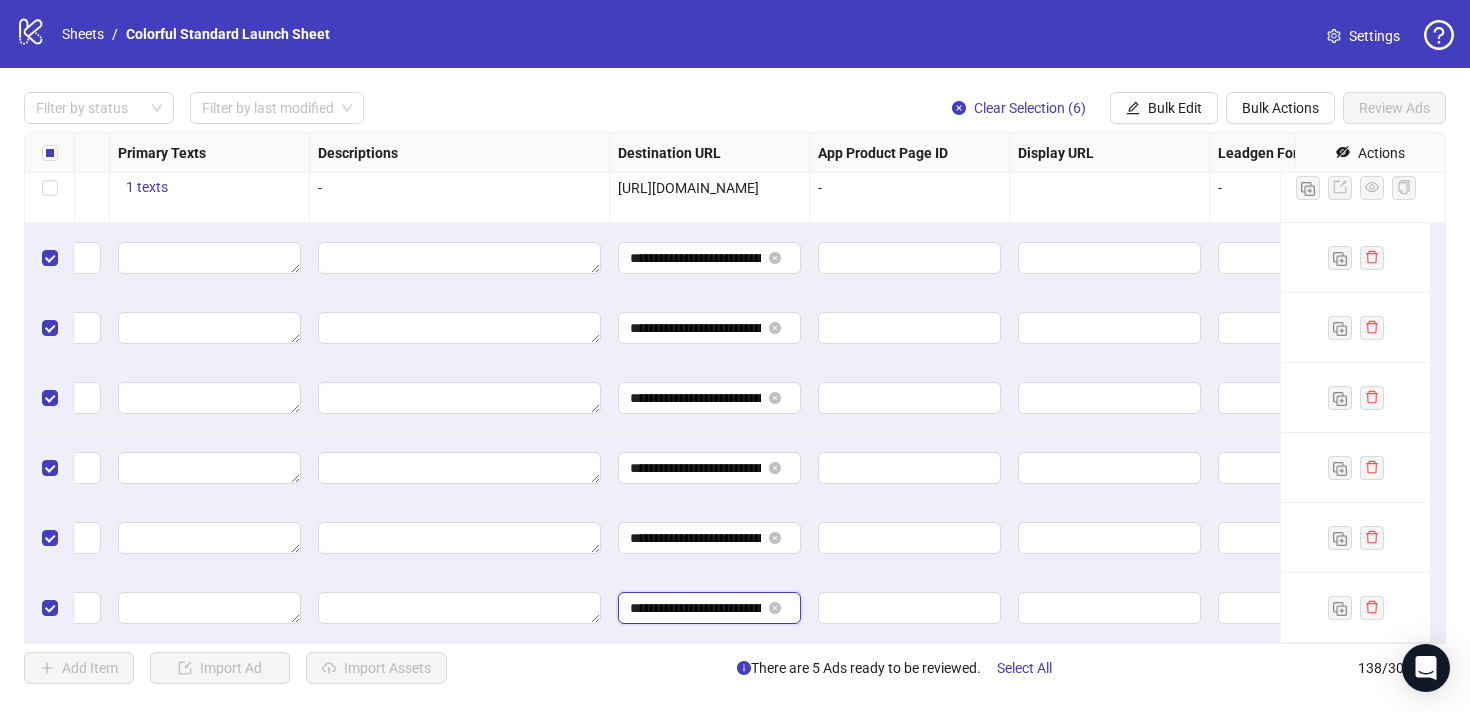scroll, scrollTop: 0, scrollLeft: 419, axis: horizontal 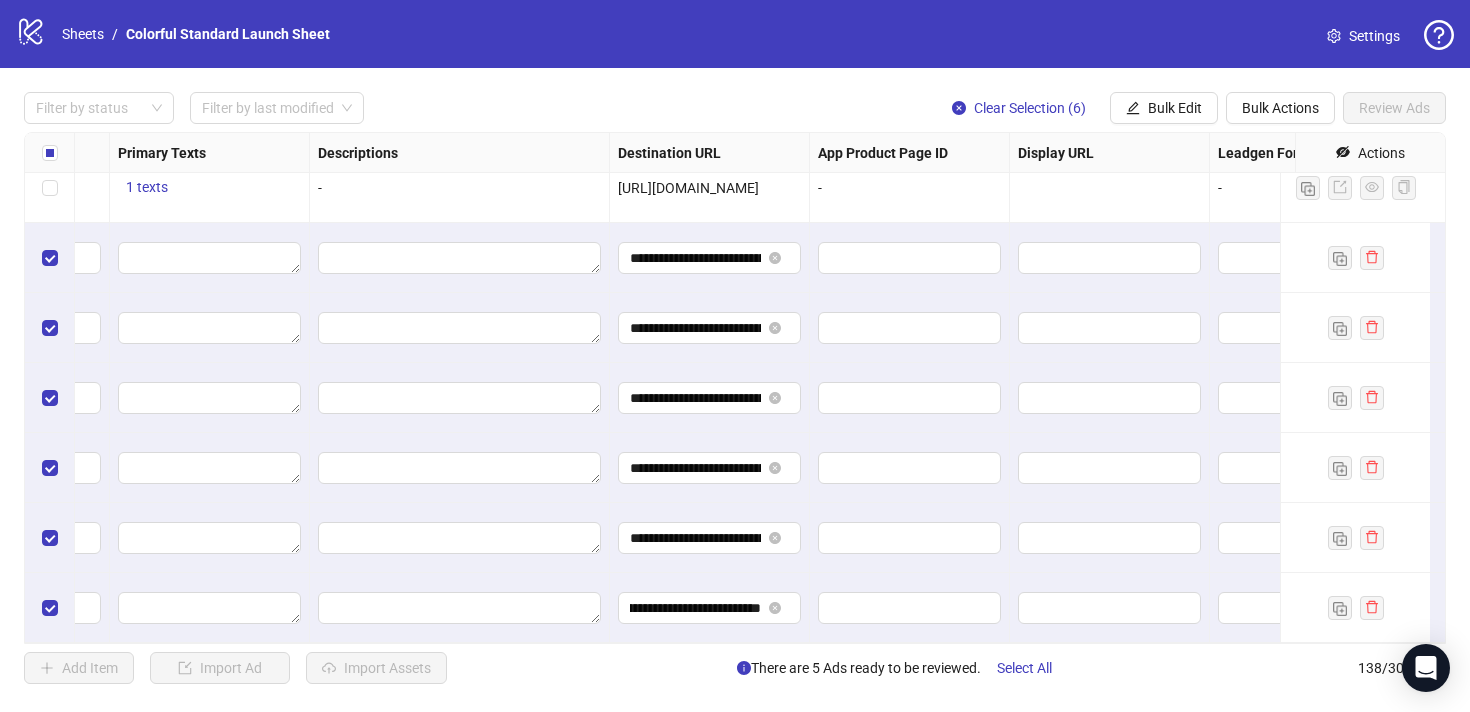click on "**********" at bounding box center [710, 608] 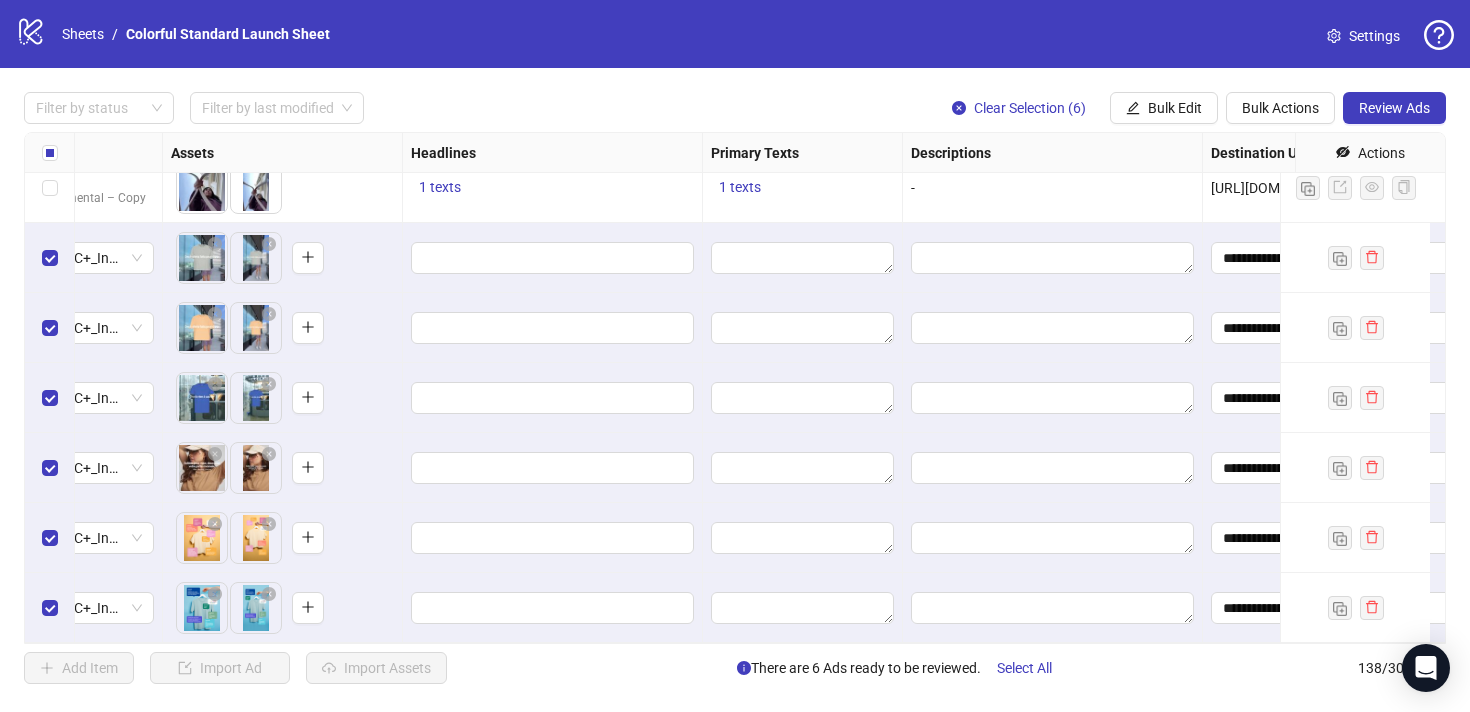 scroll, scrollTop: 9205, scrollLeft: 868, axis: both 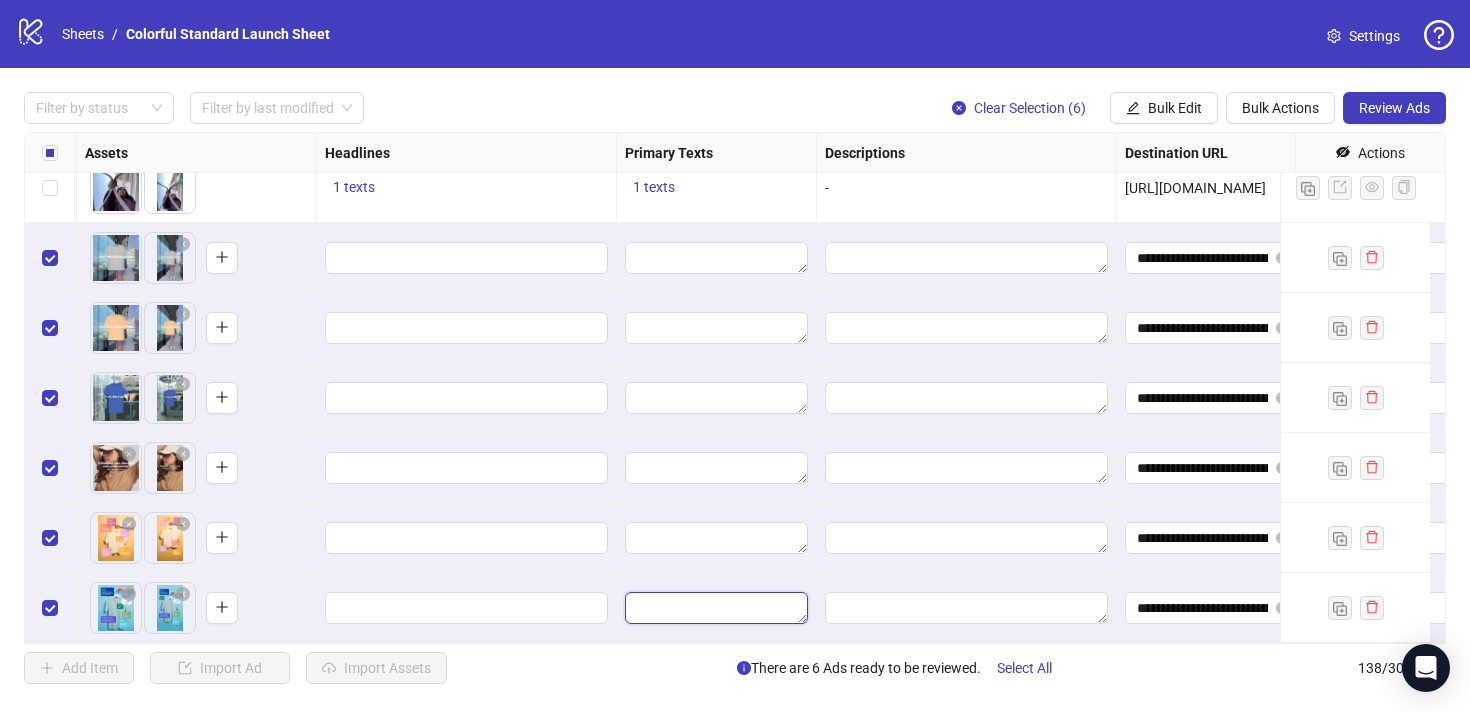 click at bounding box center (716, 608) 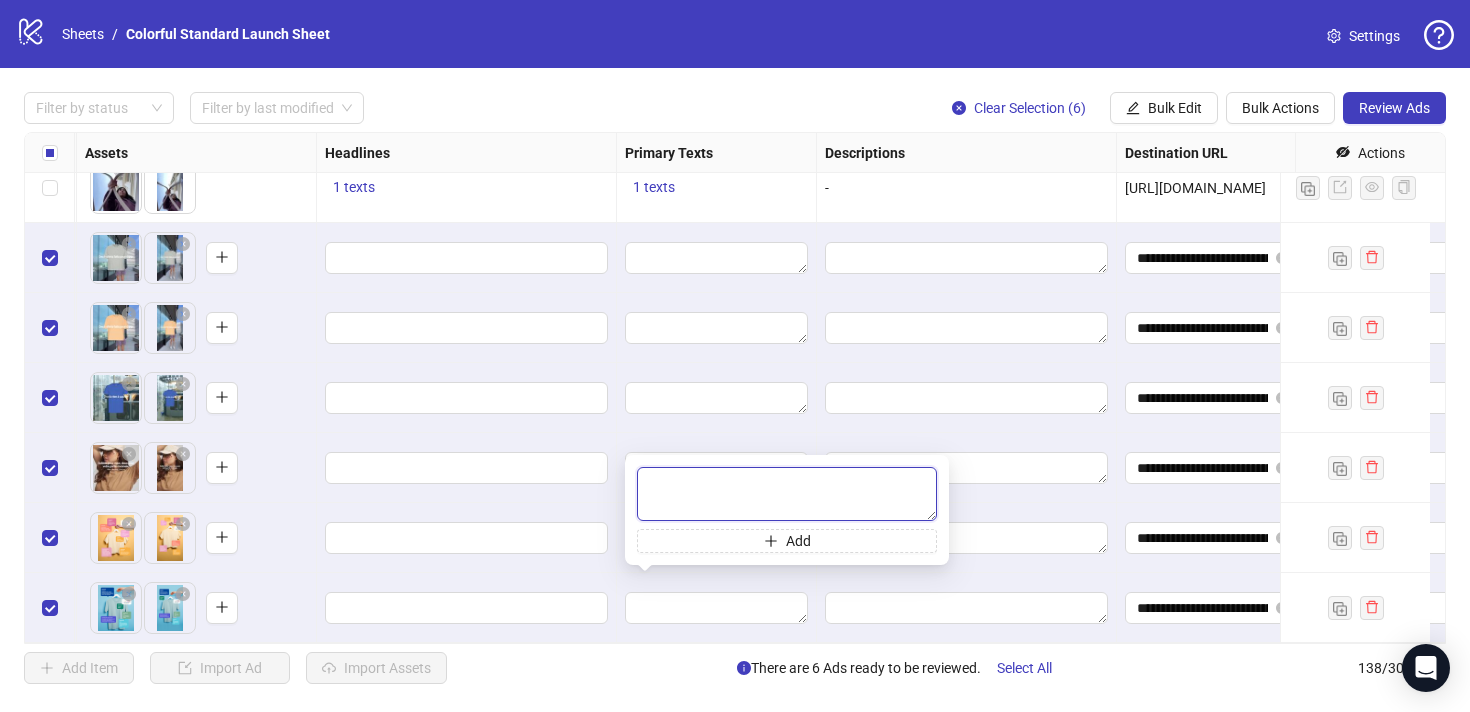 click at bounding box center (787, 494) 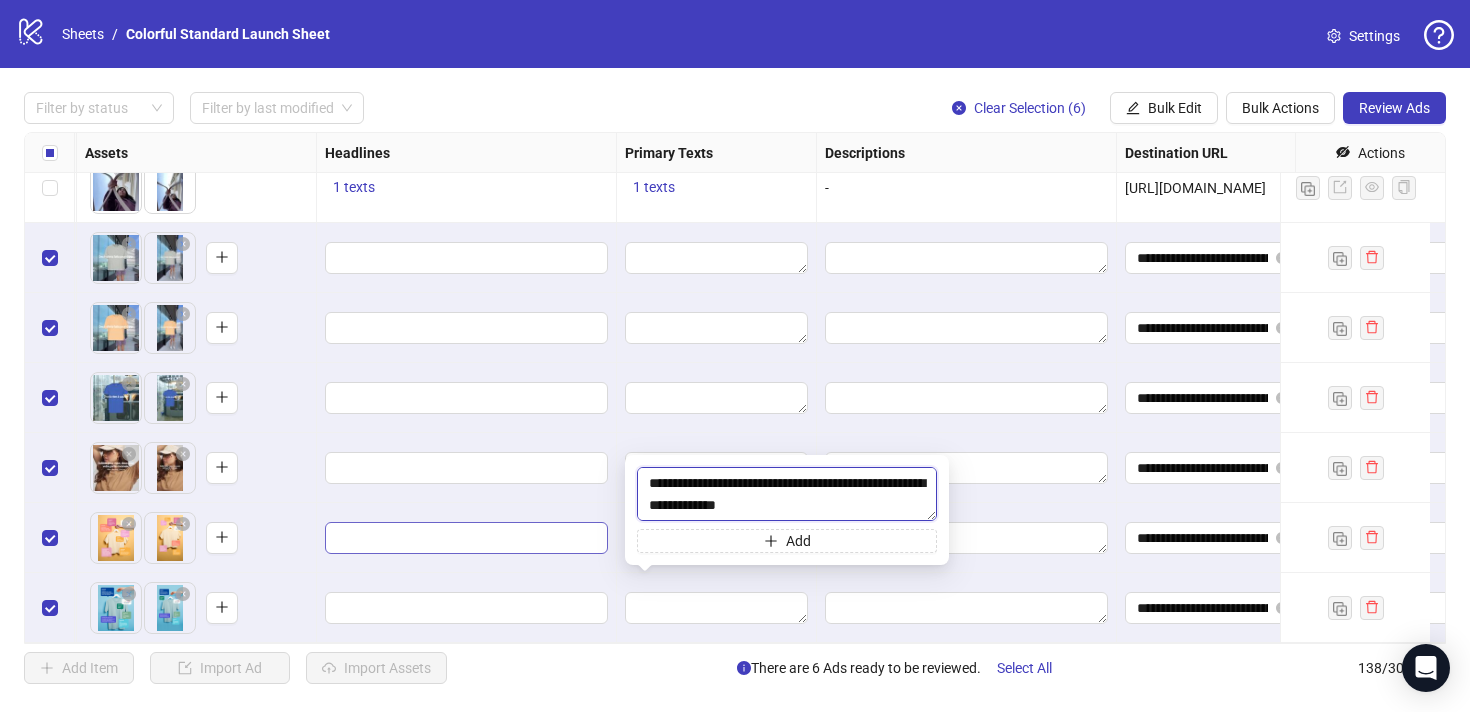 scroll, scrollTop: 191, scrollLeft: 0, axis: vertical 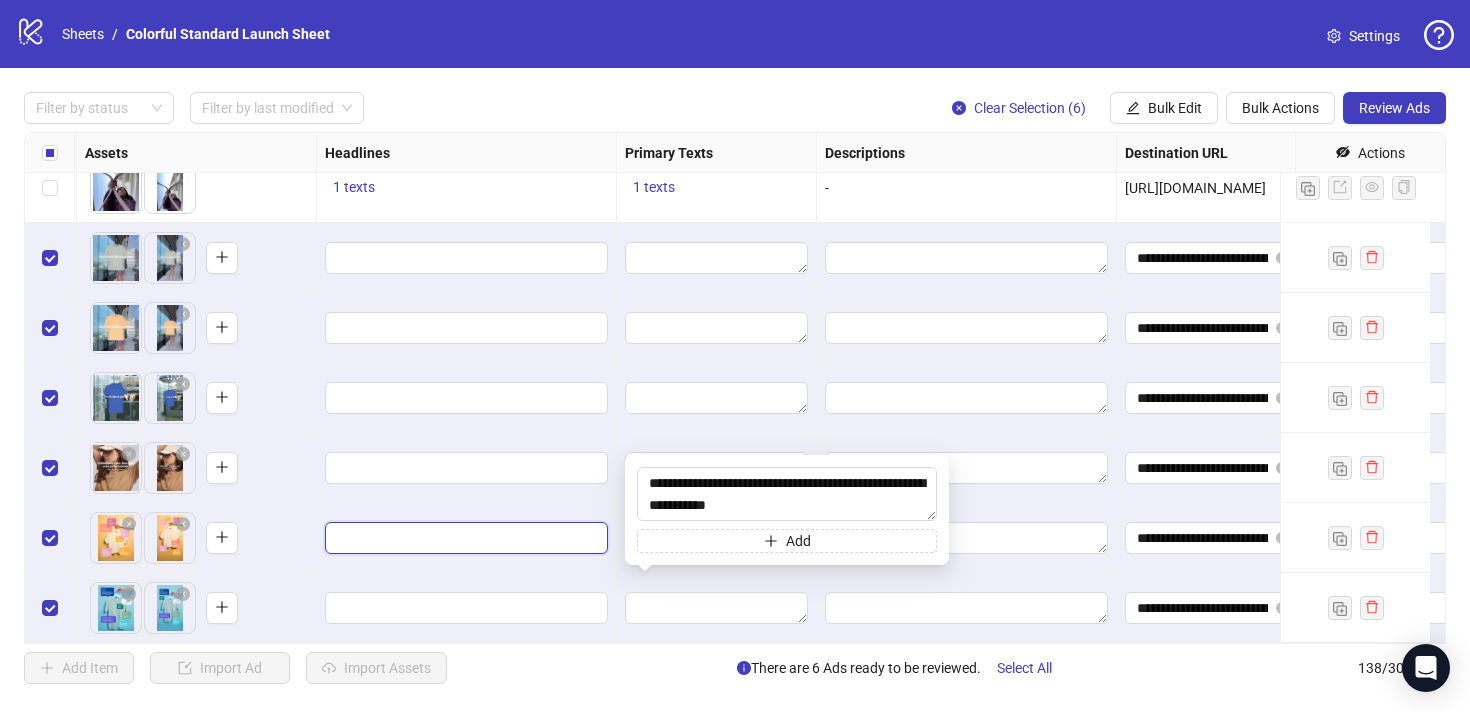 click at bounding box center [464, 538] 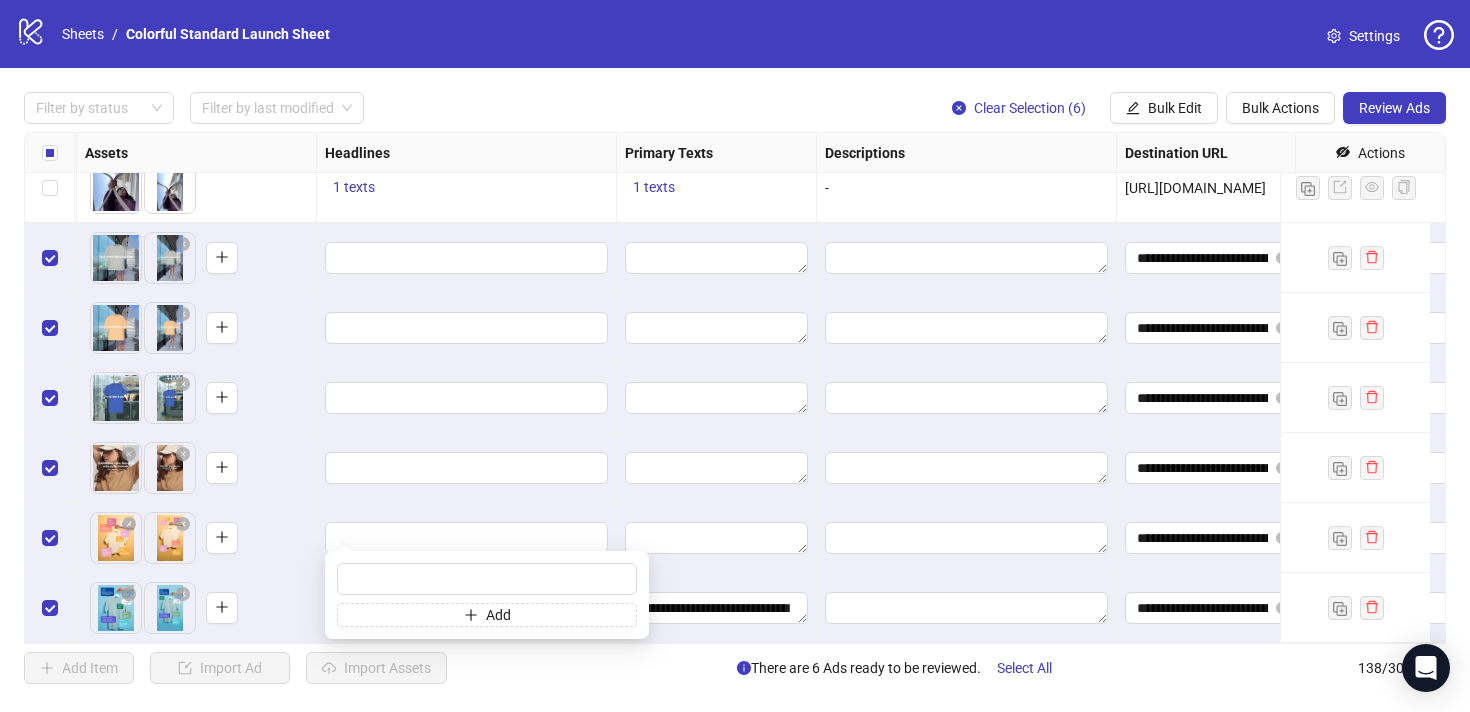 click at bounding box center [717, 538] 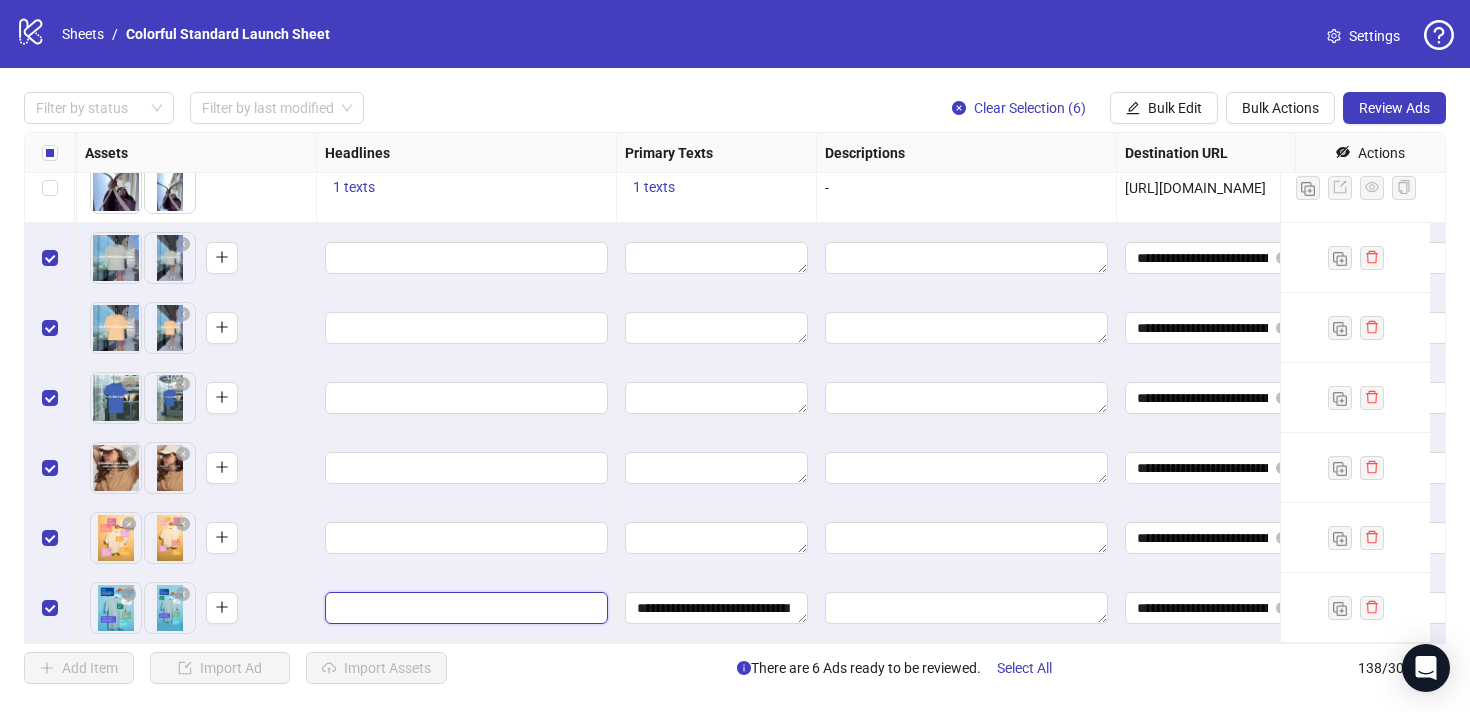 click at bounding box center (464, 608) 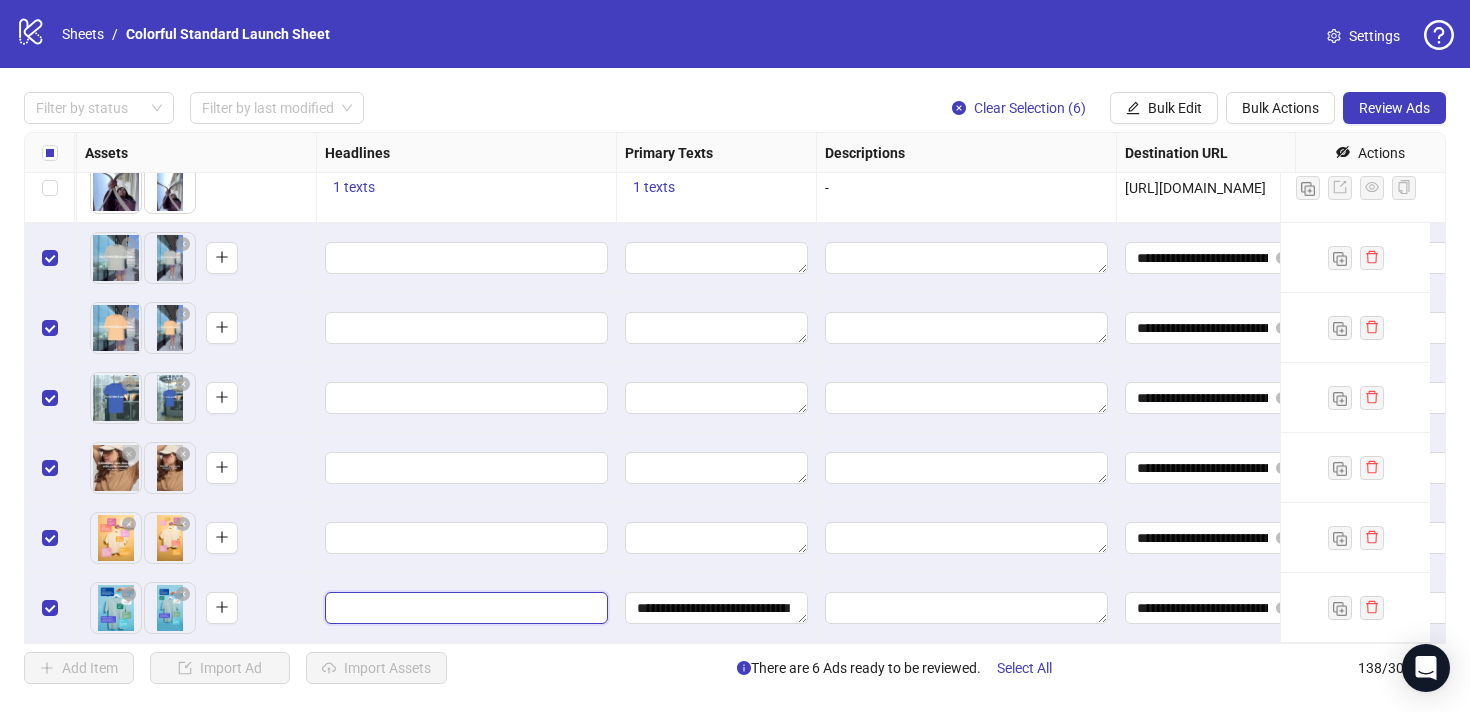click at bounding box center [464, 608] 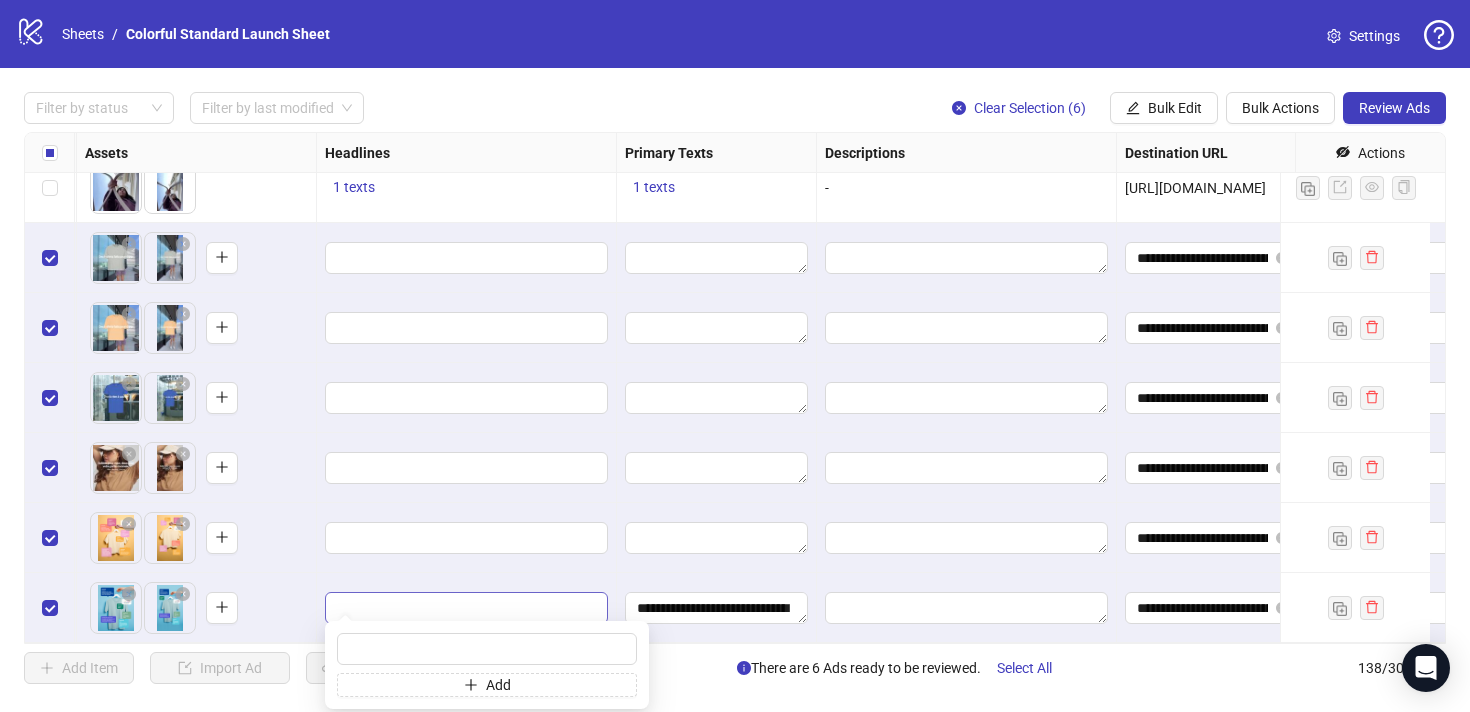 type on "**********" 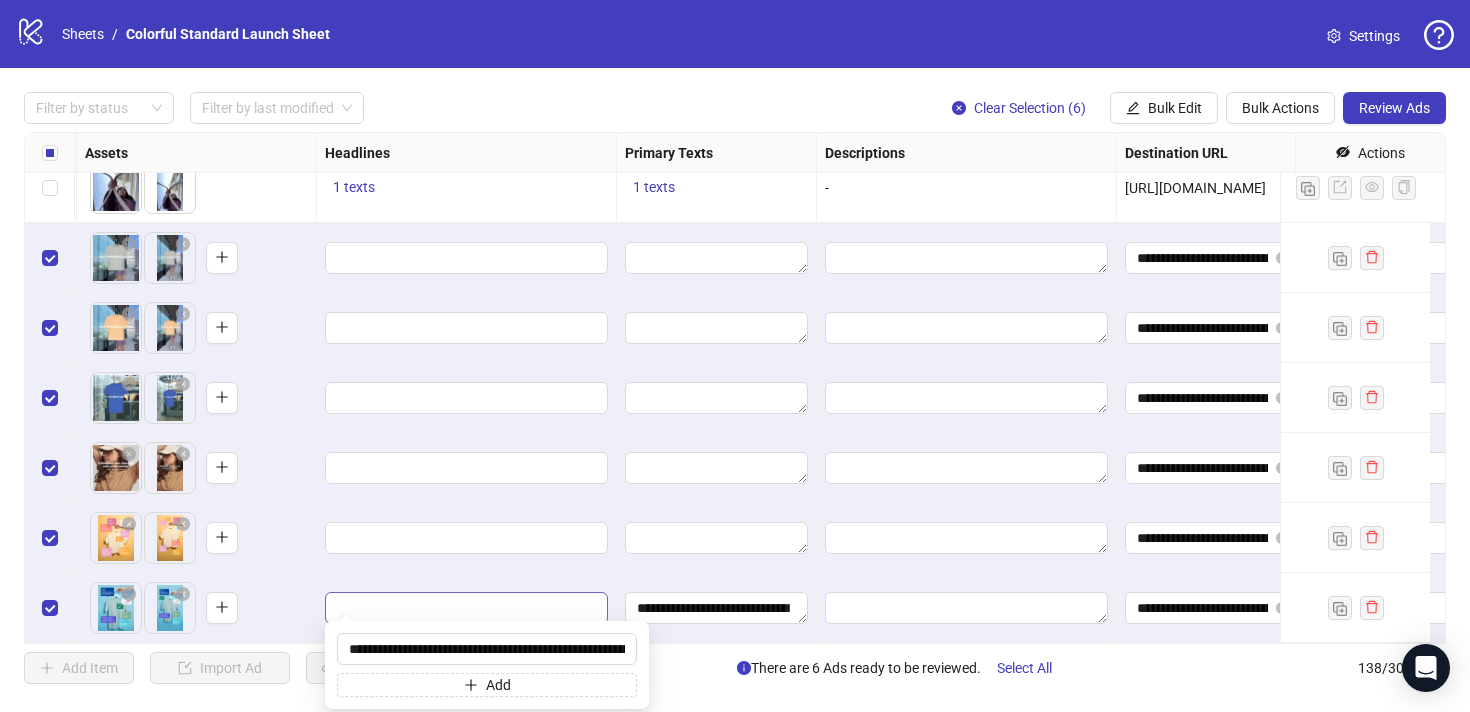 scroll, scrollTop: 0, scrollLeft: 1531, axis: horizontal 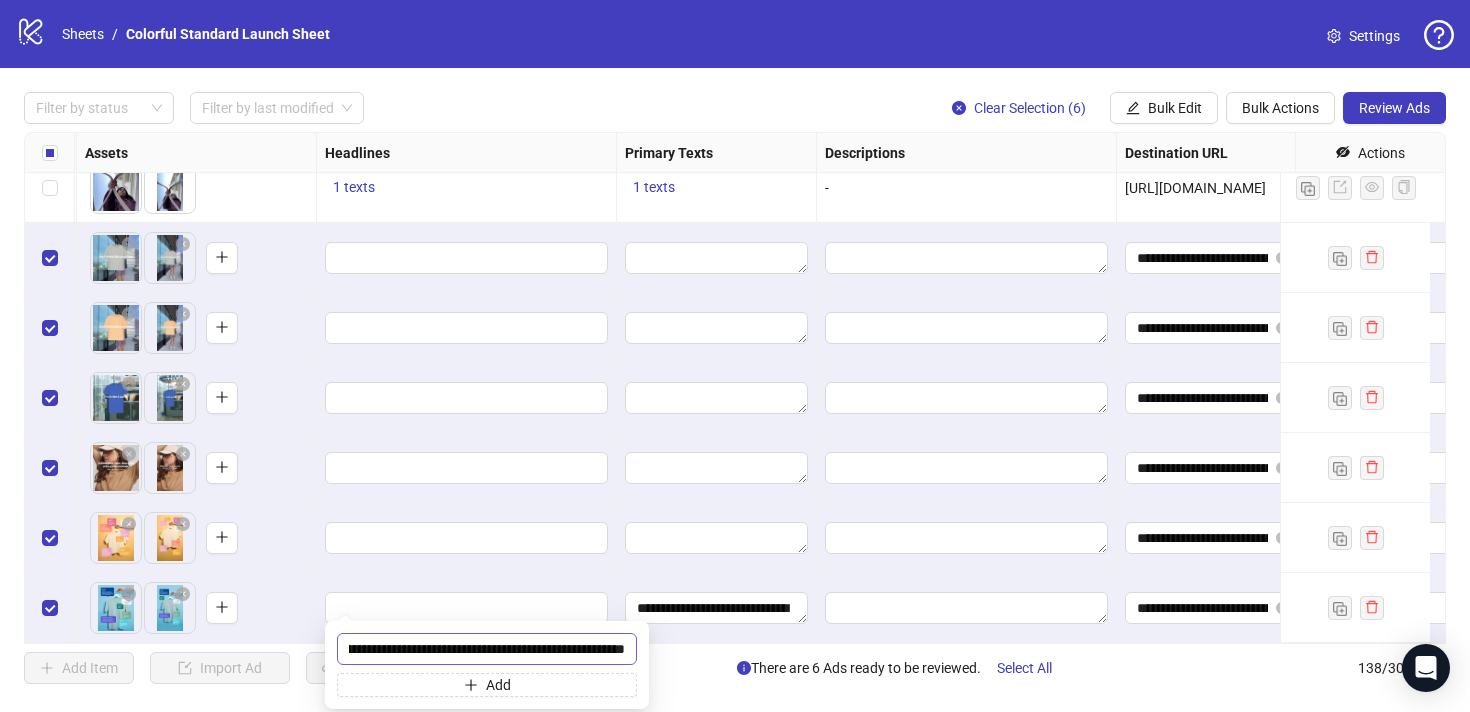 click on "**********" at bounding box center (487, 649) 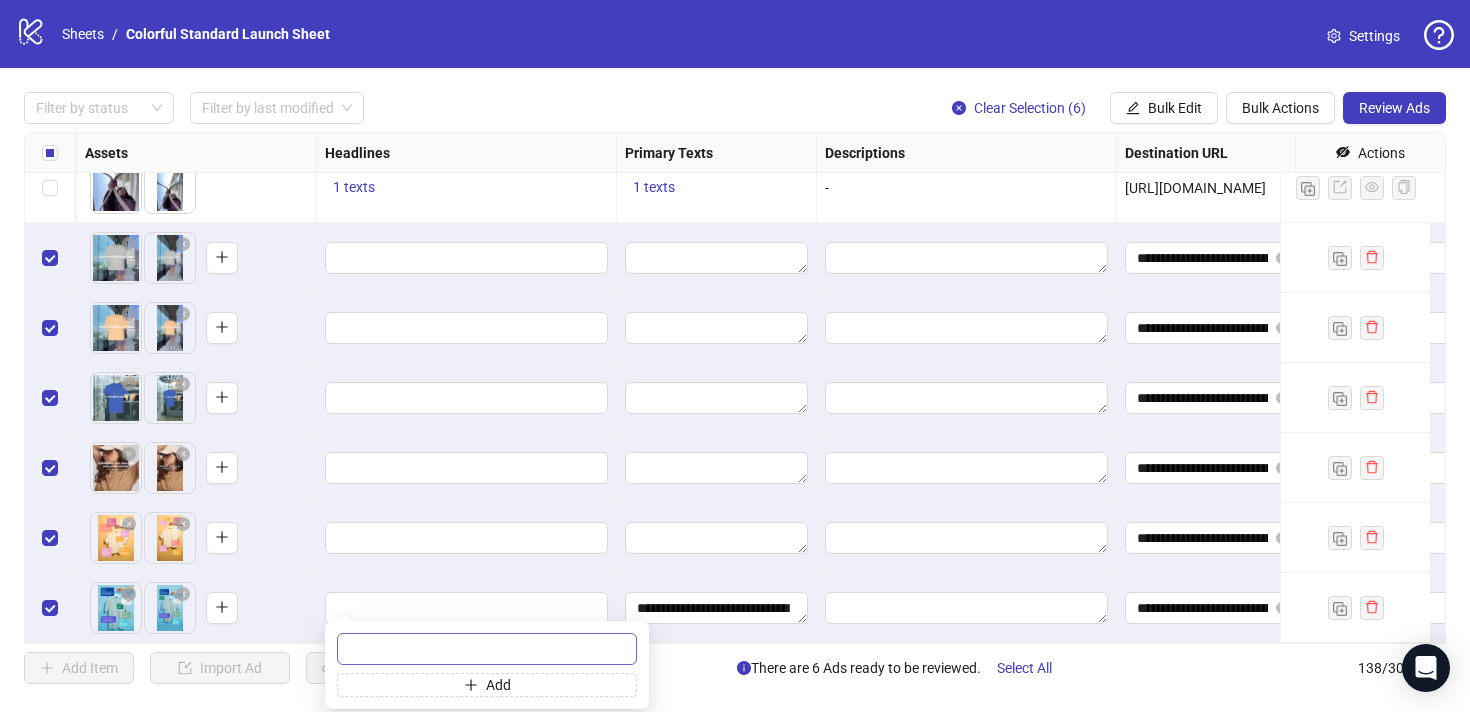 scroll, scrollTop: 0, scrollLeft: 0, axis: both 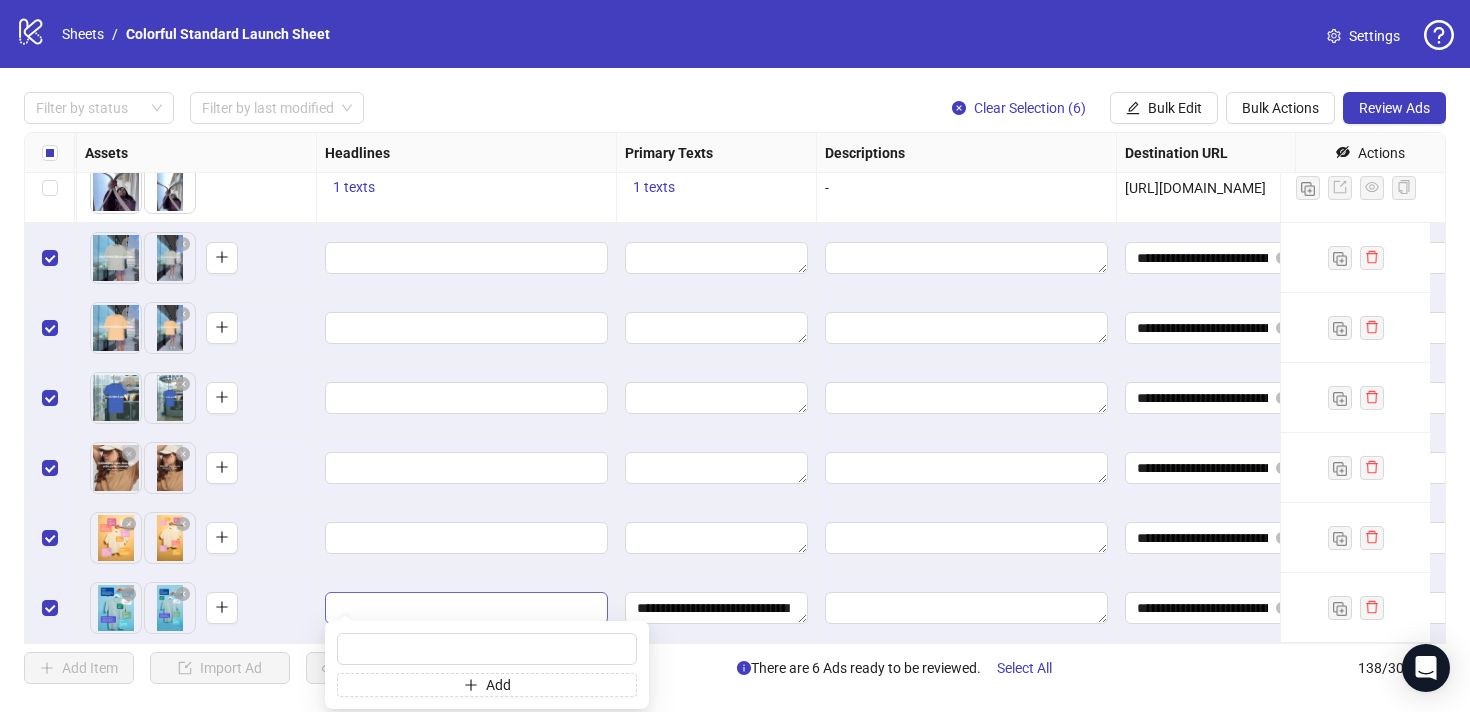click at bounding box center [466, 608] 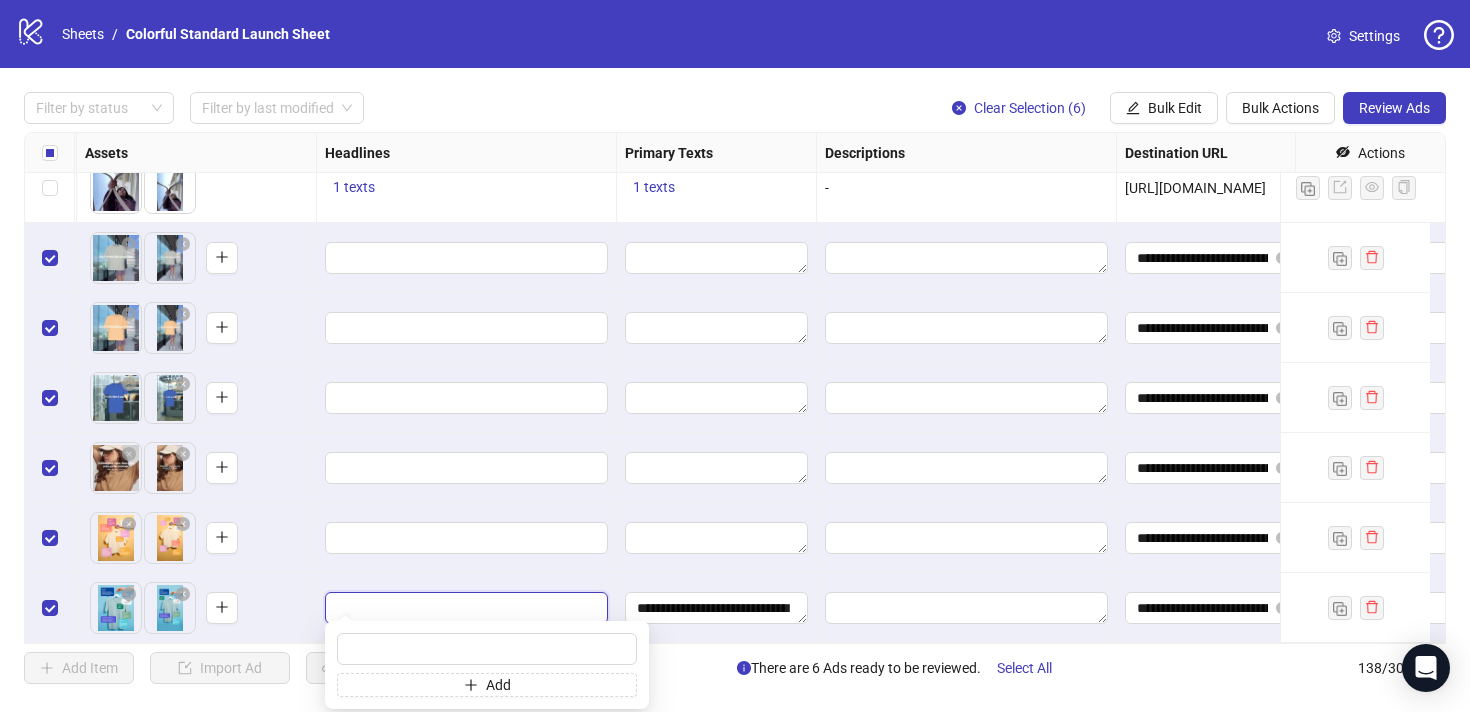 click at bounding box center [464, 608] 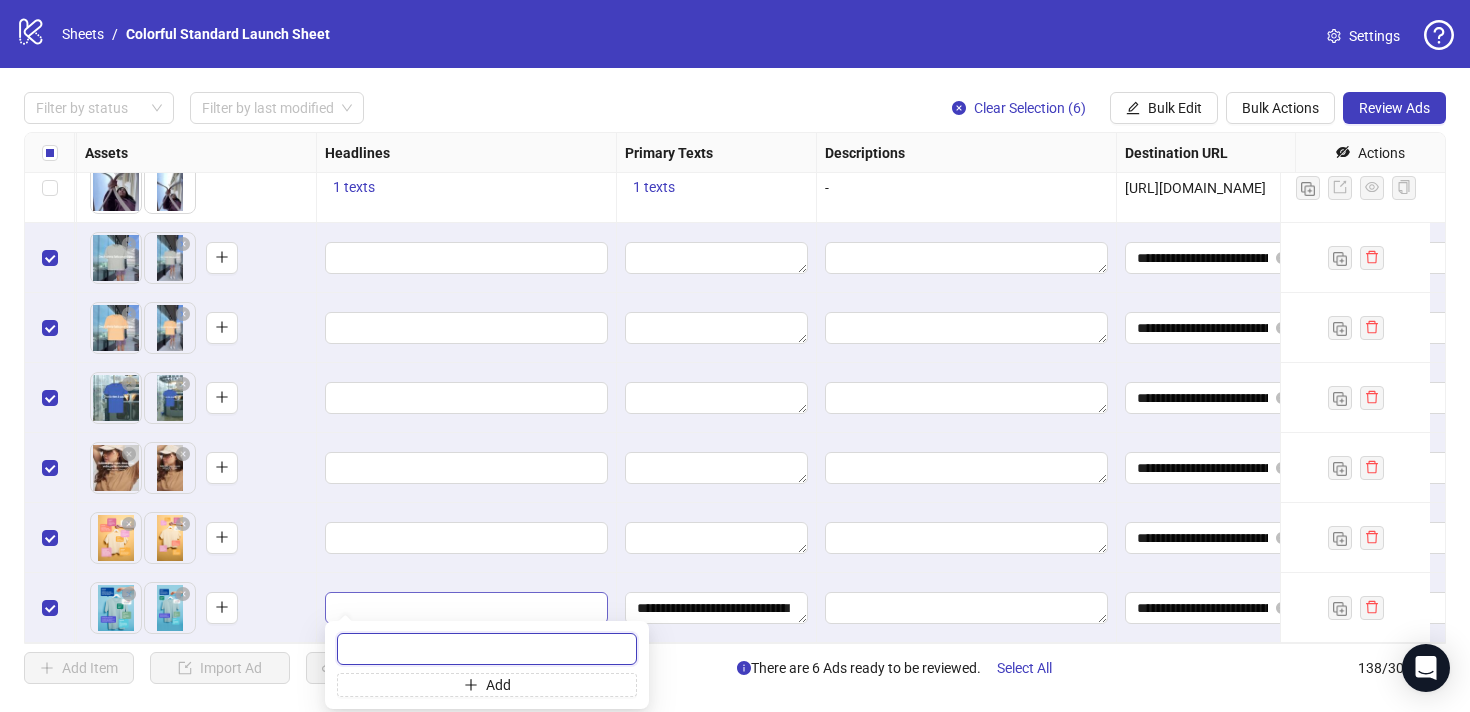 paste on "**********" 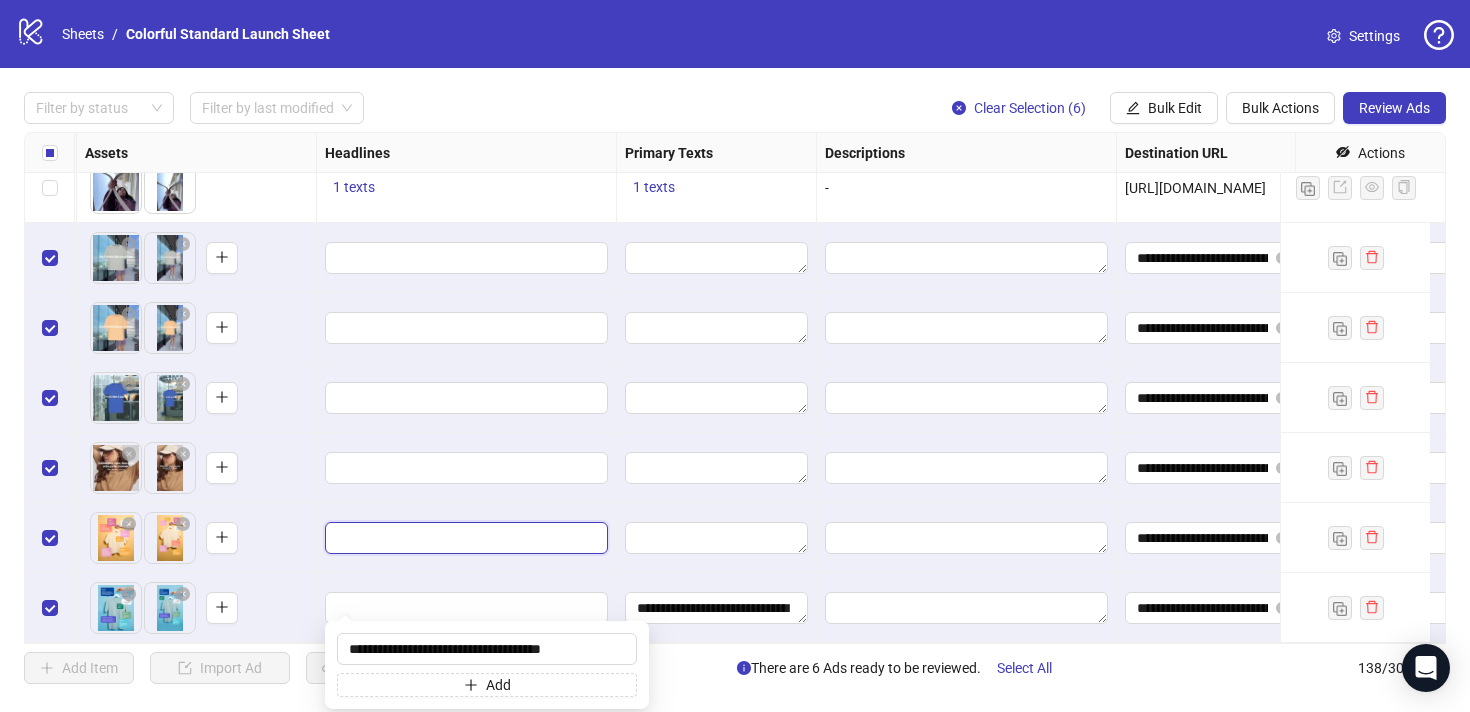 click at bounding box center [464, 538] 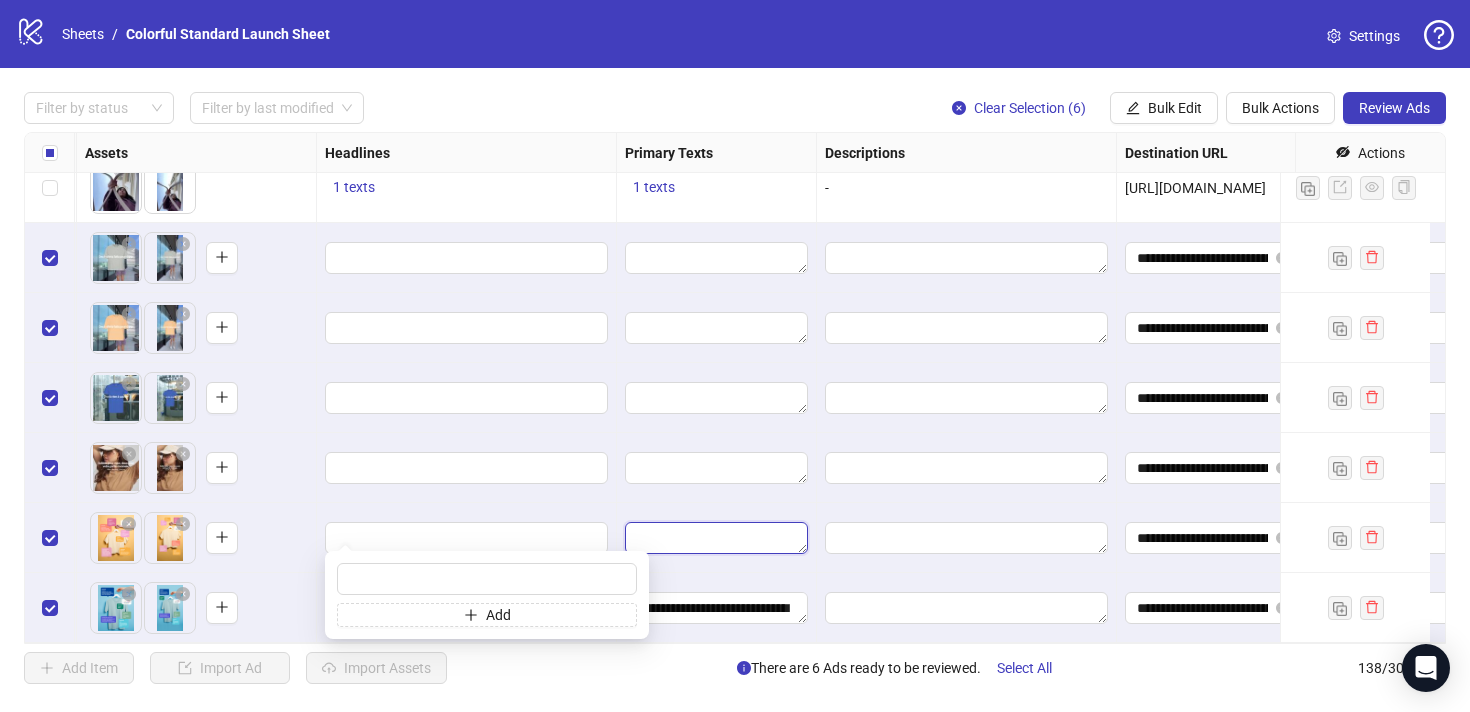 click at bounding box center [716, 538] 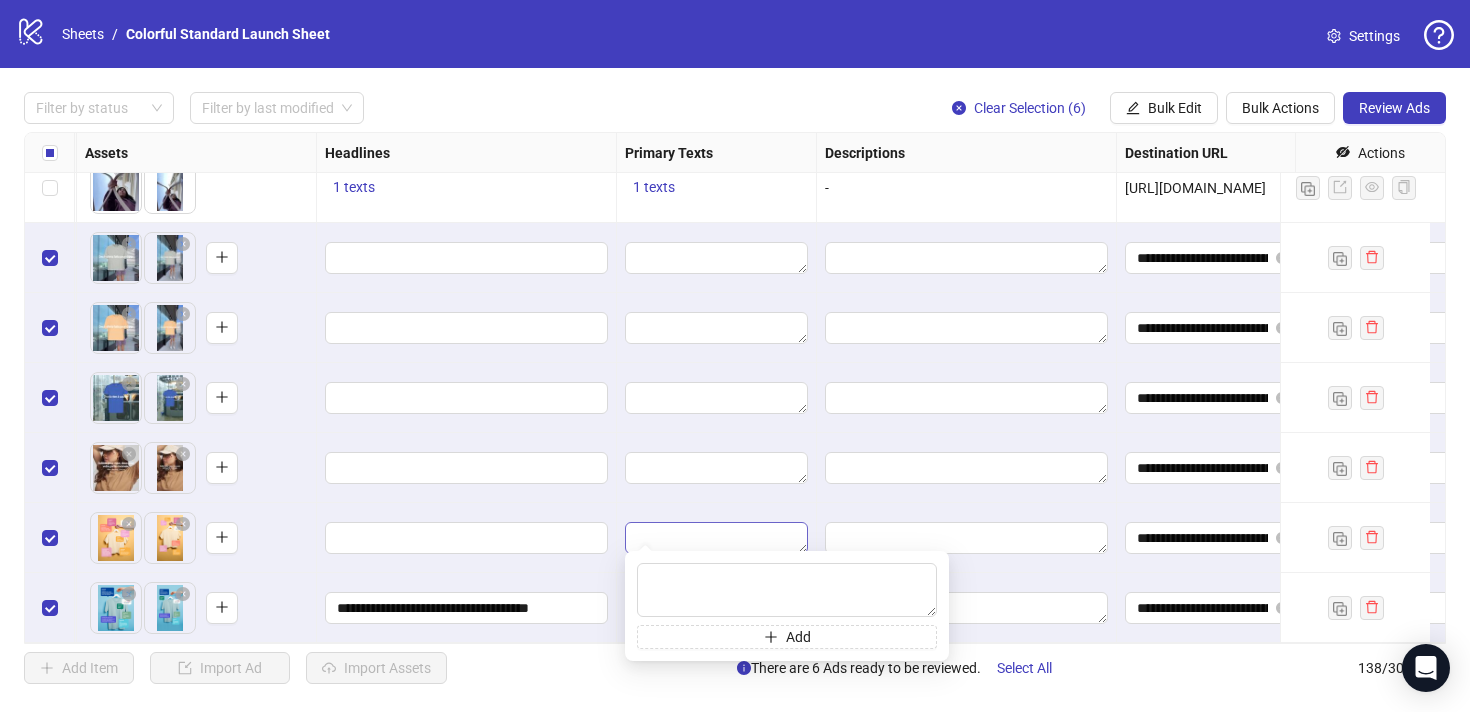 type on "**********" 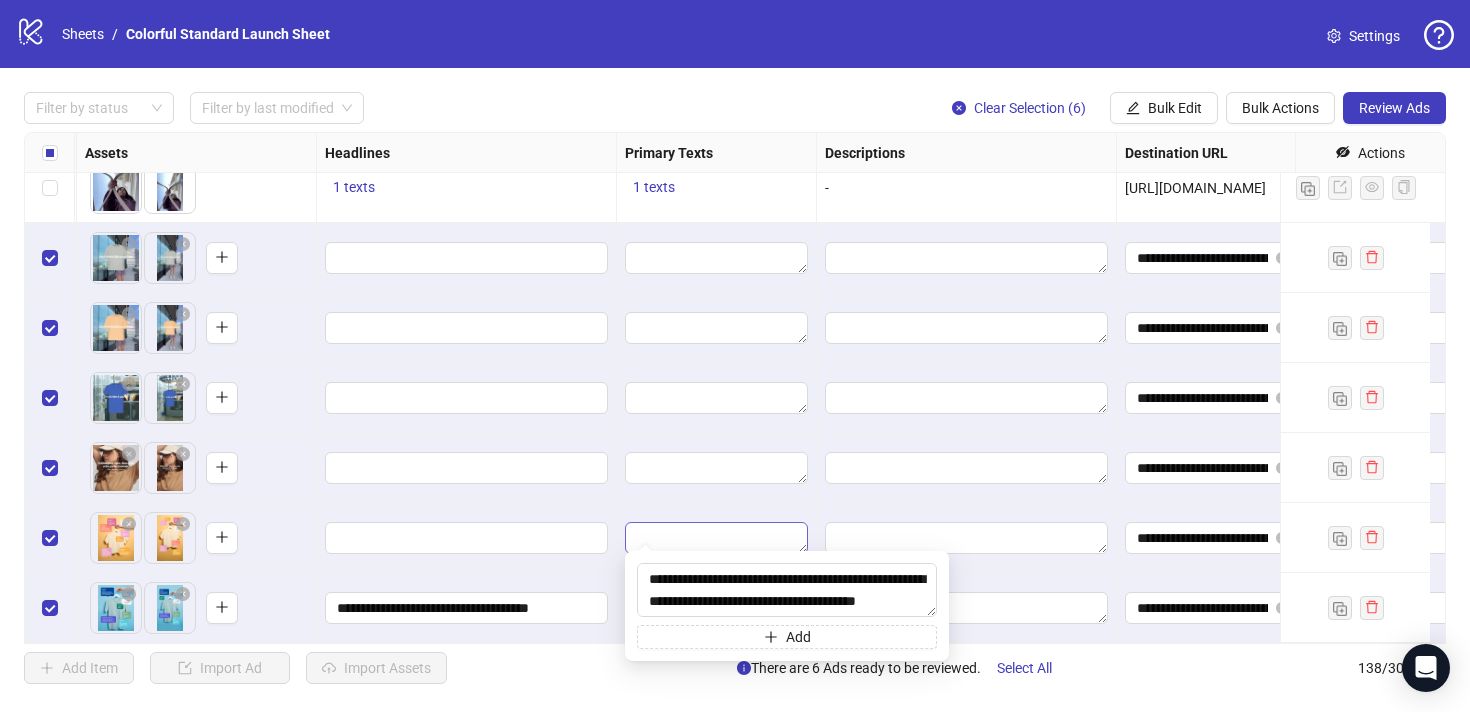 scroll, scrollTop: 191, scrollLeft: 0, axis: vertical 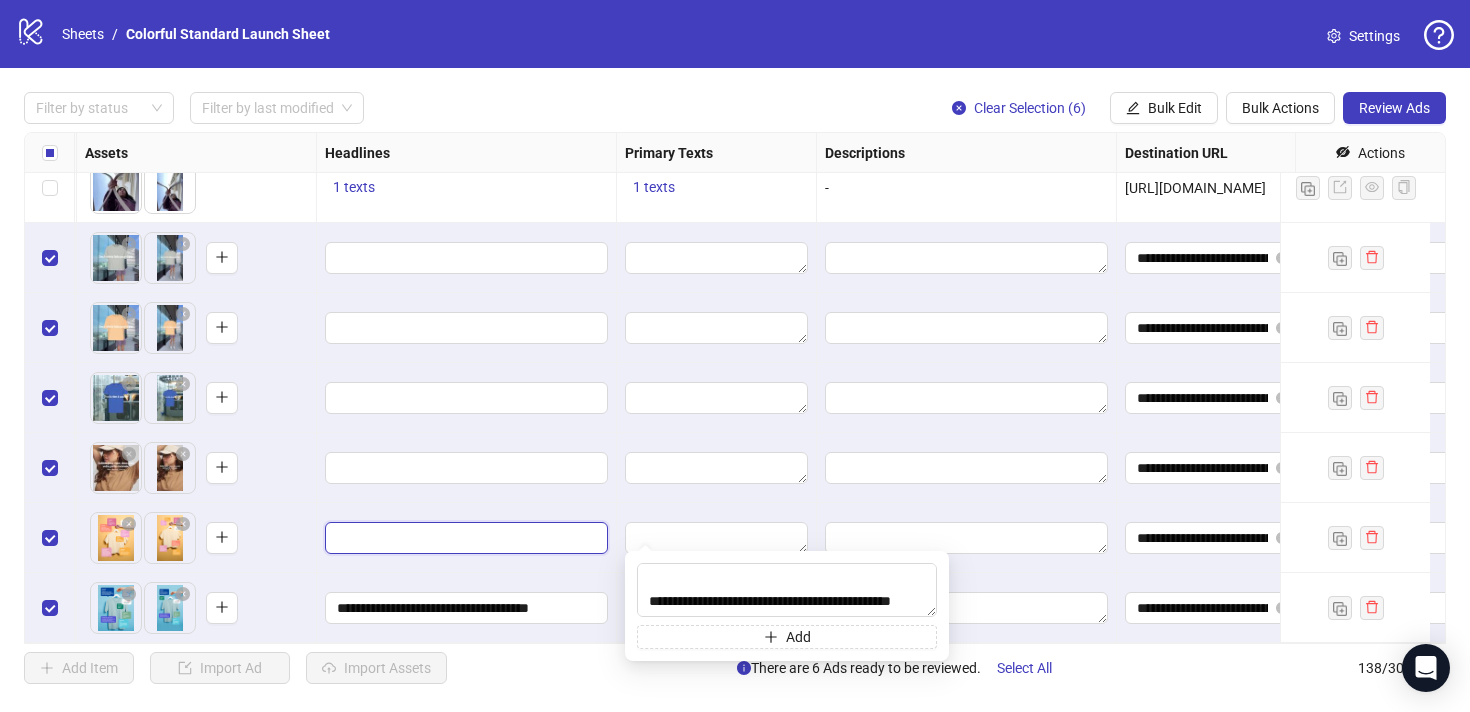 click at bounding box center [464, 538] 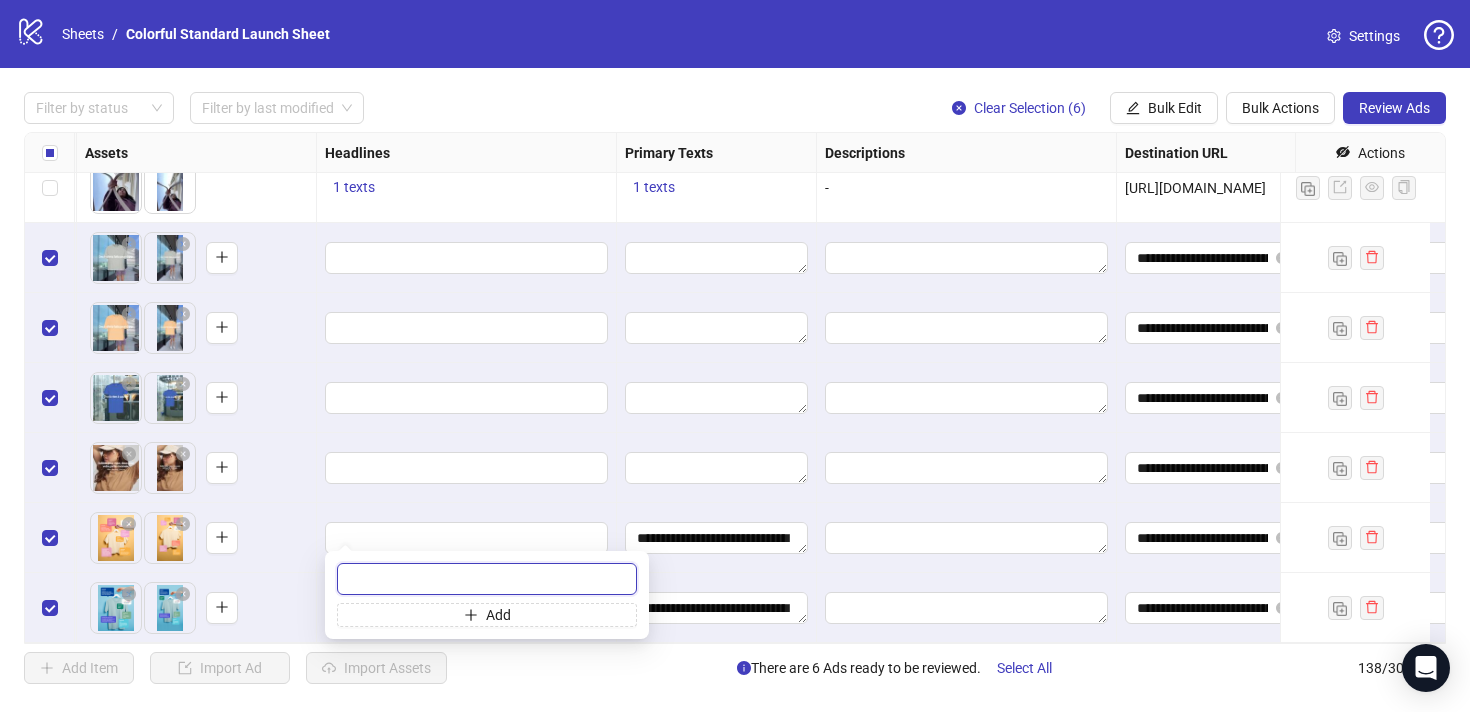 click at bounding box center [487, 579] 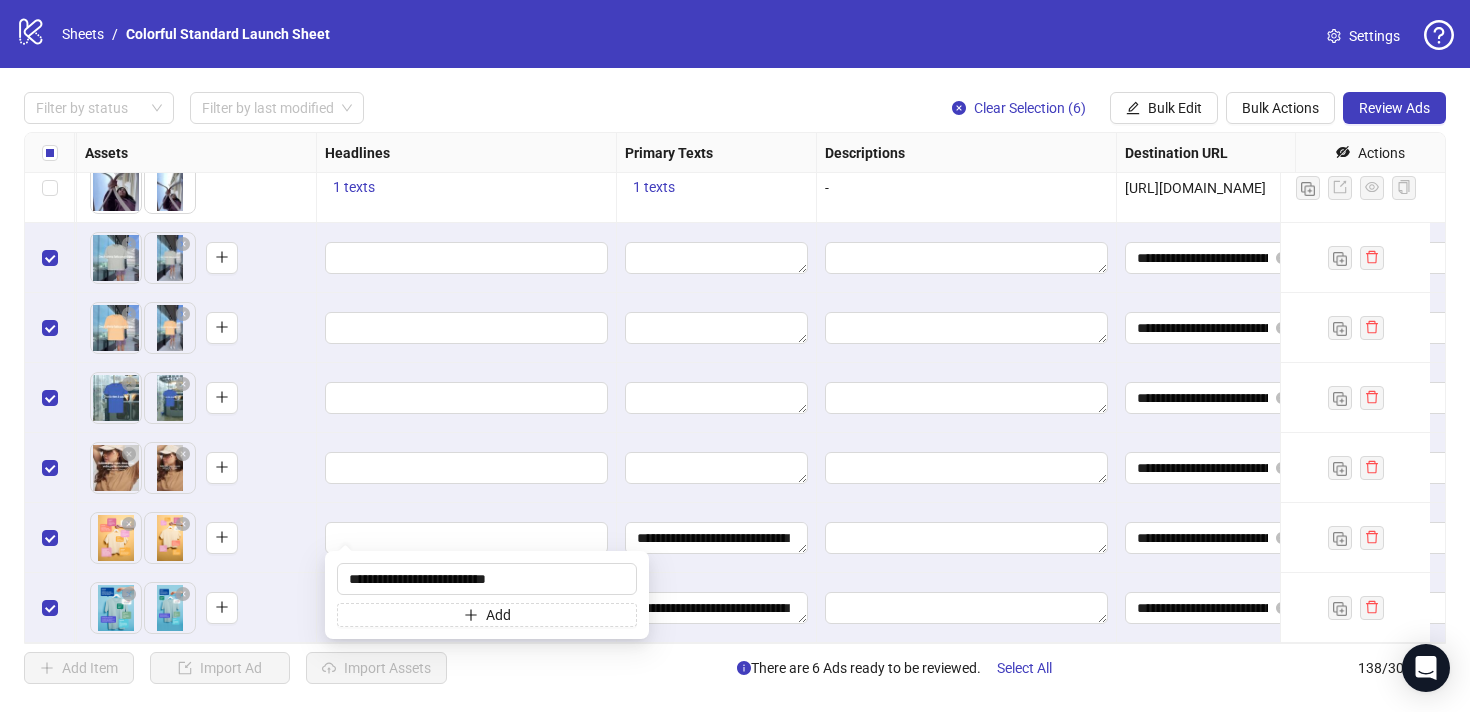 click at bounding box center [467, 538] 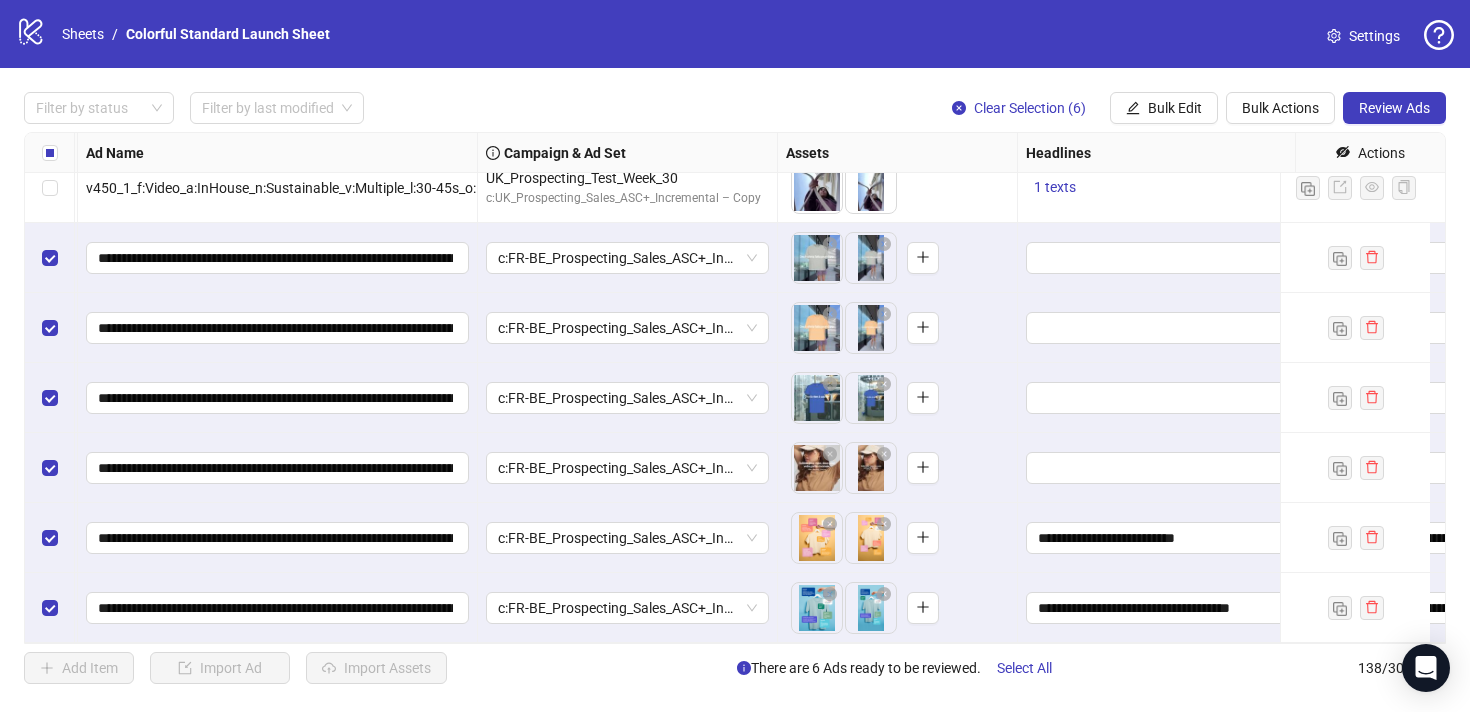 scroll, scrollTop: 9205, scrollLeft: 513, axis: both 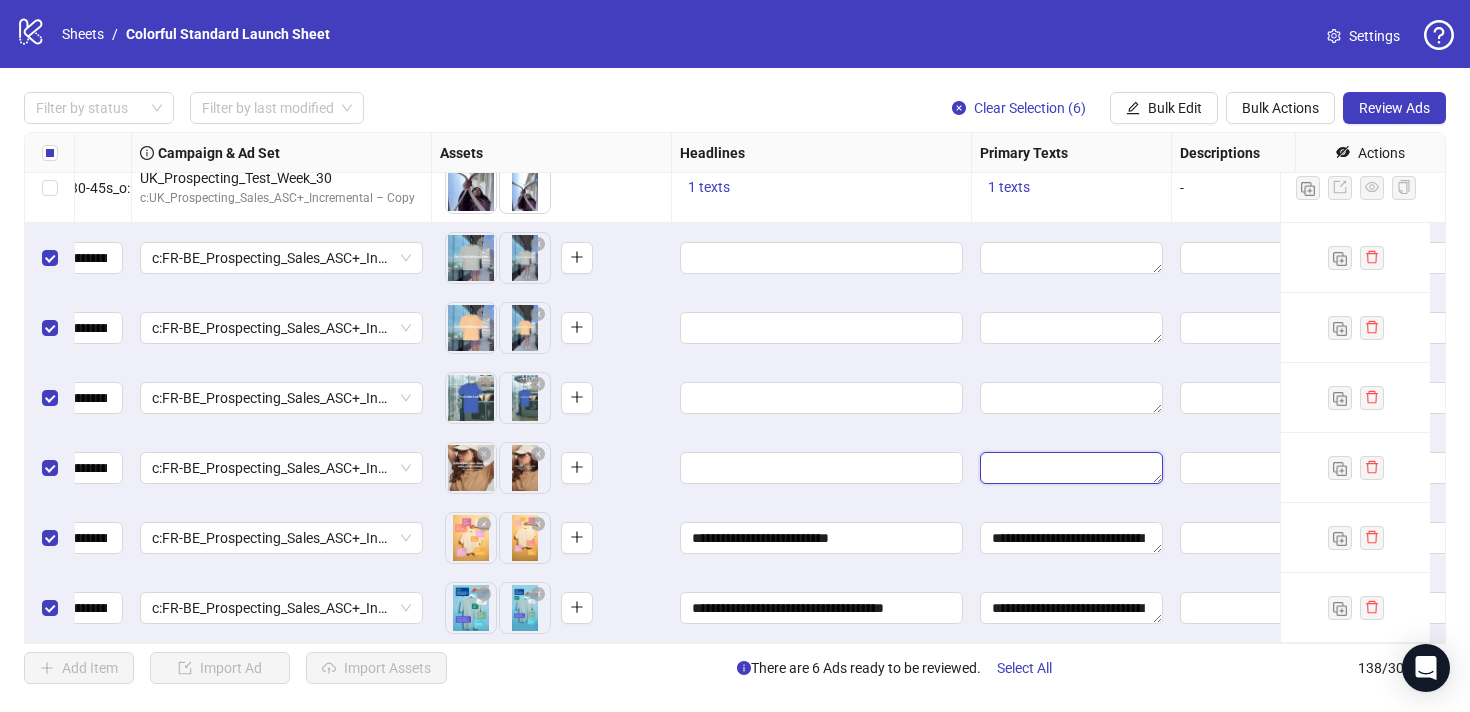 click at bounding box center [1071, 468] 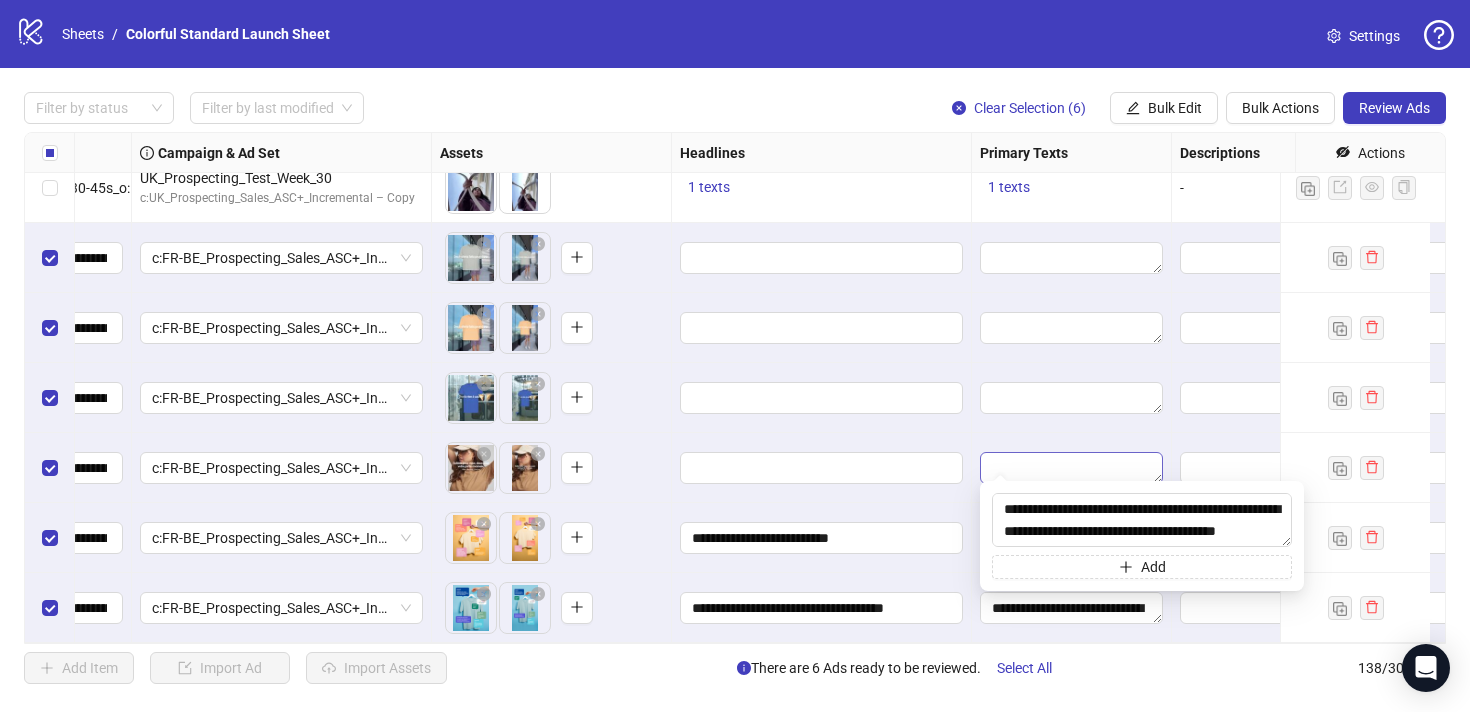 scroll, scrollTop: 191, scrollLeft: 0, axis: vertical 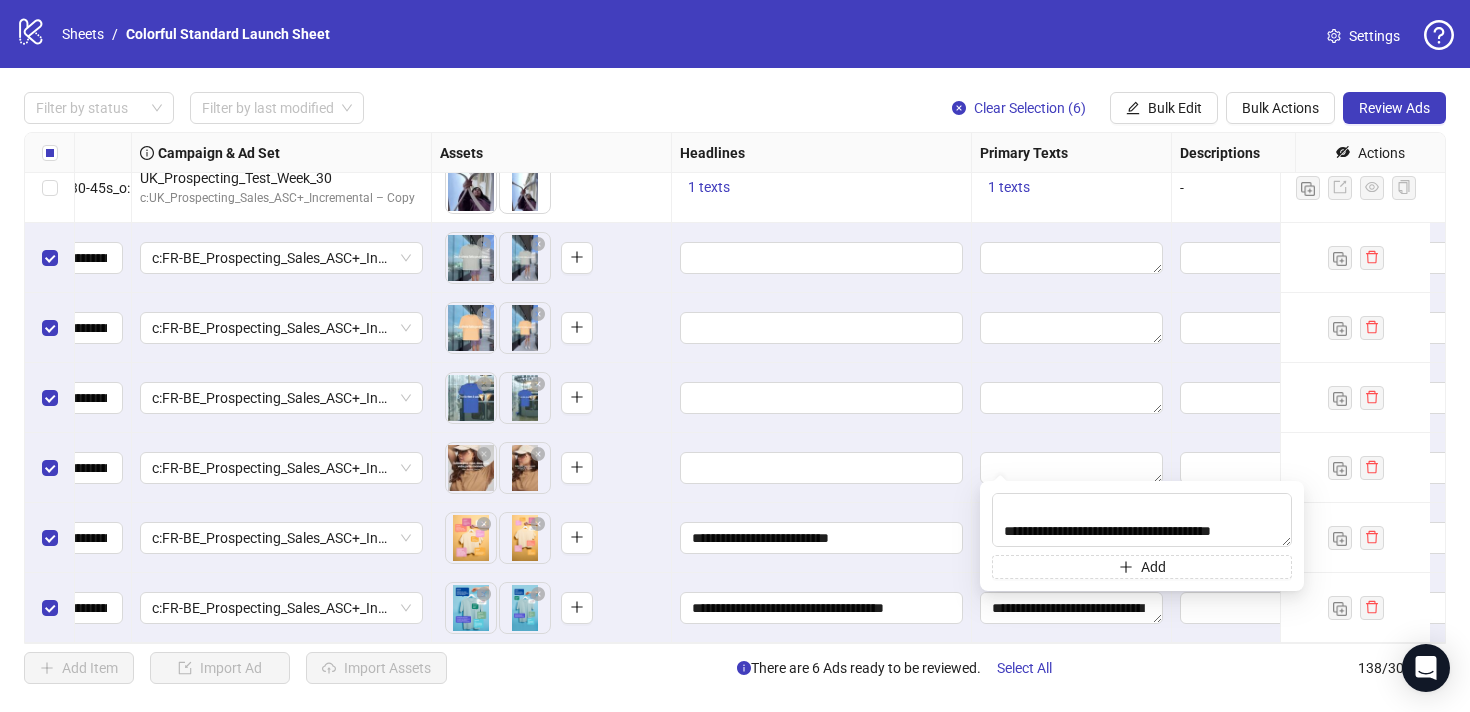 type on "**********" 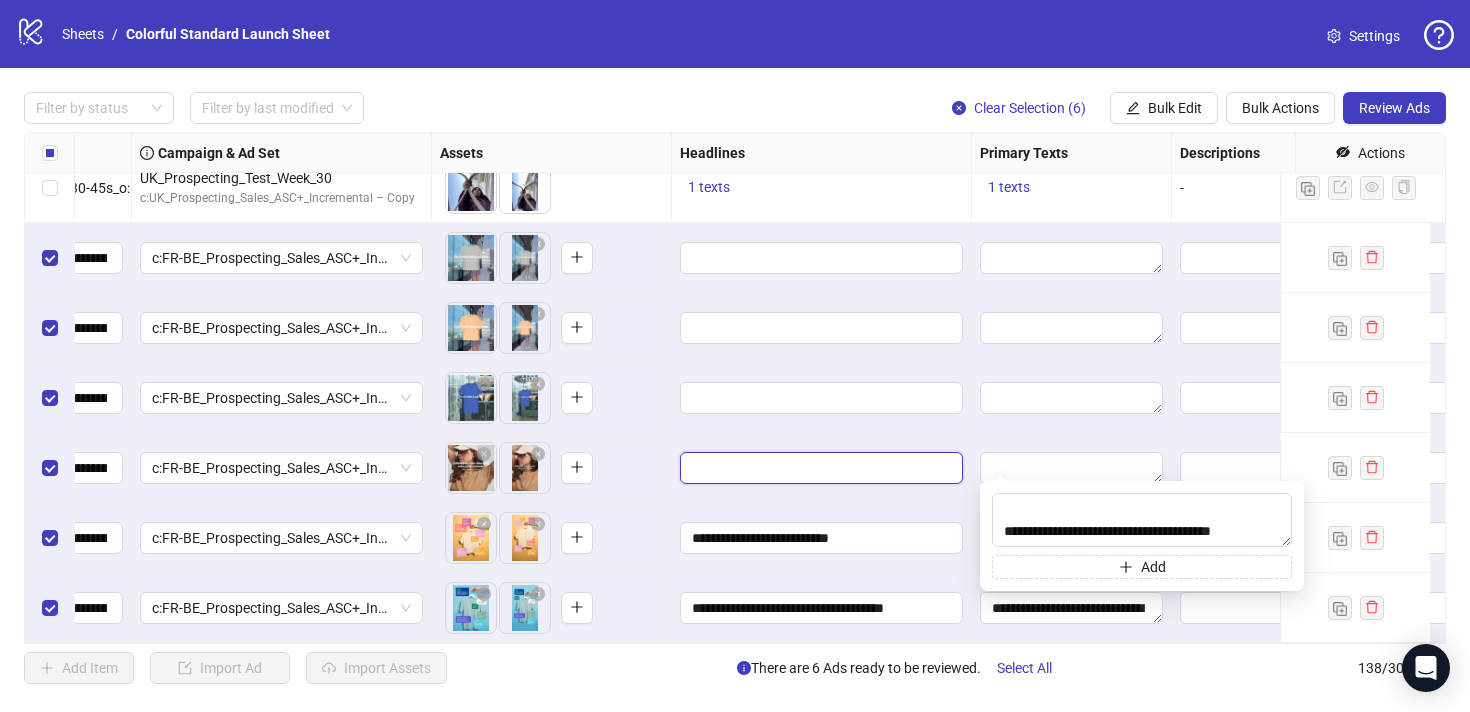 click at bounding box center (819, 468) 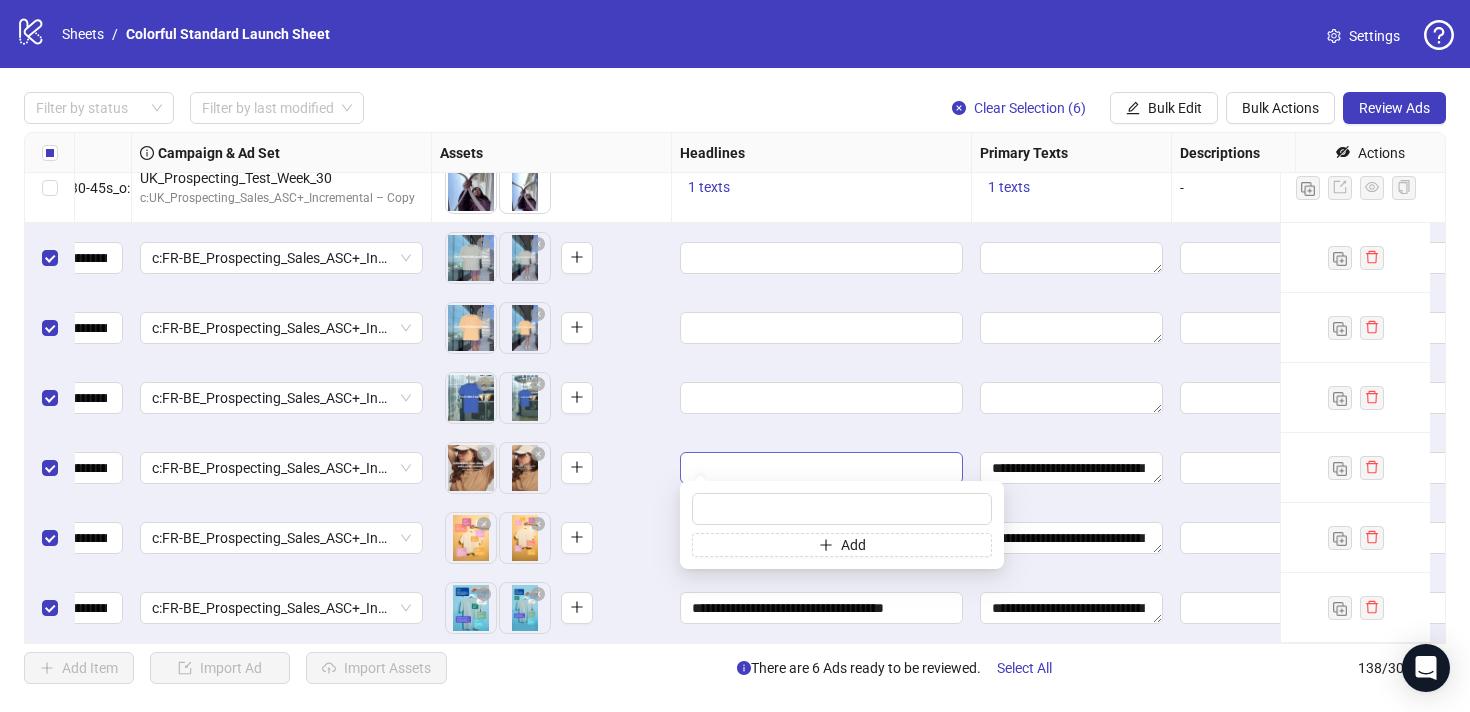 type on "**********" 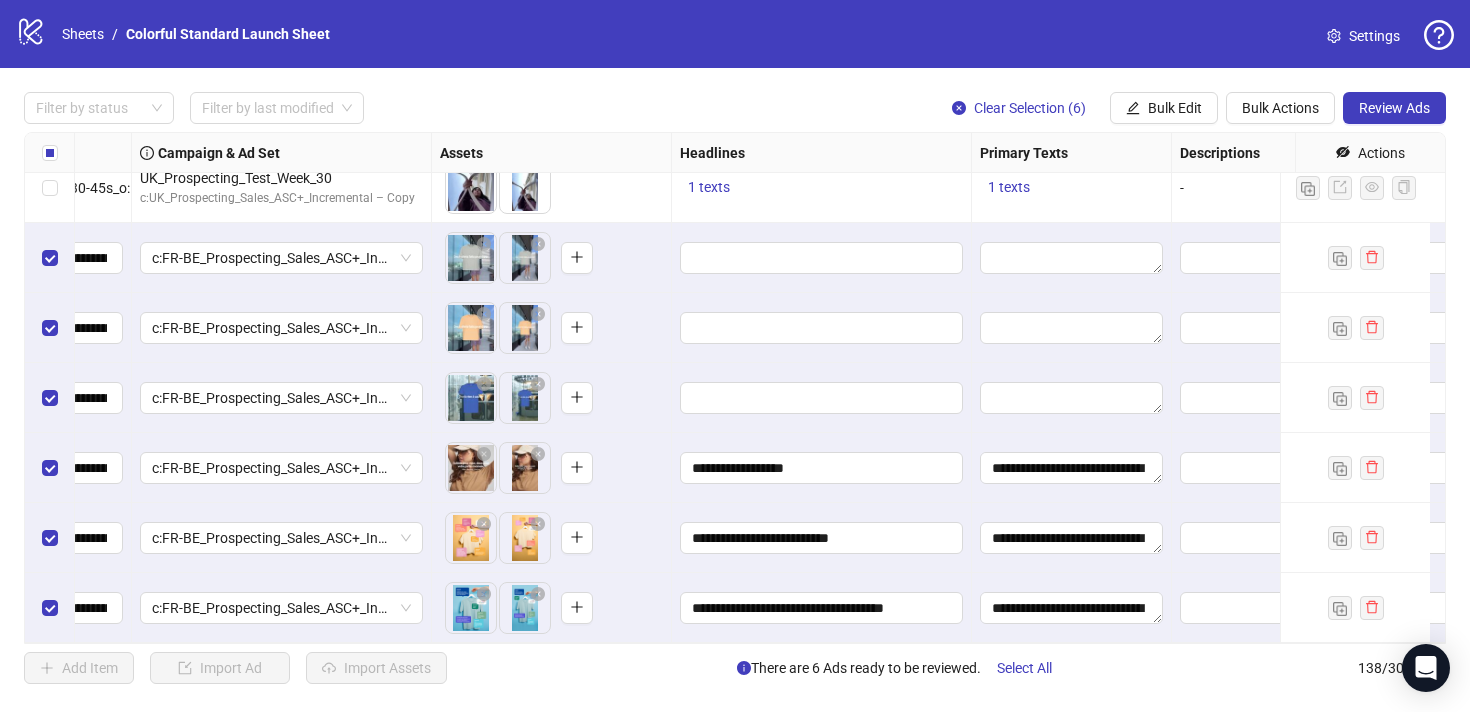 click at bounding box center (822, 398) 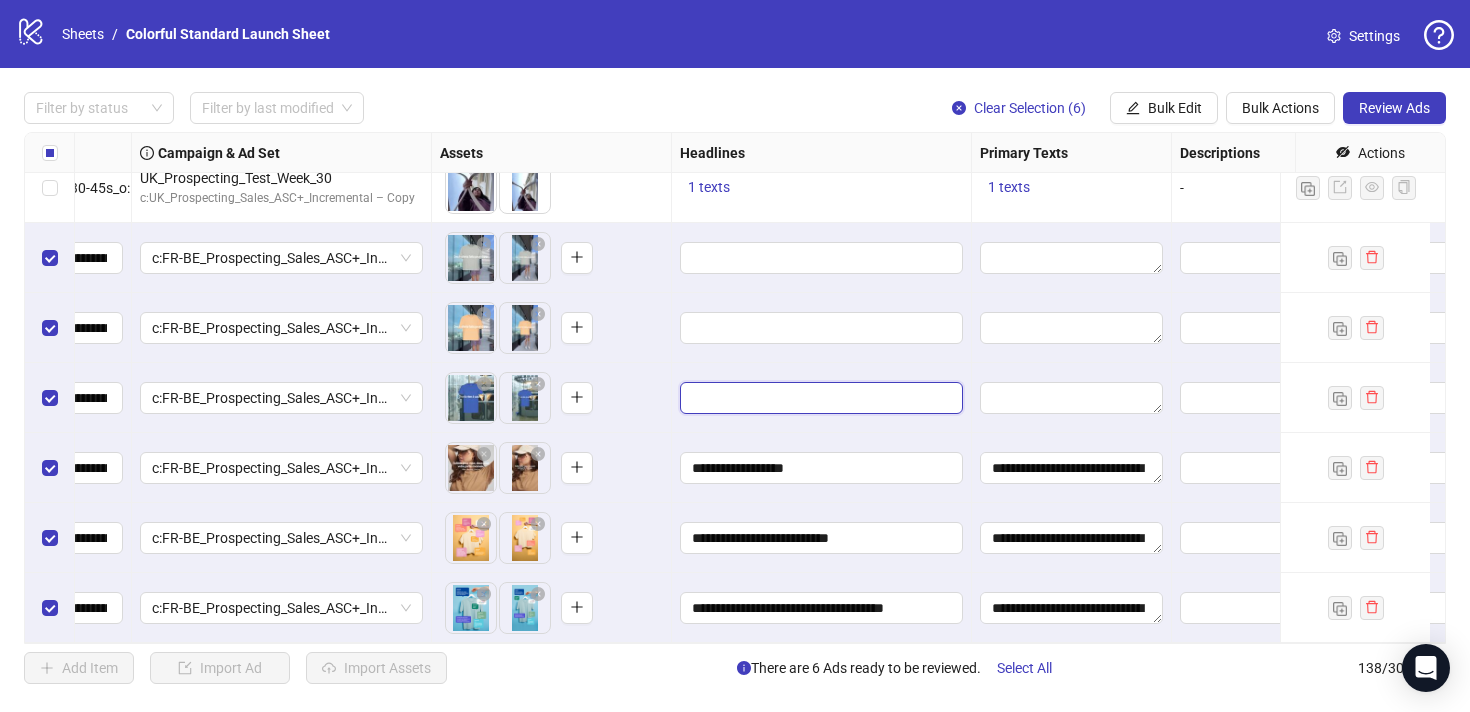 click at bounding box center (819, 398) 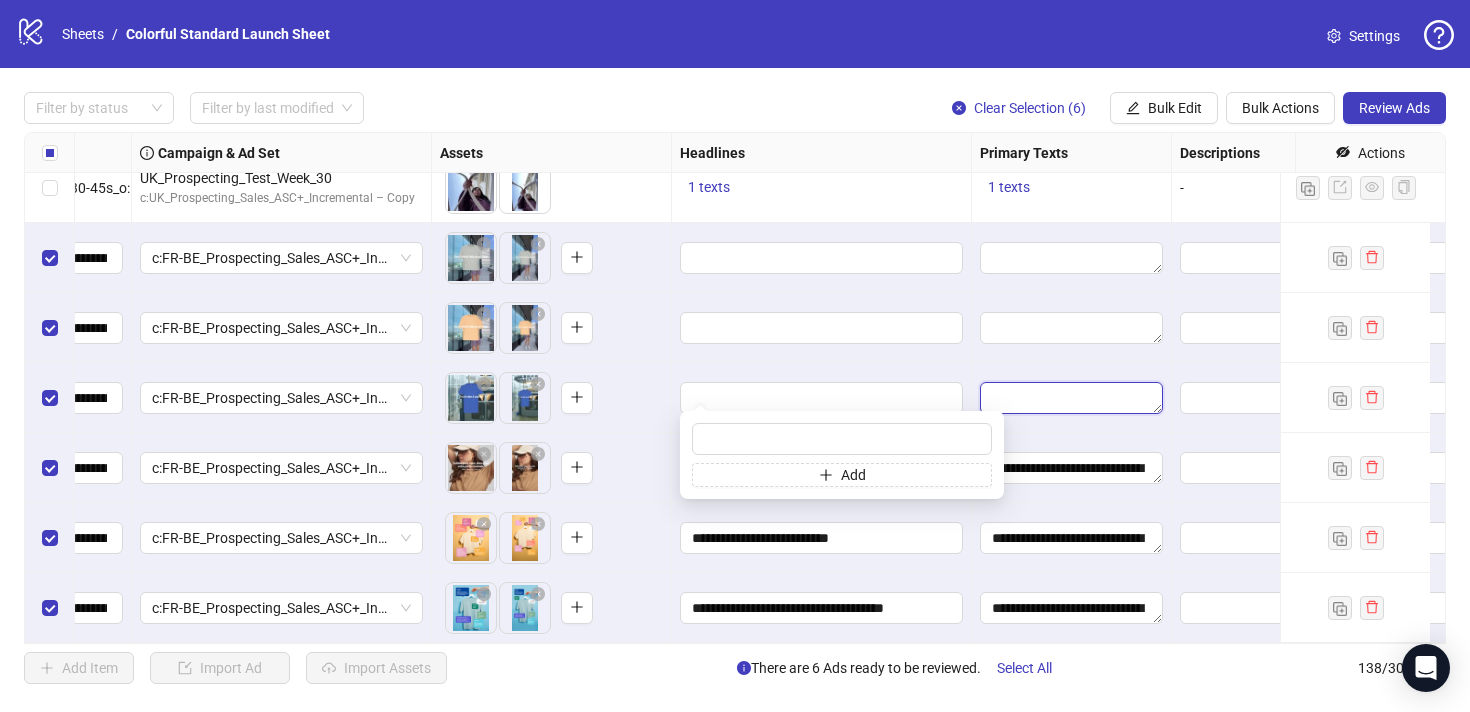 click at bounding box center [1071, 398] 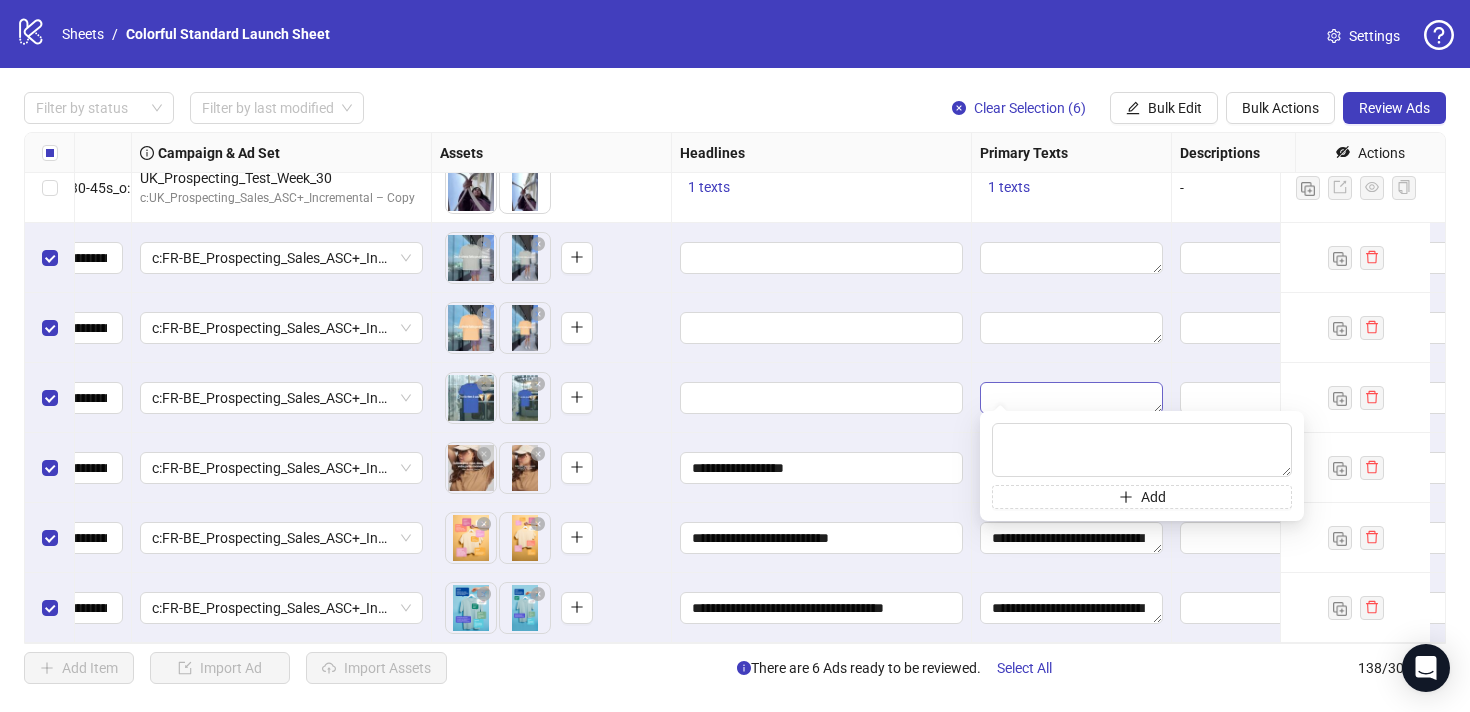 type on "**********" 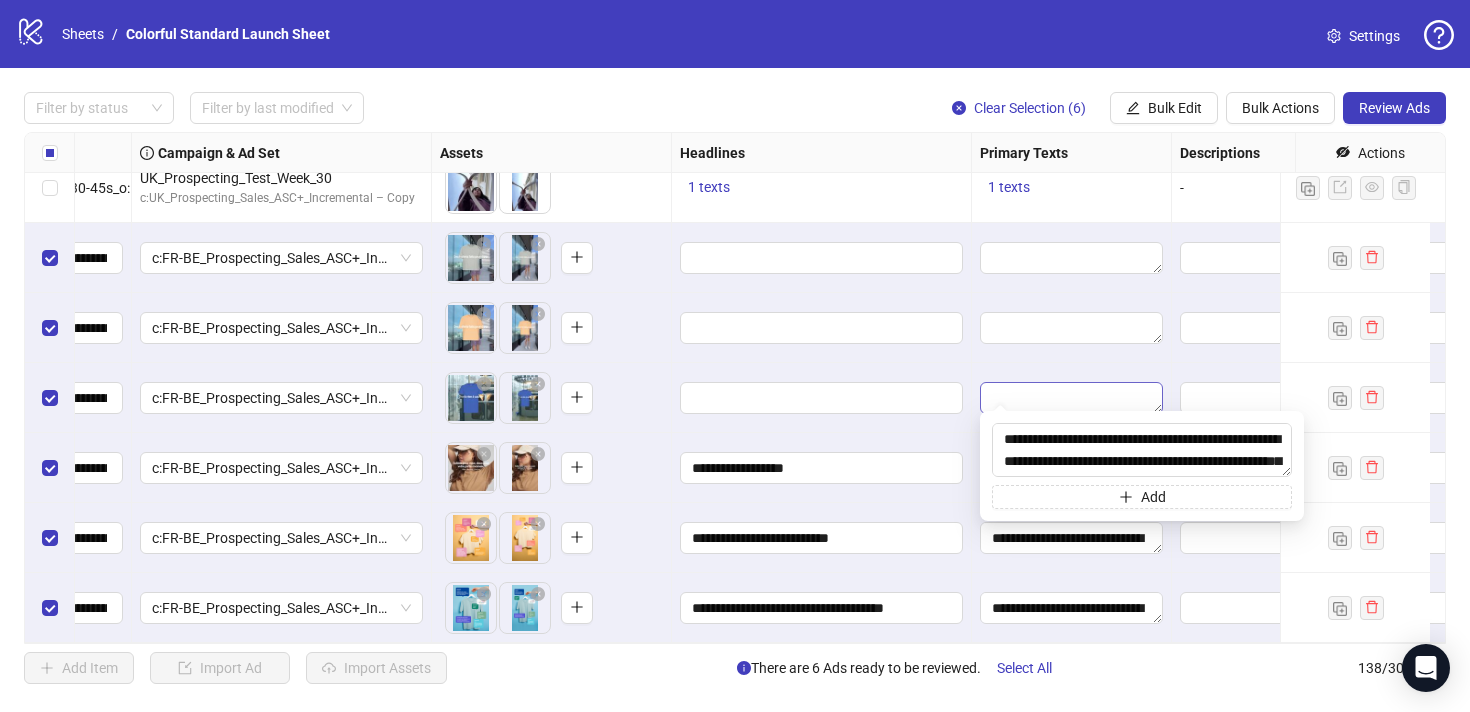 scroll, scrollTop: 15, scrollLeft: 0, axis: vertical 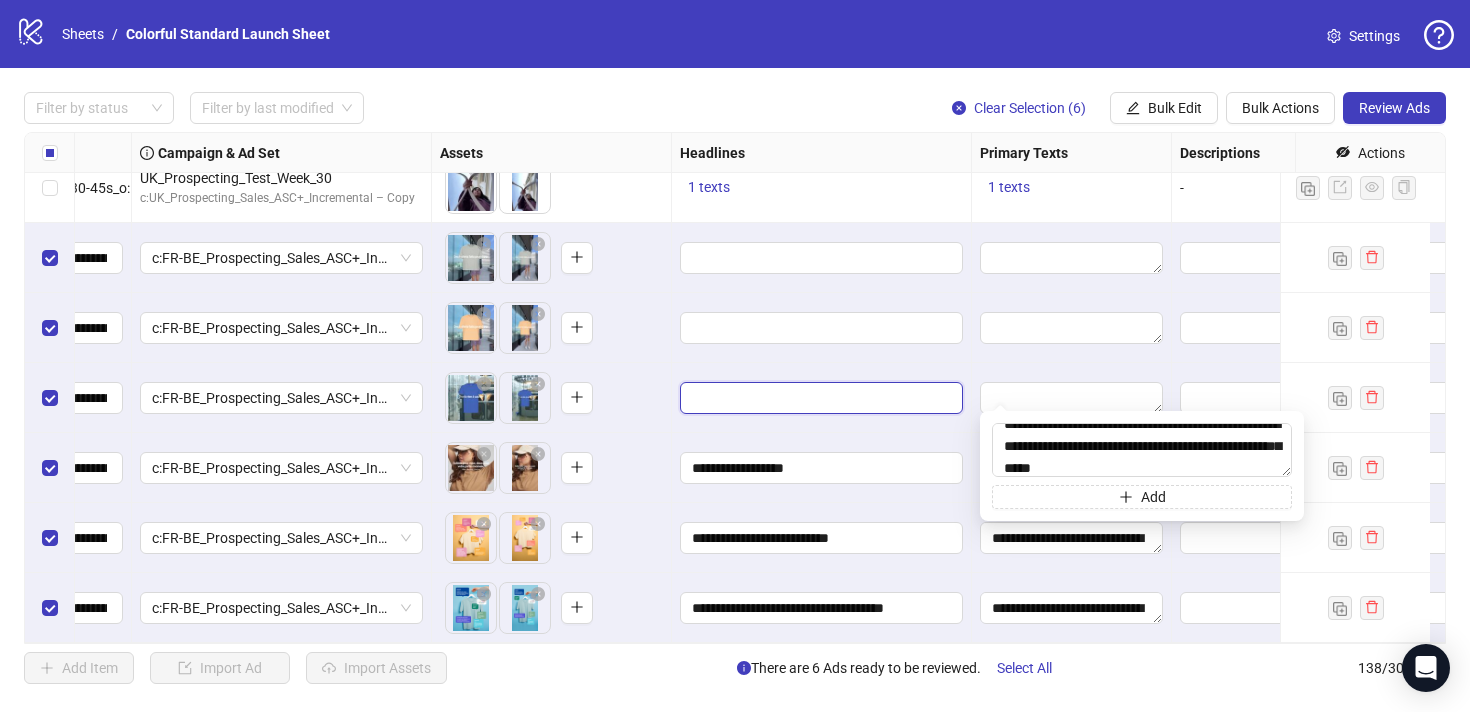 click at bounding box center (819, 398) 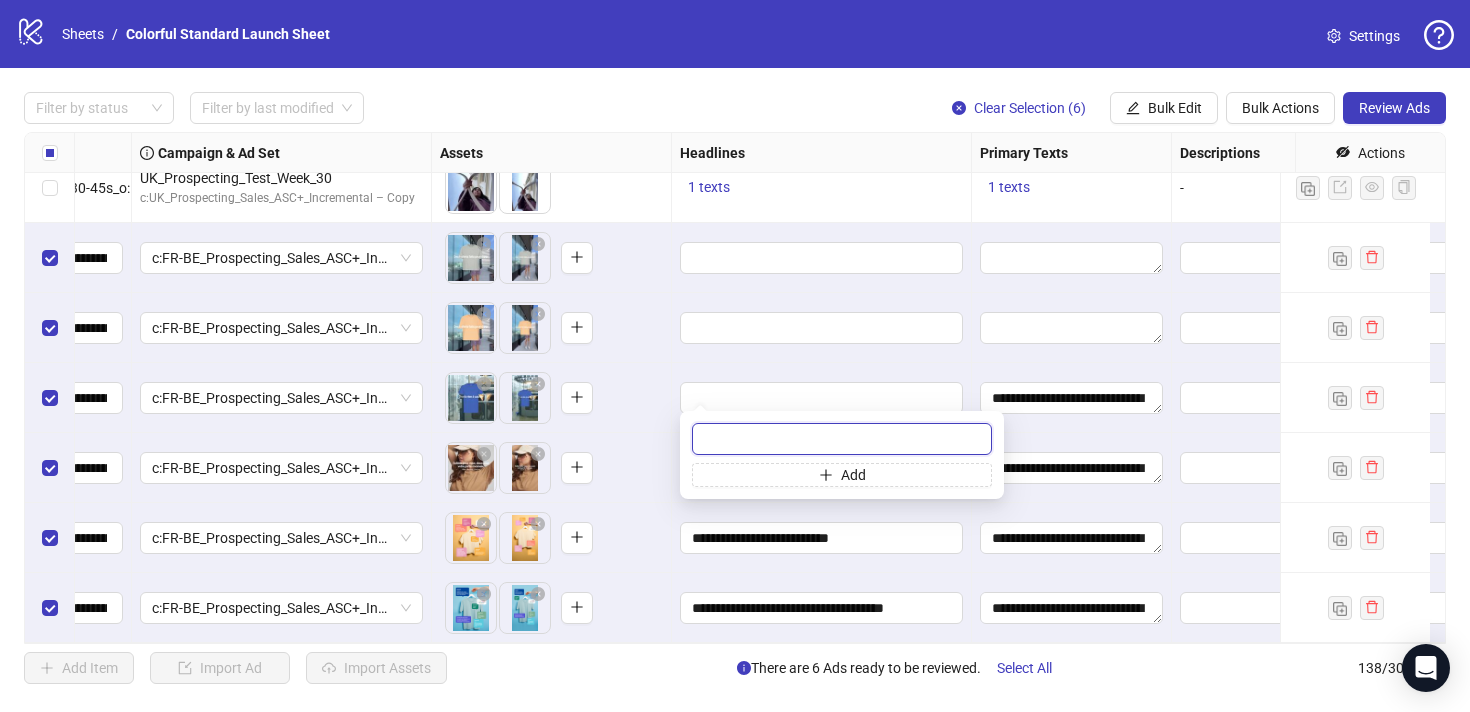 paste on "**********" 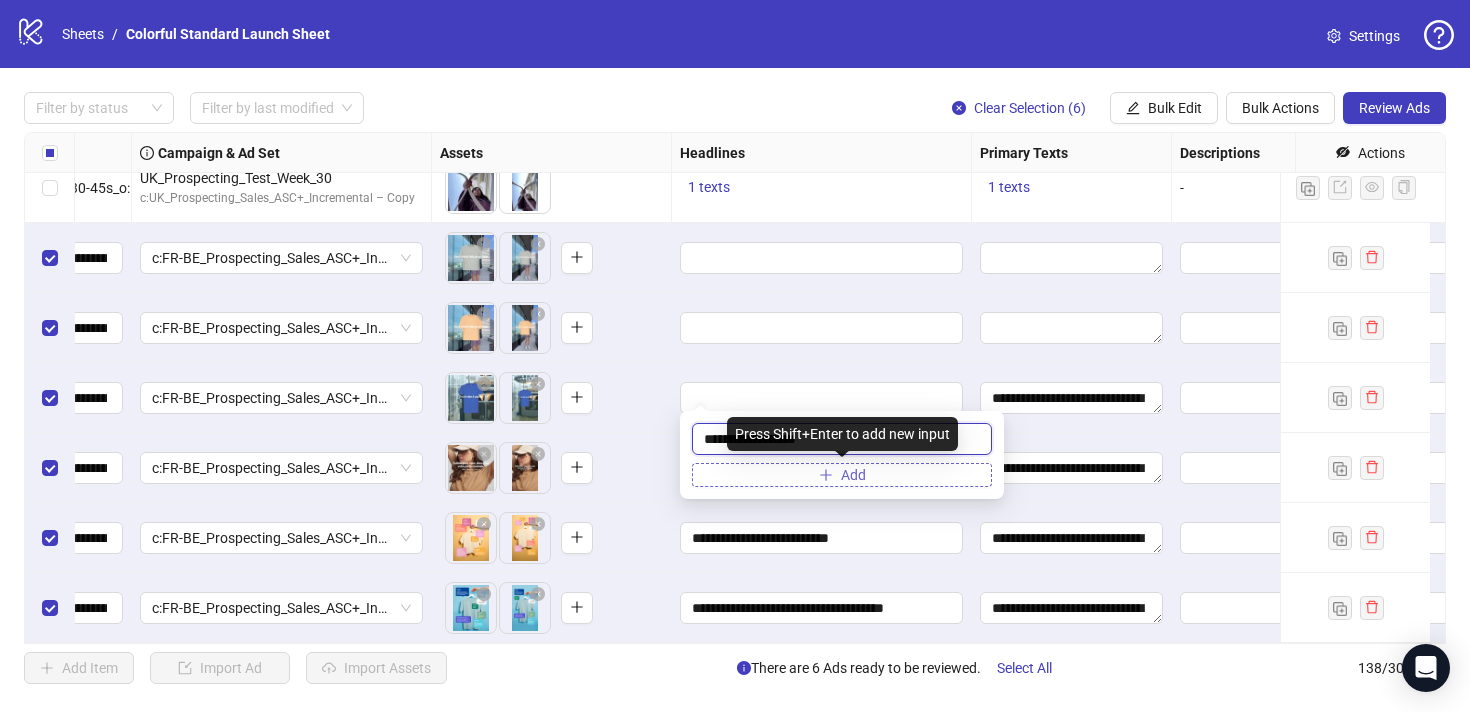 type on "**********" 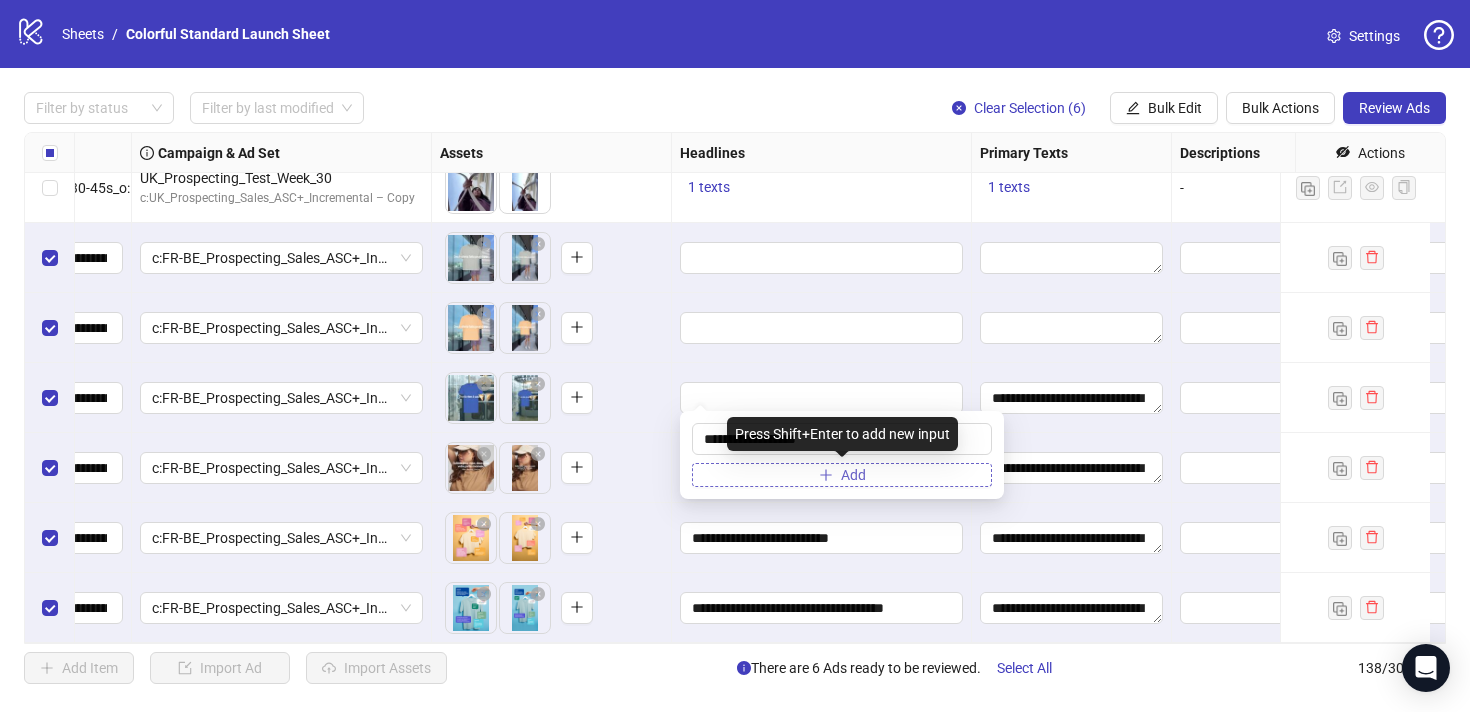 click on "Add" at bounding box center [842, 475] 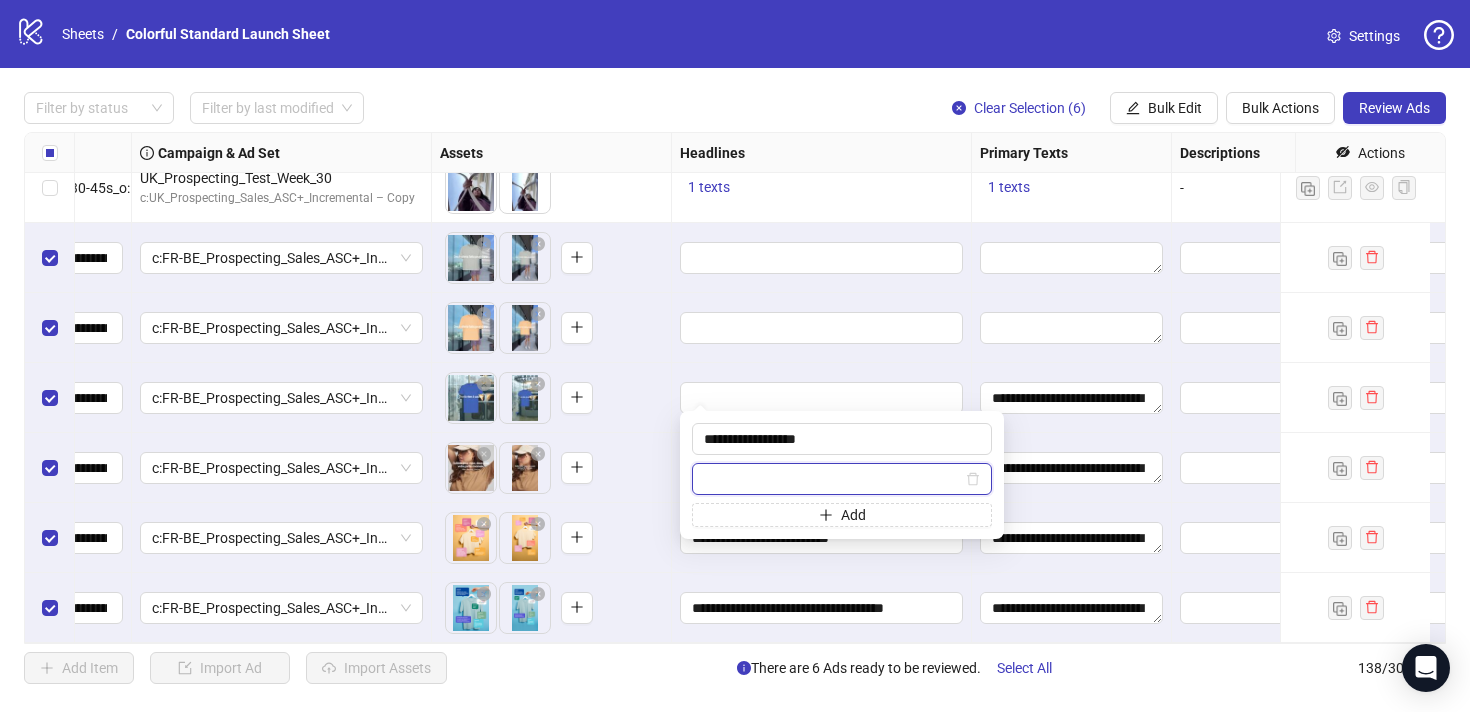 paste on "**********" 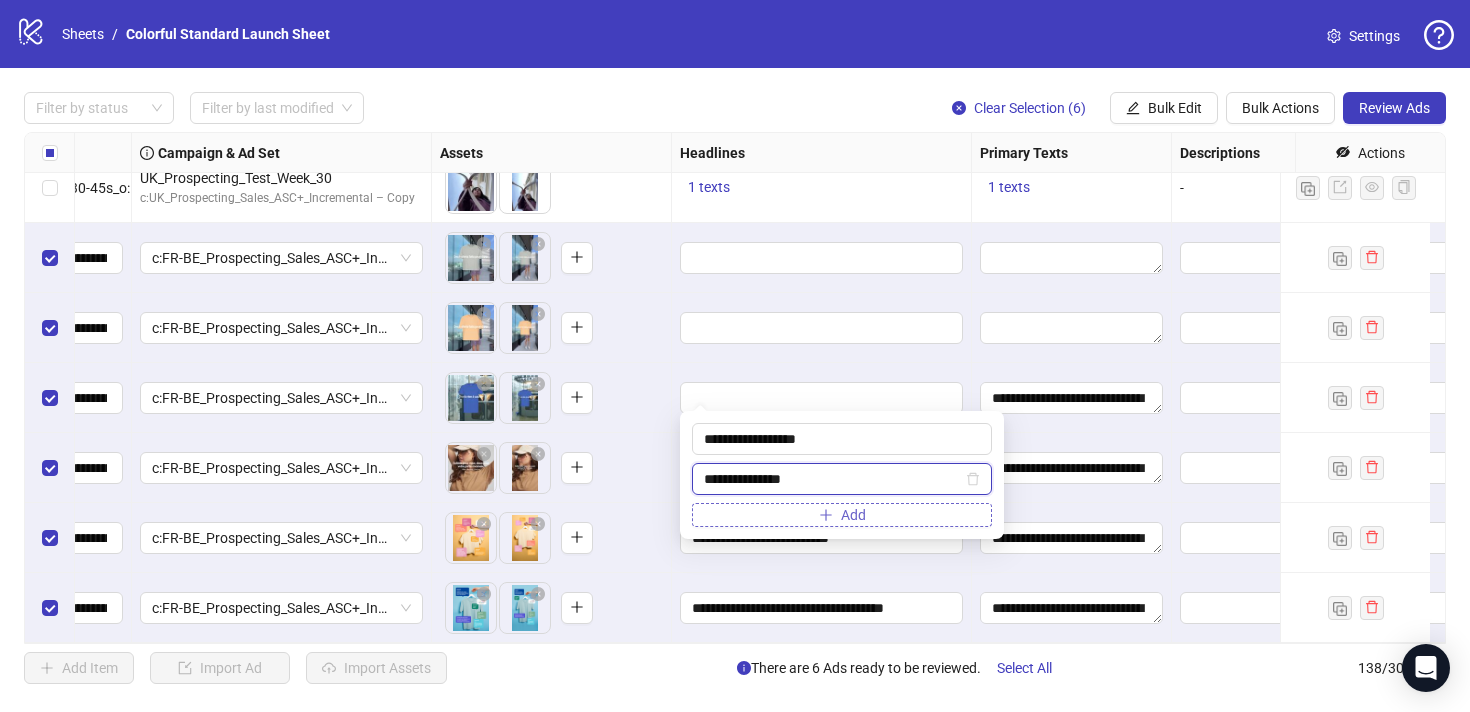 type on "**********" 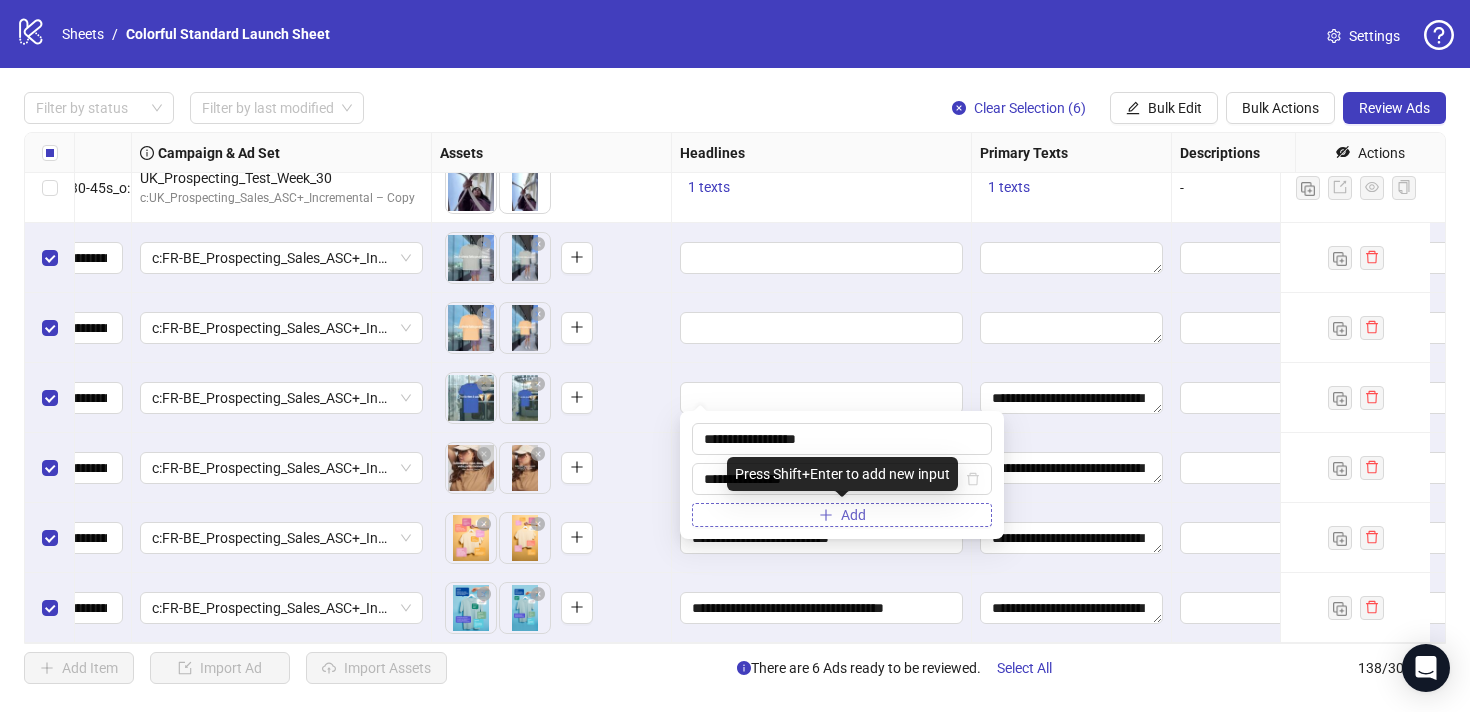 click on "Add" at bounding box center (842, 515) 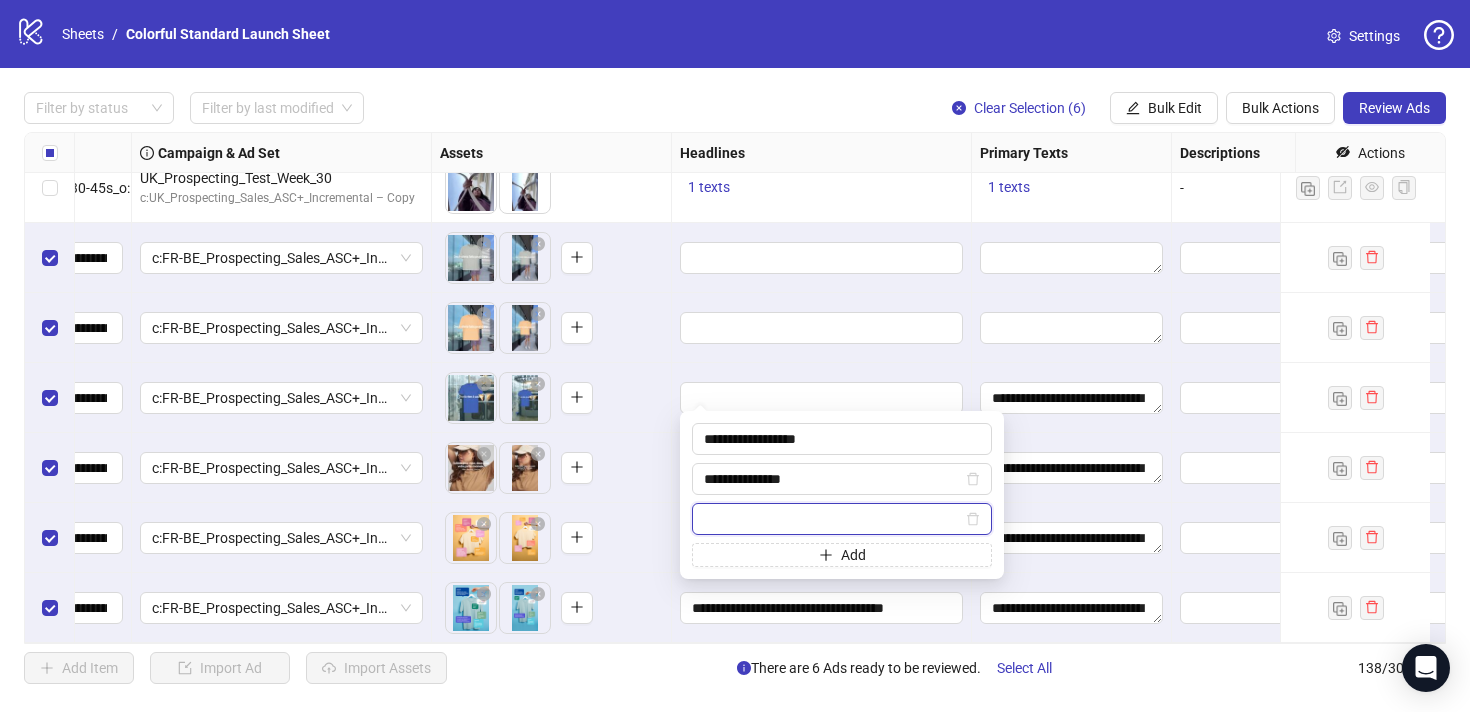 click at bounding box center (833, 519) 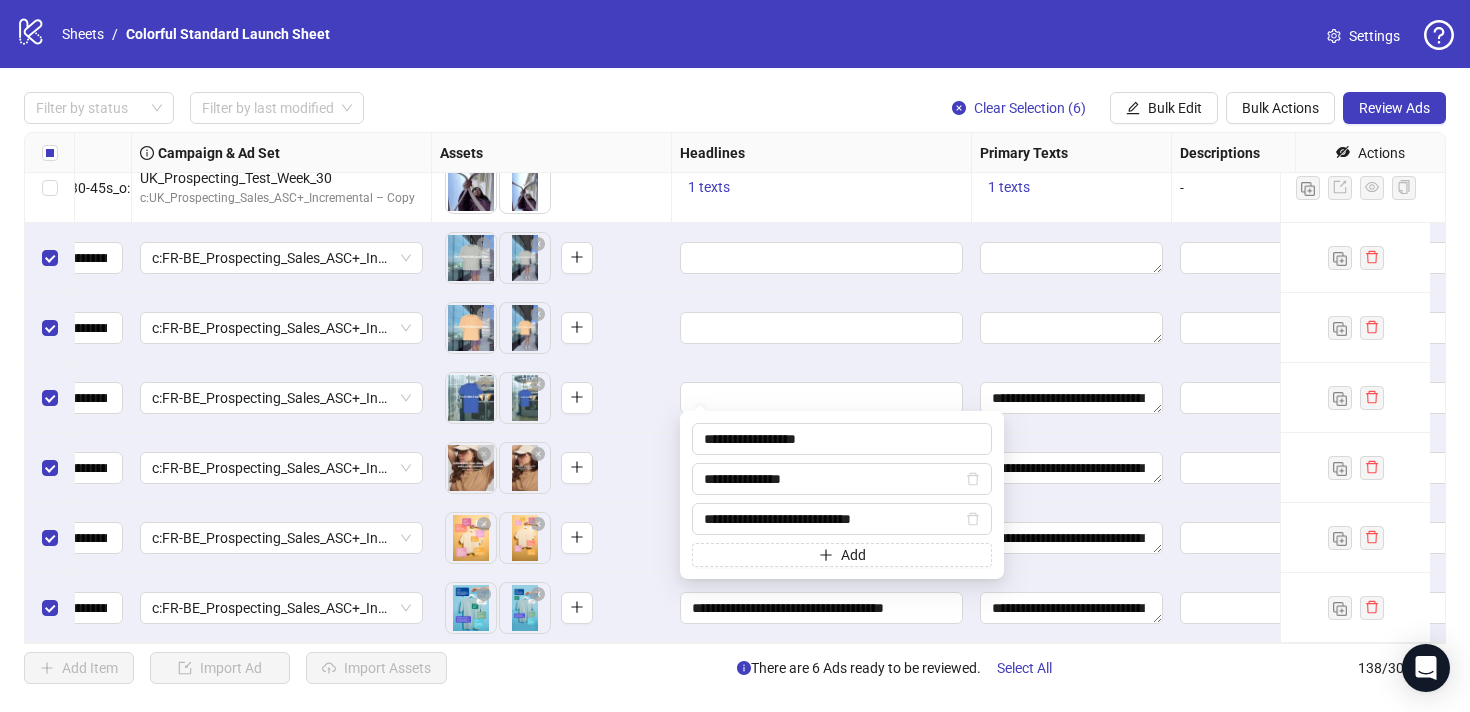 click on "To pick up a draggable item, press the space bar.
While dragging, use the arrow keys to move the item.
Press space again to drop the item in its new position, or press escape to cancel." at bounding box center [552, 328] 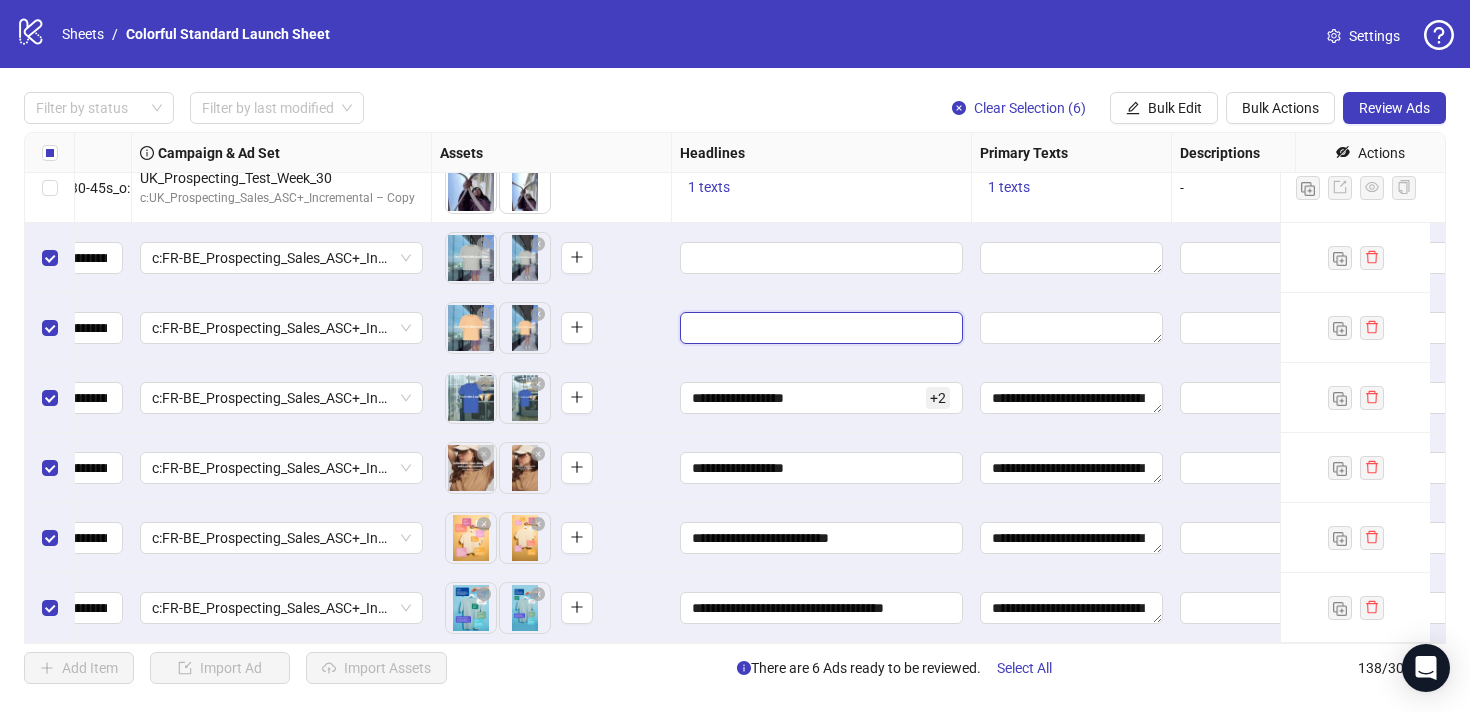 click at bounding box center [819, 328] 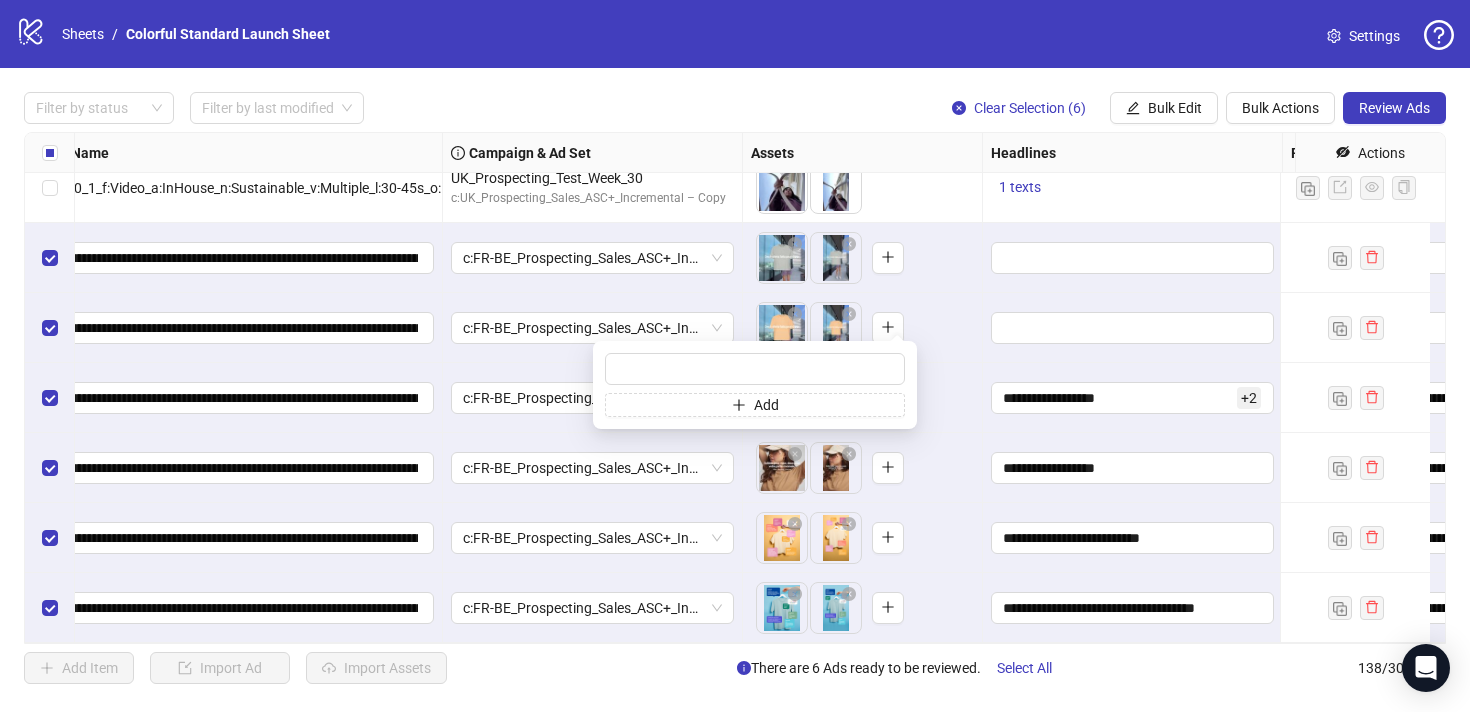 scroll, scrollTop: 9205, scrollLeft: 559, axis: both 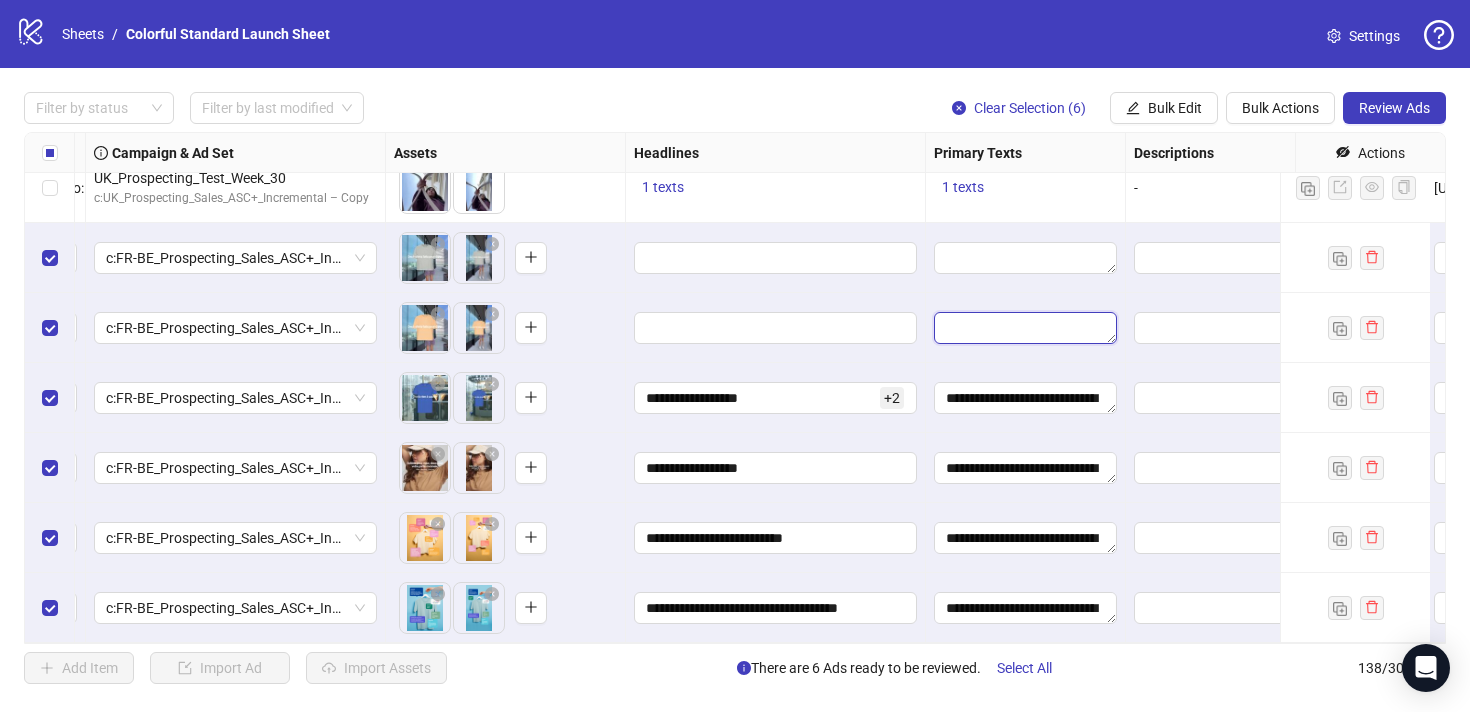 click at bounding box center [1025, 328] 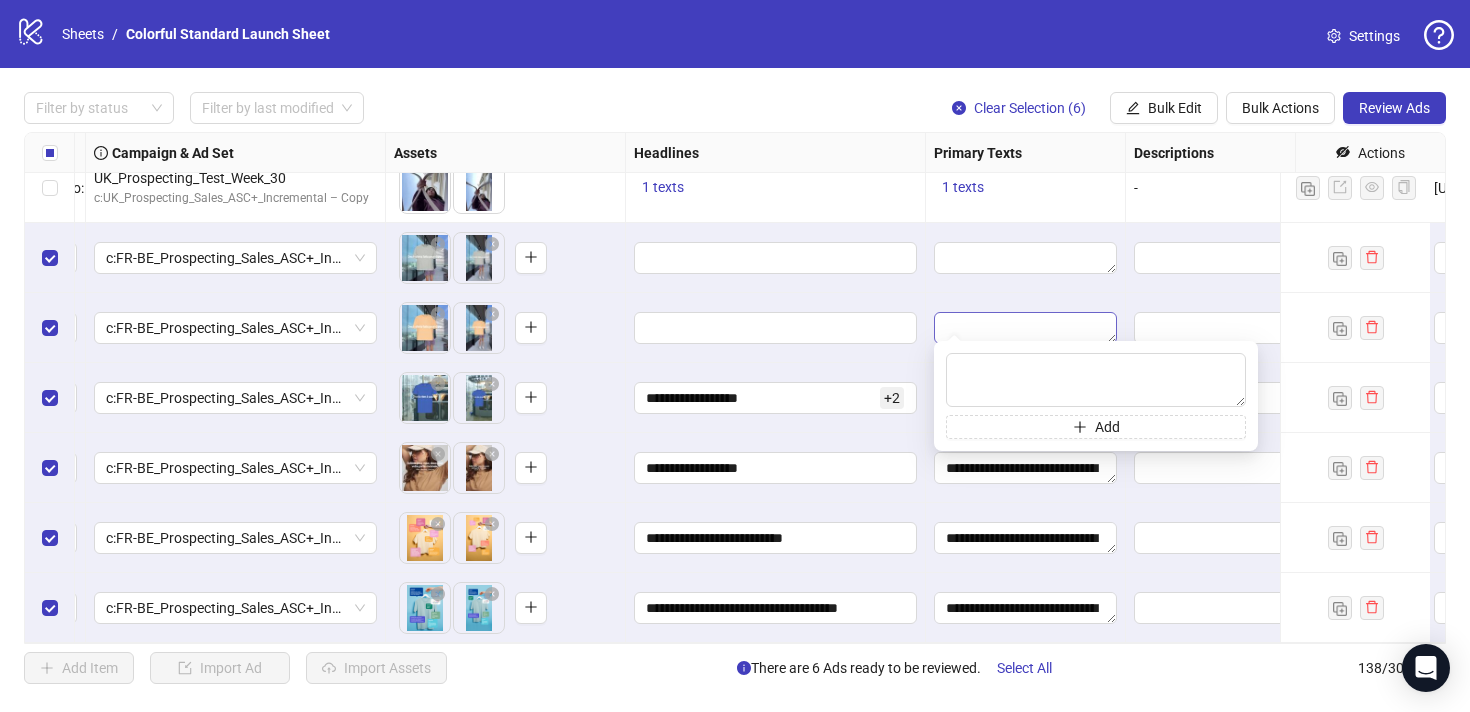 type on "**********" 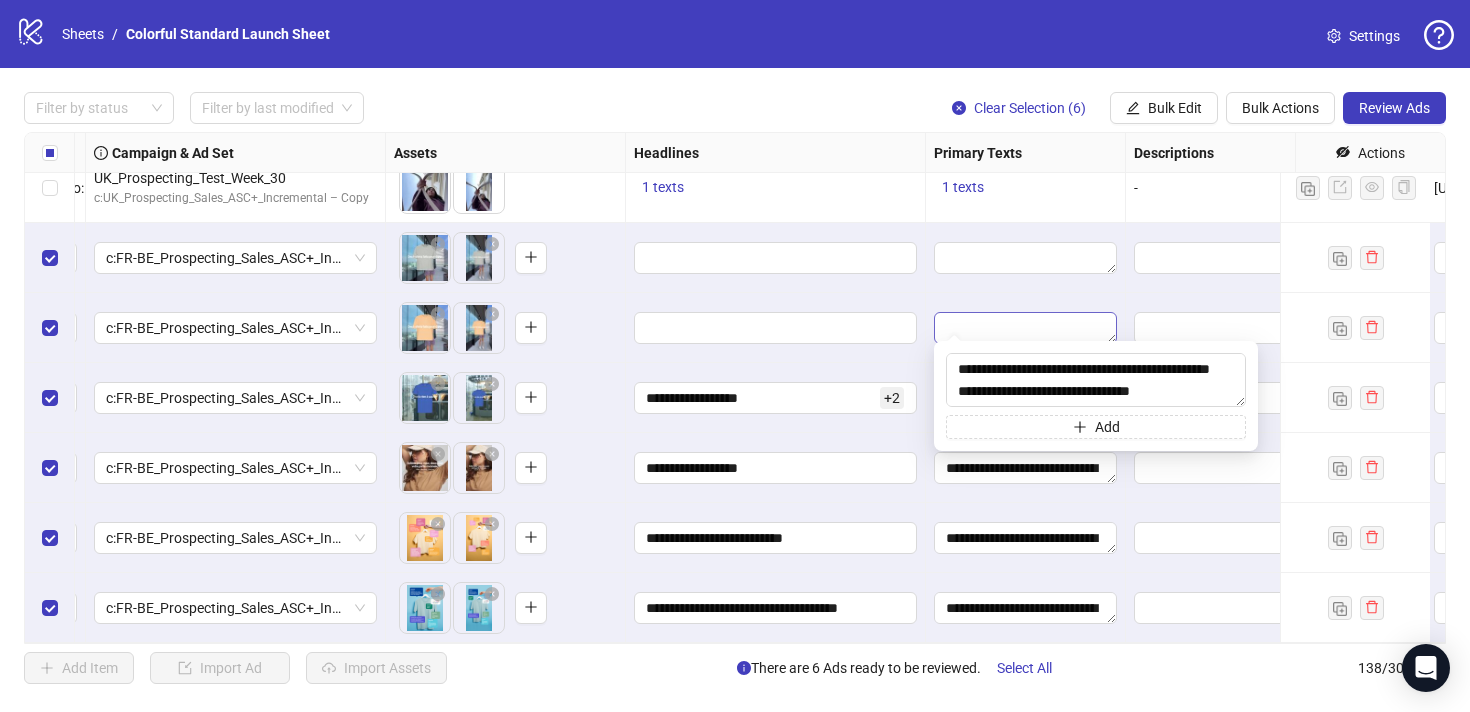 scroll, scrollTop: 191, scrollLeft: 0, axis: vertical 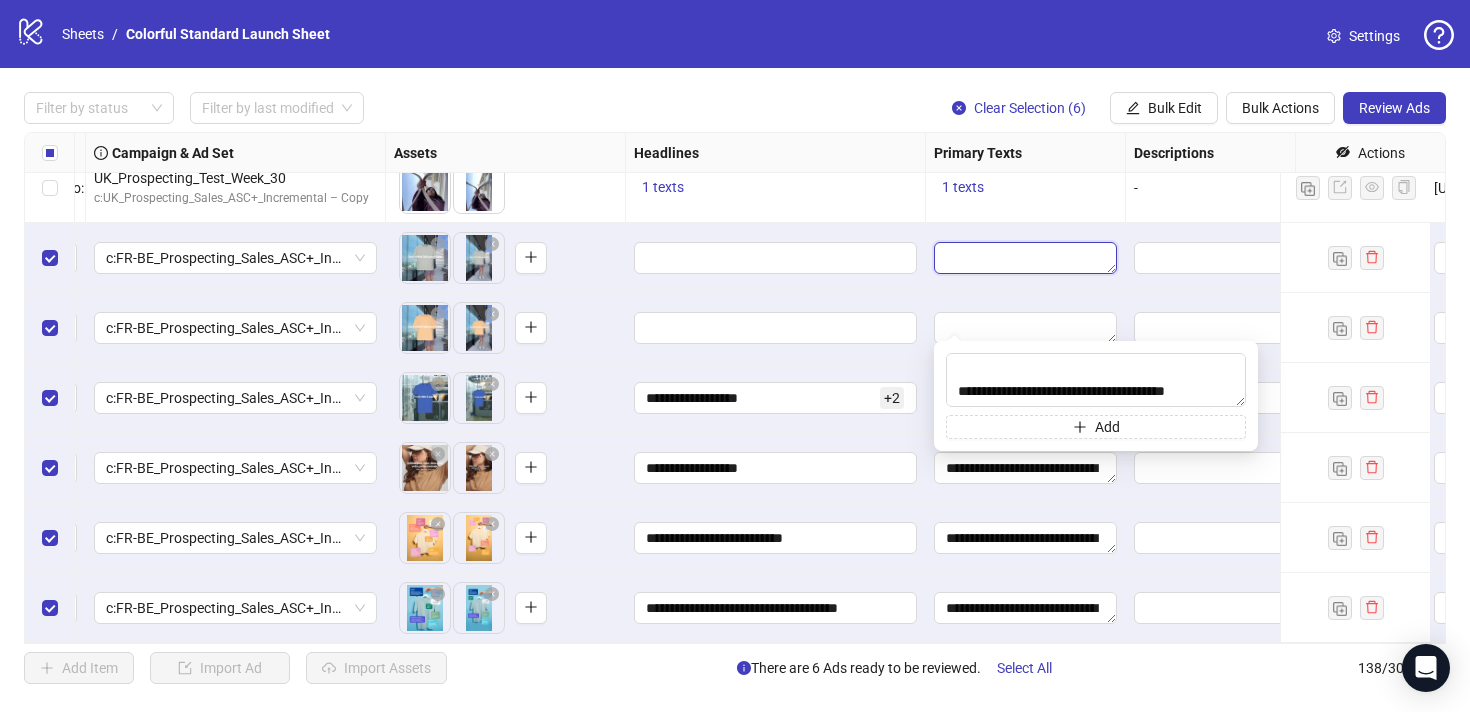 click at bounding box center [1025, 258] 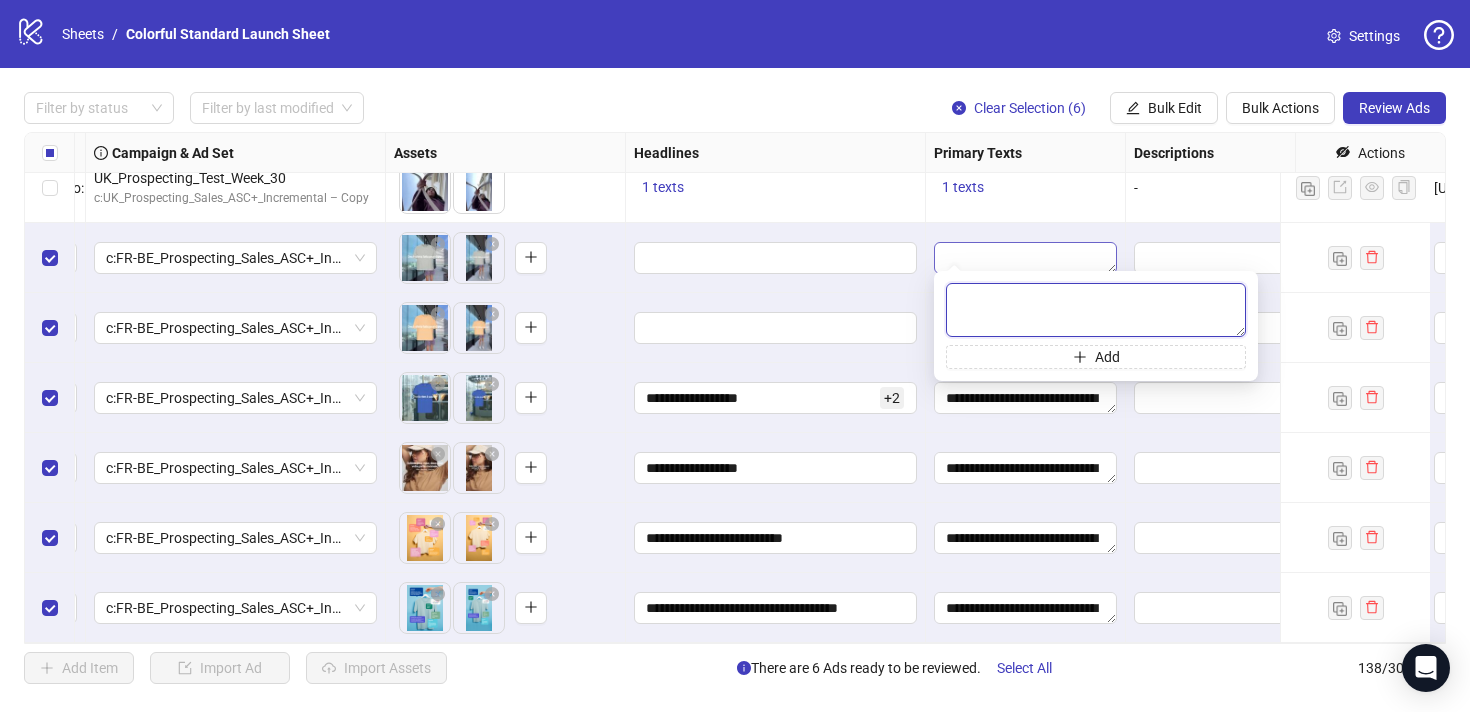 paste on "**********" 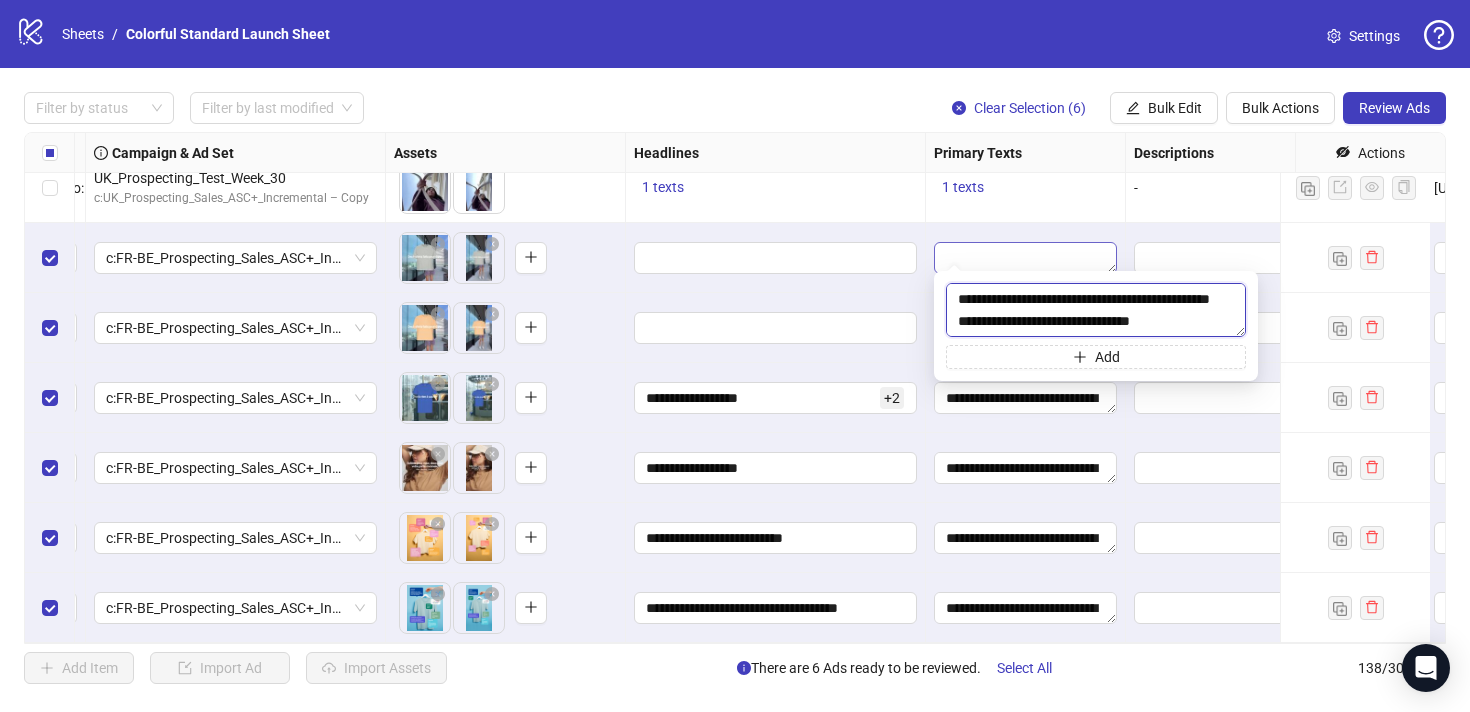 scroll, scrollTop: 191, scrollLeft: 0, axis: vertical 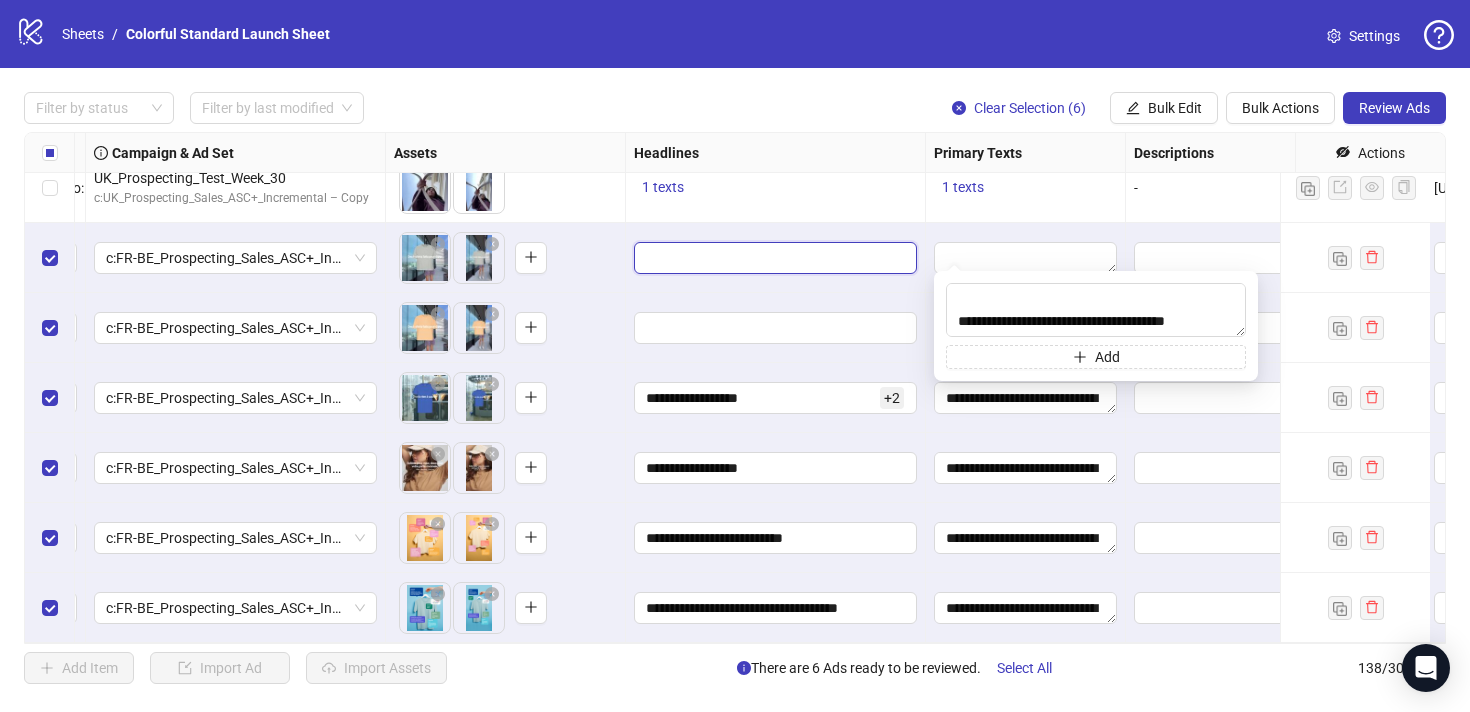 click at bounding box center (773, 258) 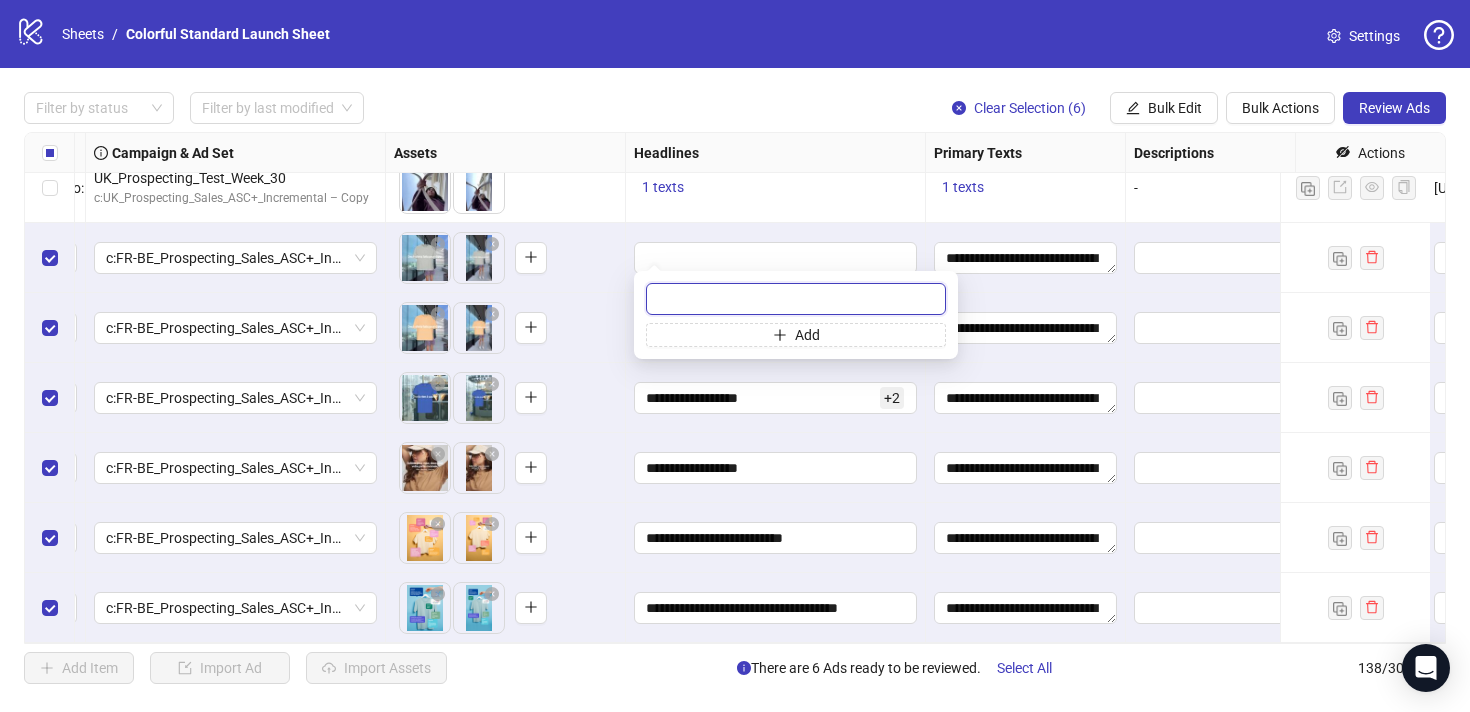 click at bounding box center (796, 299) 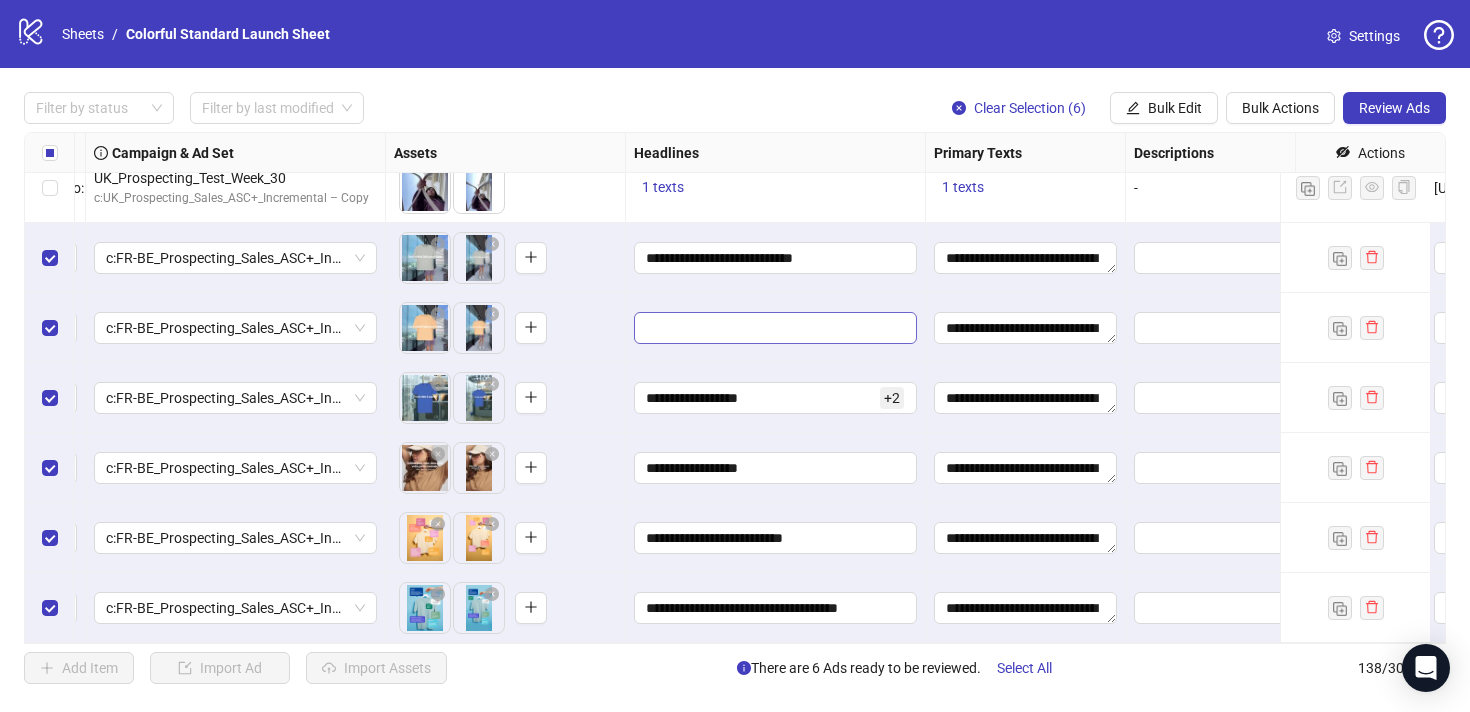 click at bounding box center [775, 328] 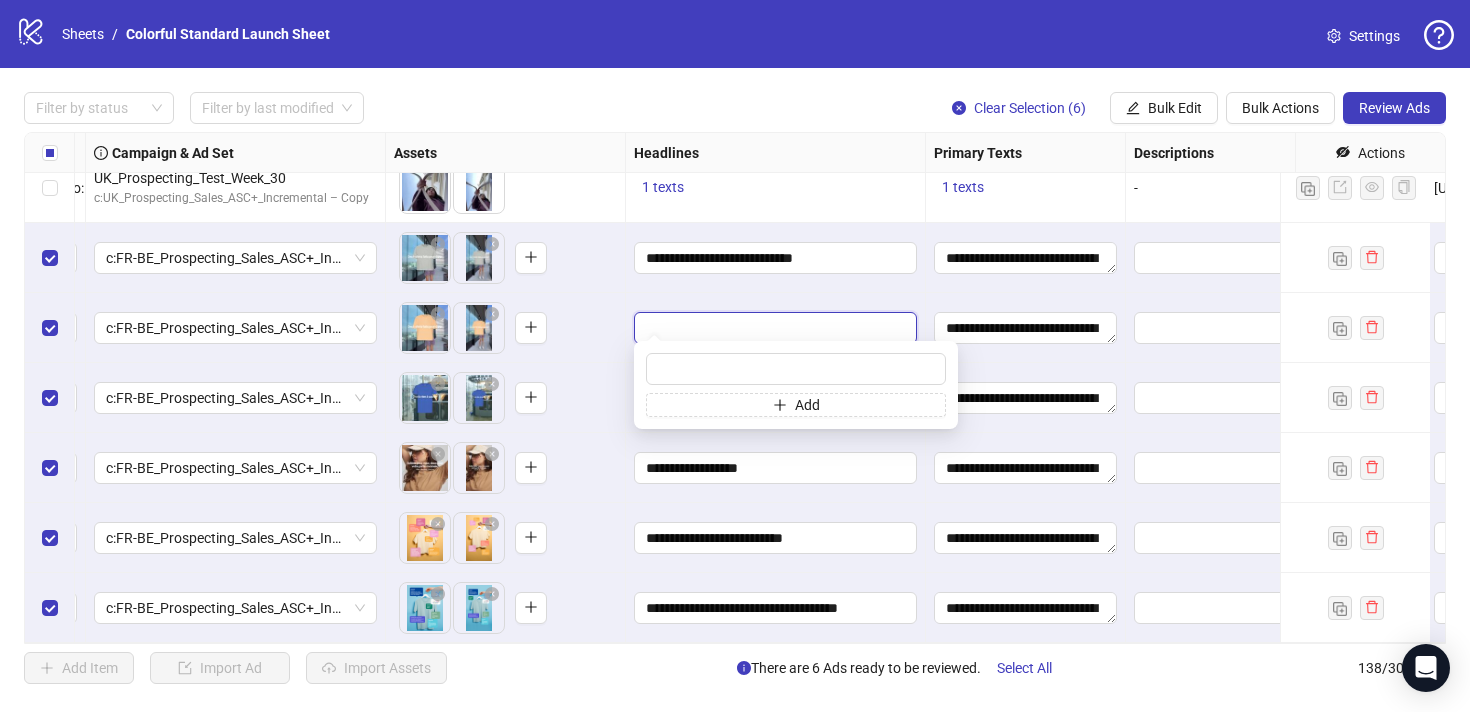 click at bounding box center [773, 328] 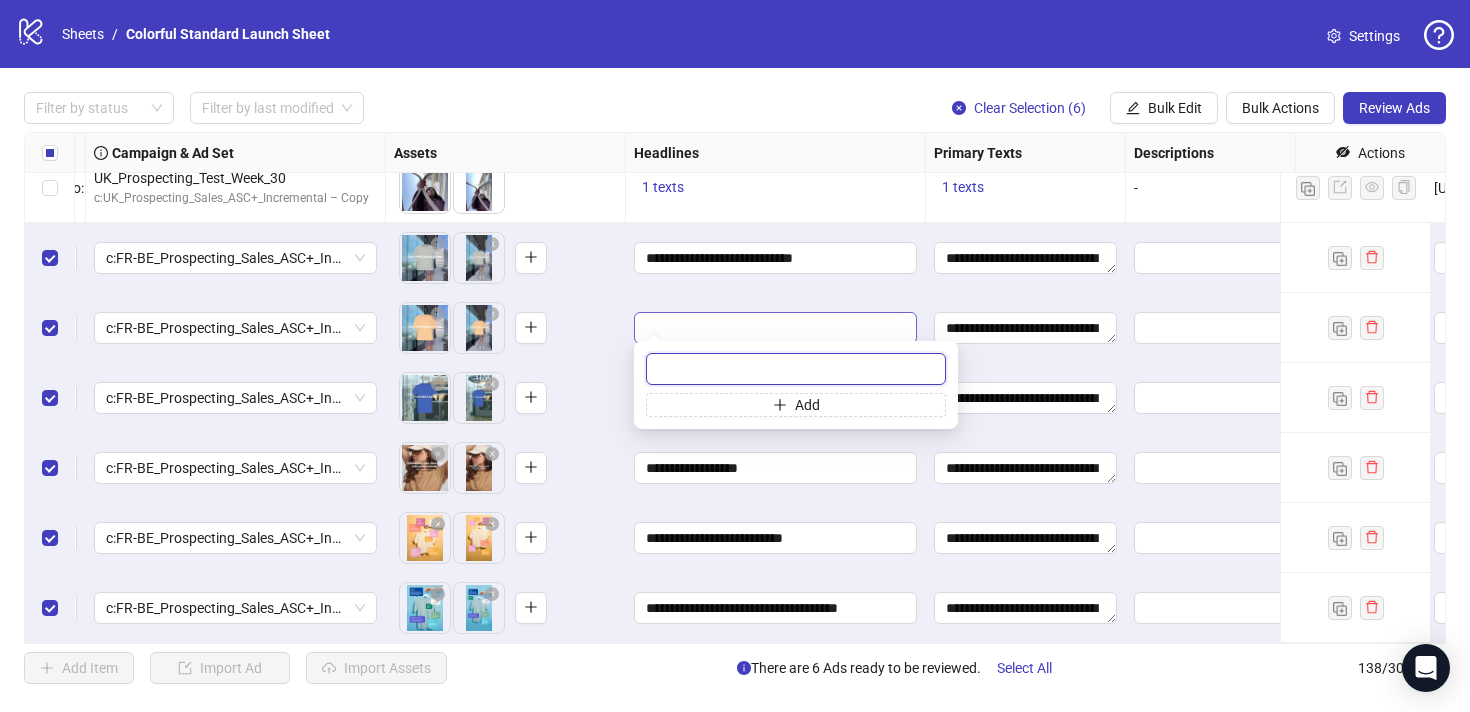paste on "**********" 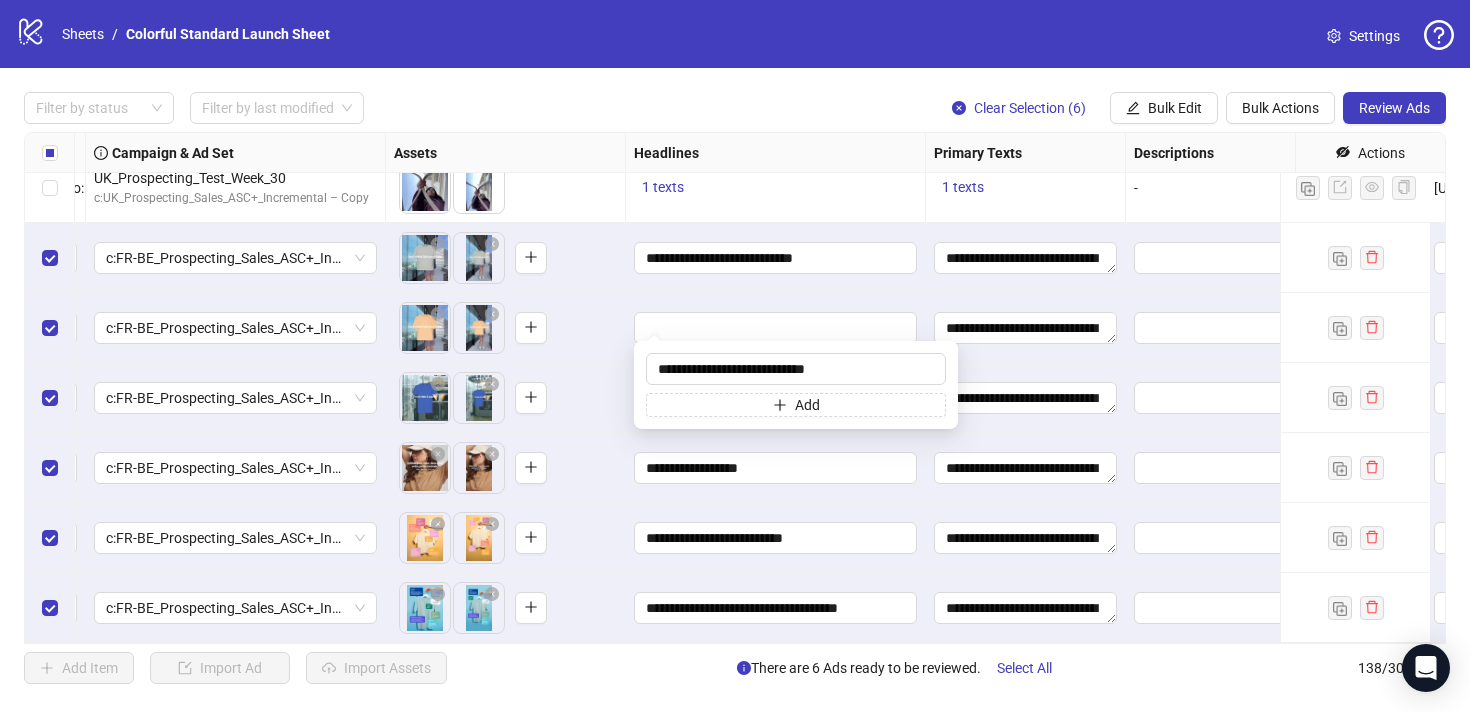 click at bounding box center (776, 328) 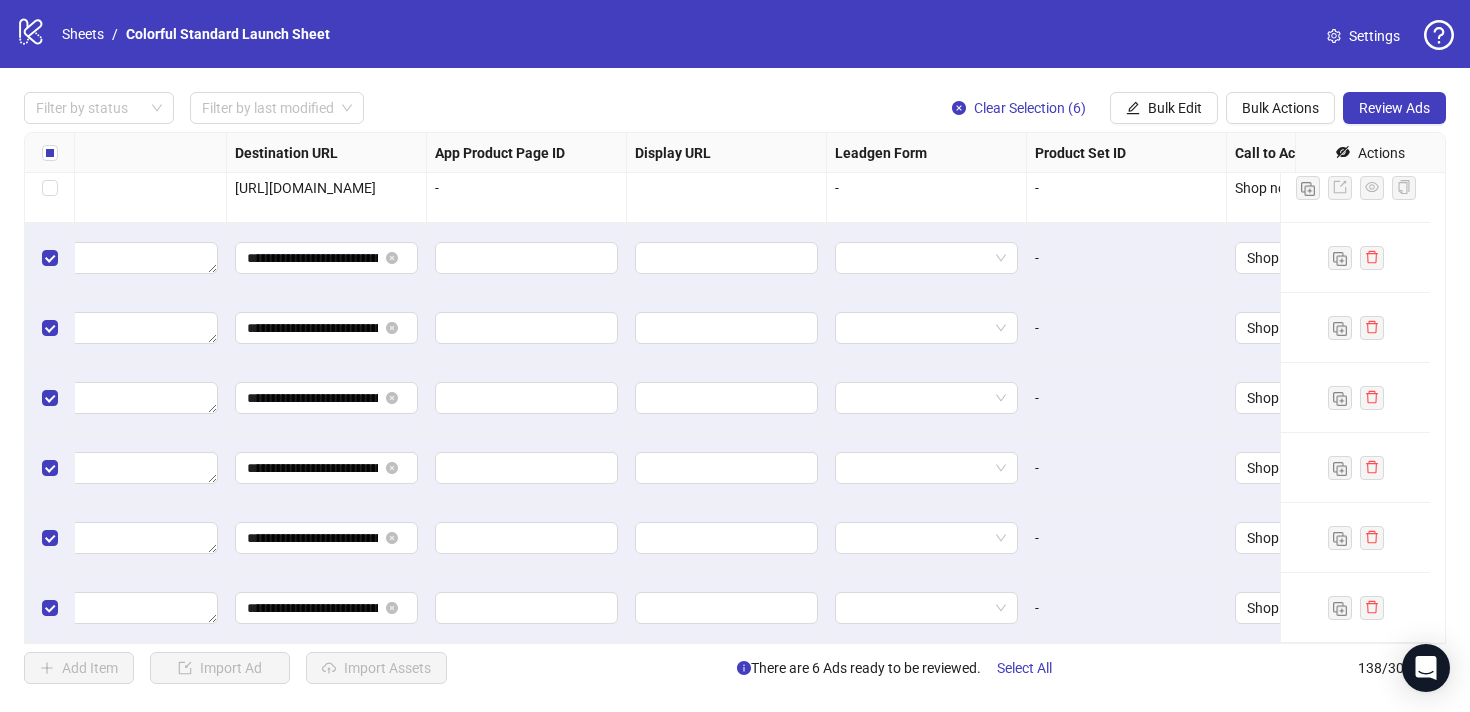 scroll, scrollTop: 9205, scrollLeft: 1865, axis: both 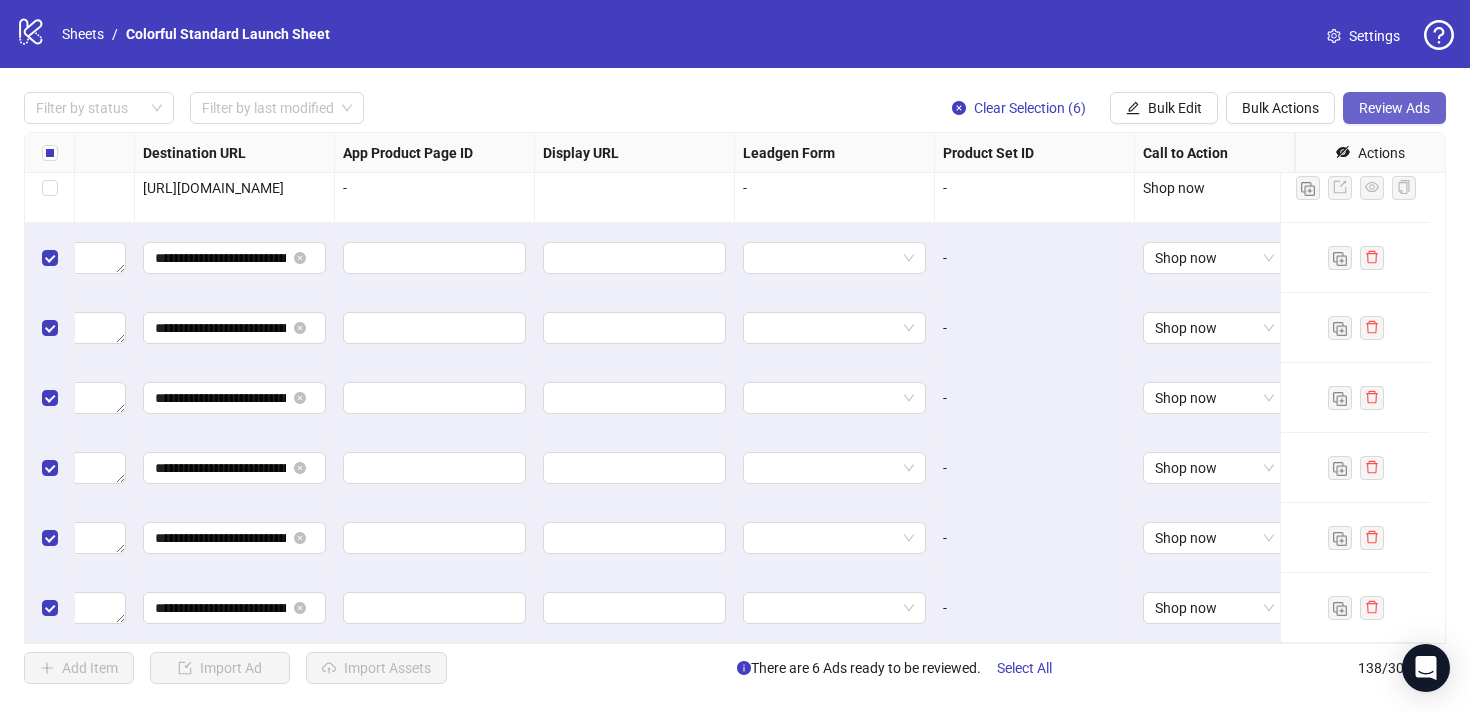 click on "Review Ads" at bounding box center [1394, 108] 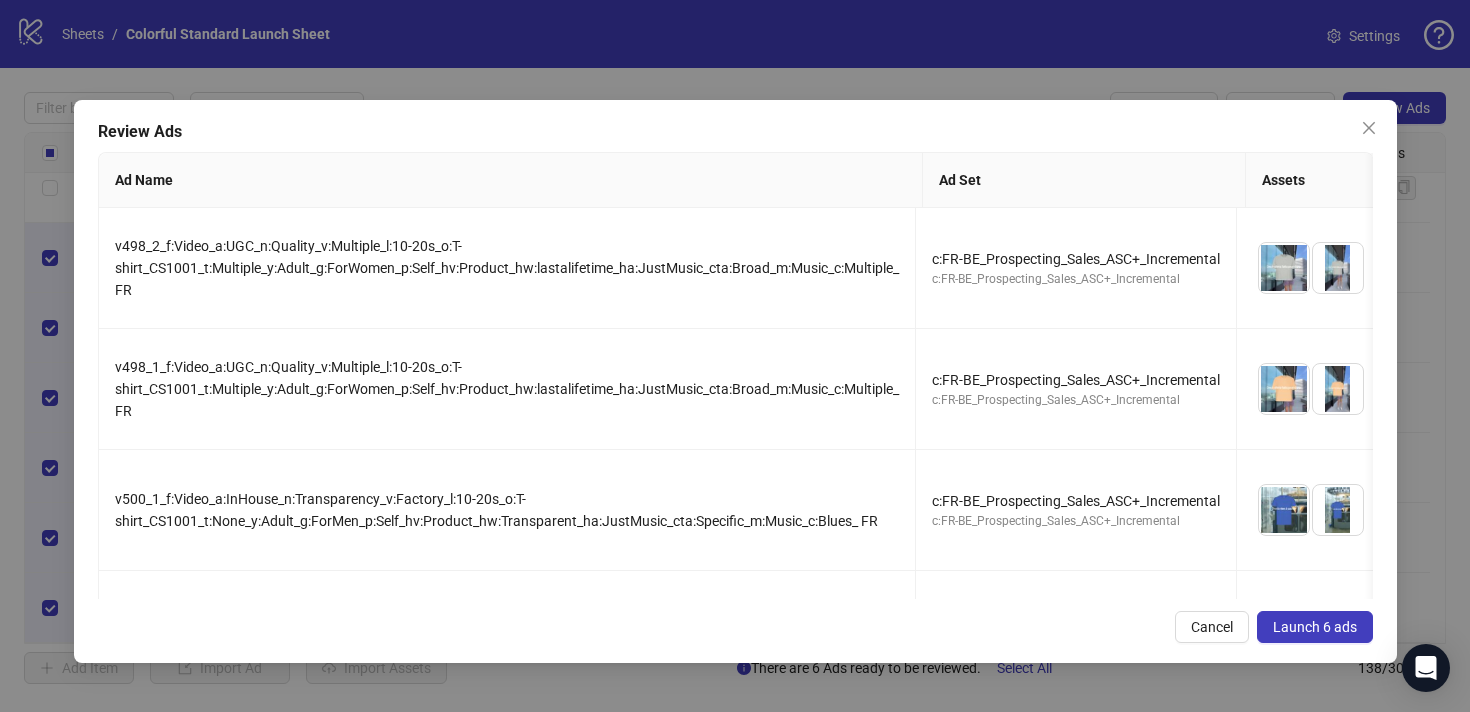 click on "Launch 6 ads" at bounding box center (1315, 627) 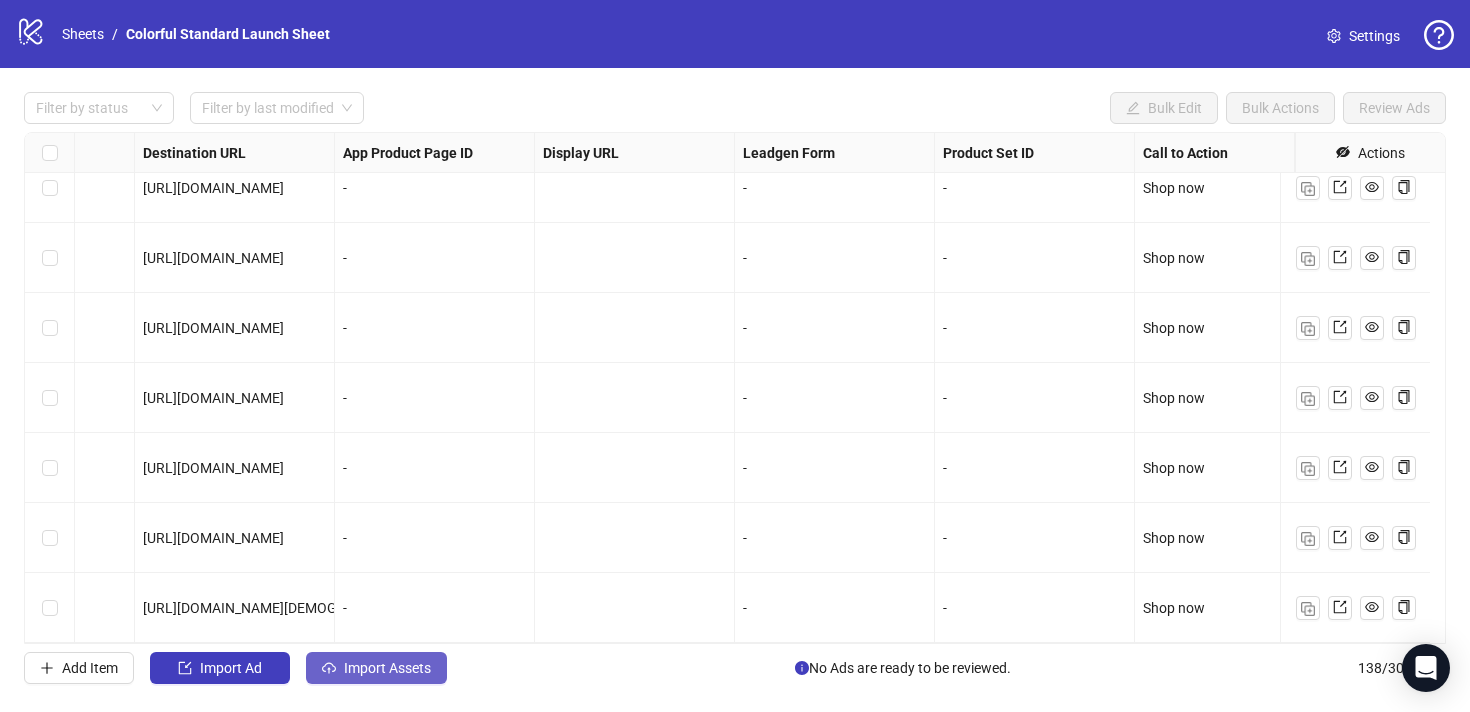 click on "Import Assets" at bounding box center (376, 668) 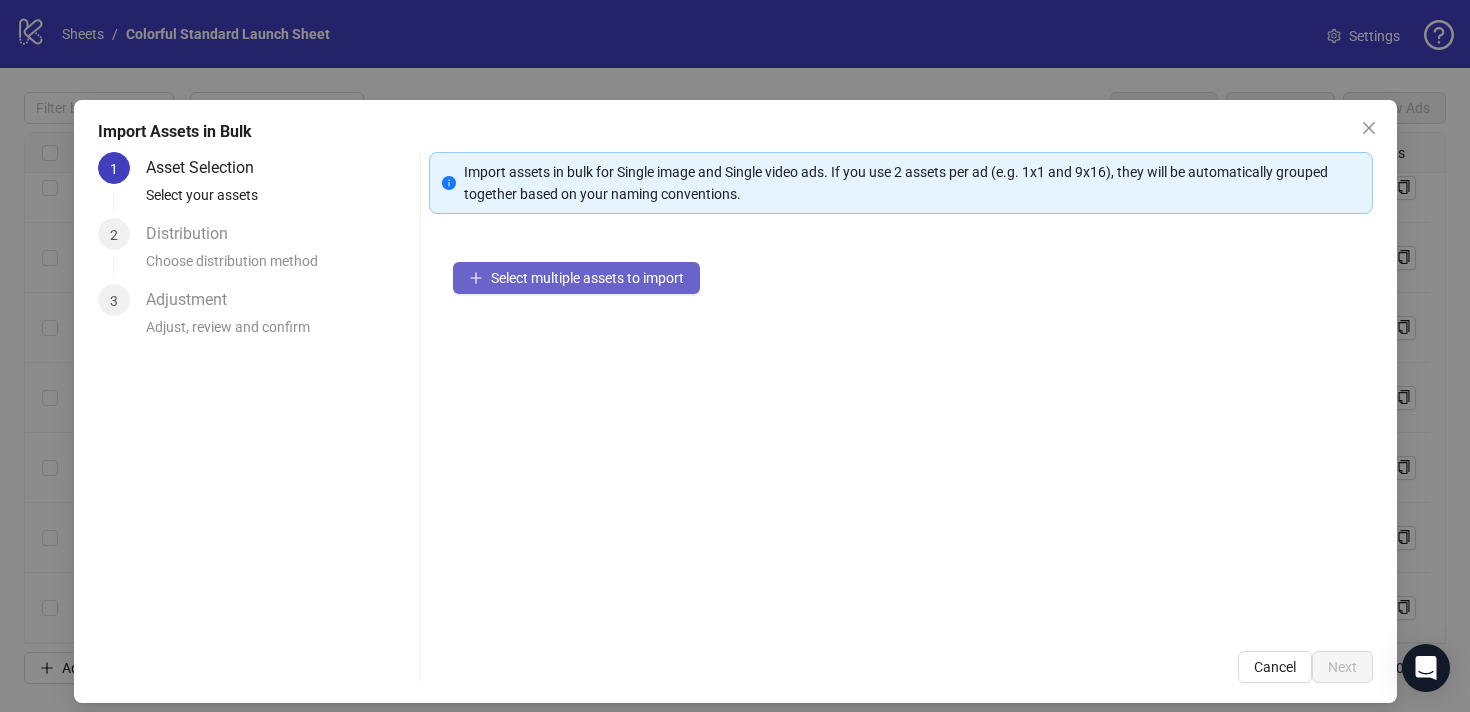 click on "Select multiple assets to import" at bounding box center [587, 278] 